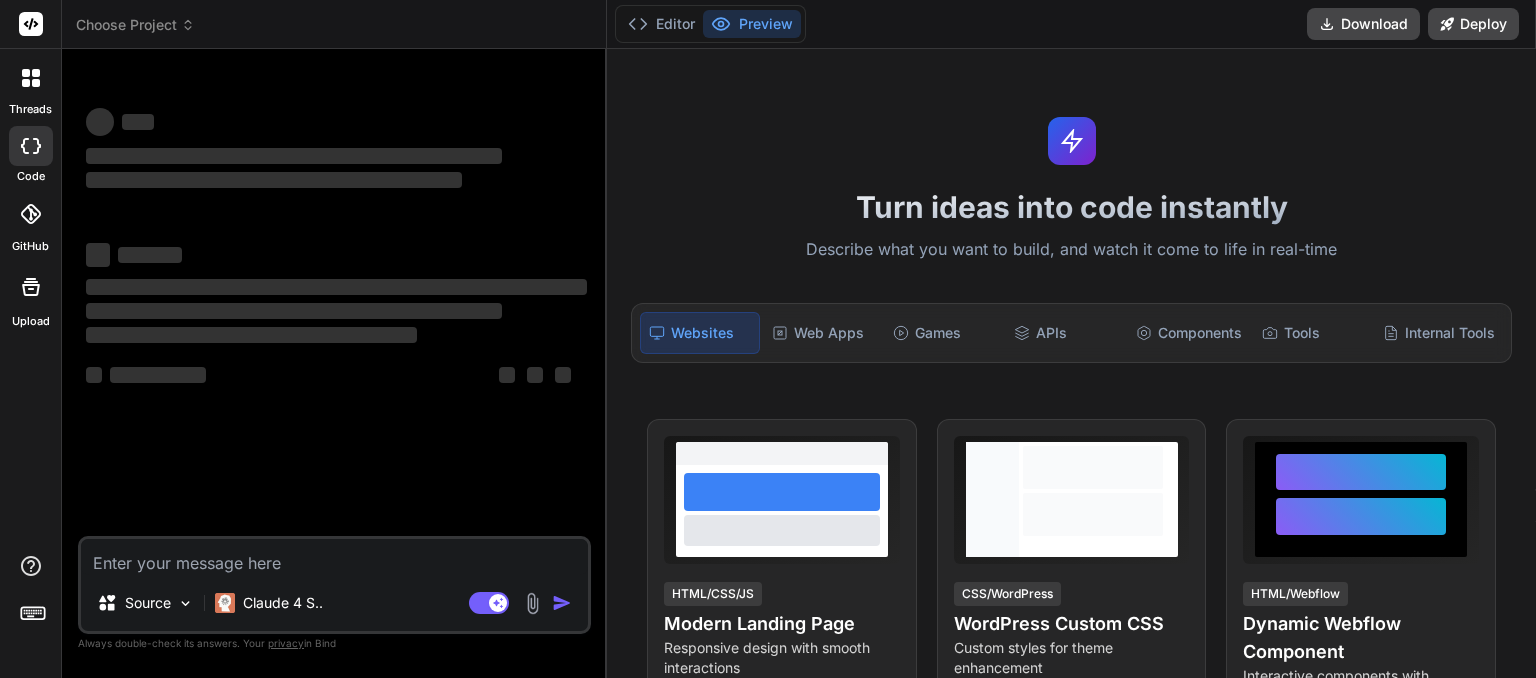 scroll, scrollTop: 0, scrollLeft: 0, axis: both 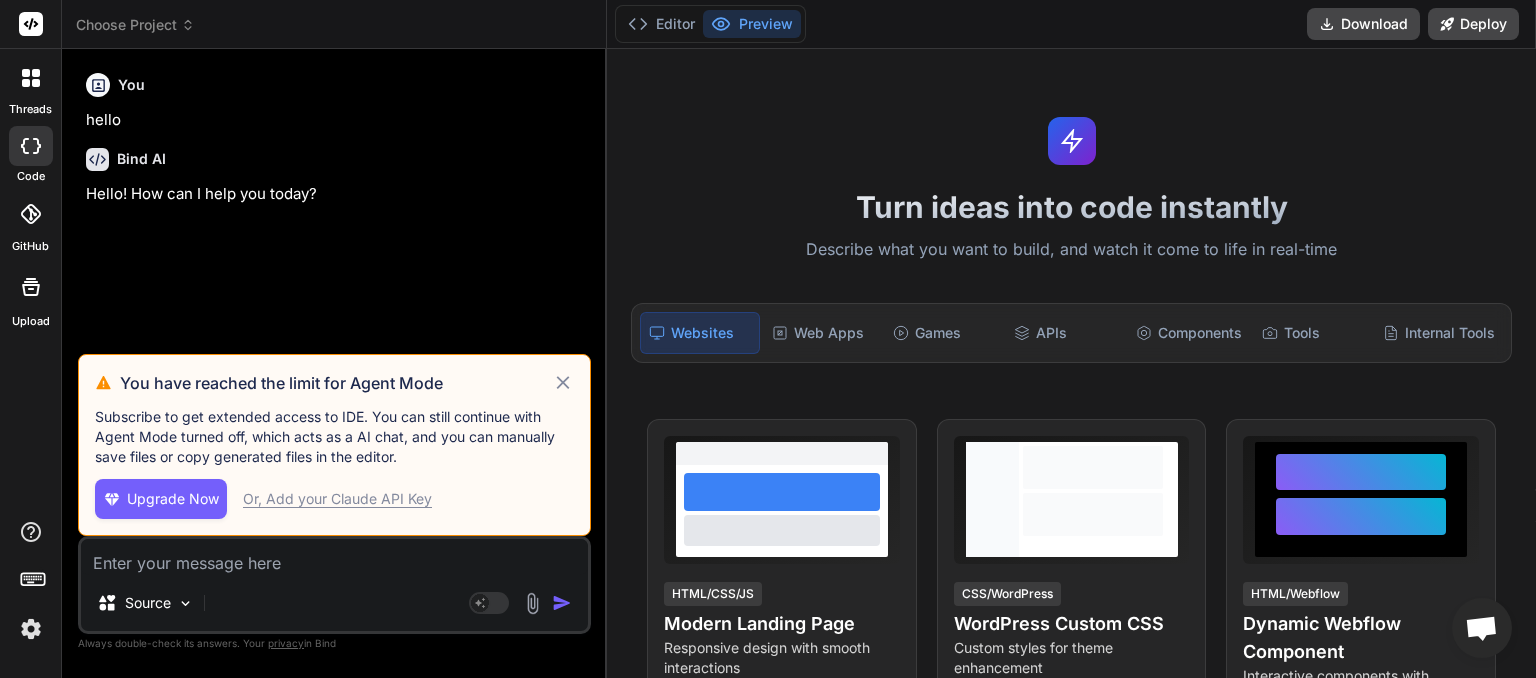 click 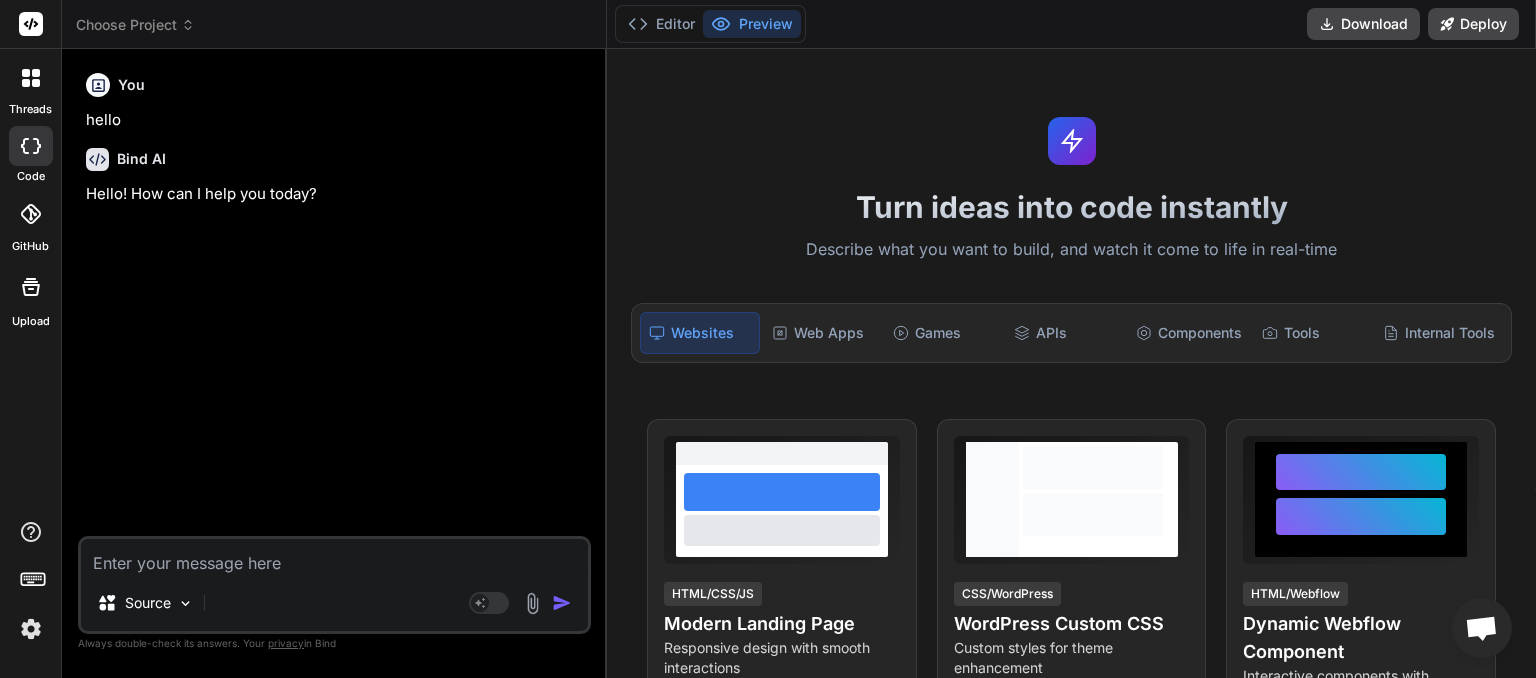 click on "Choose Project" at bounding box center [135, 25] 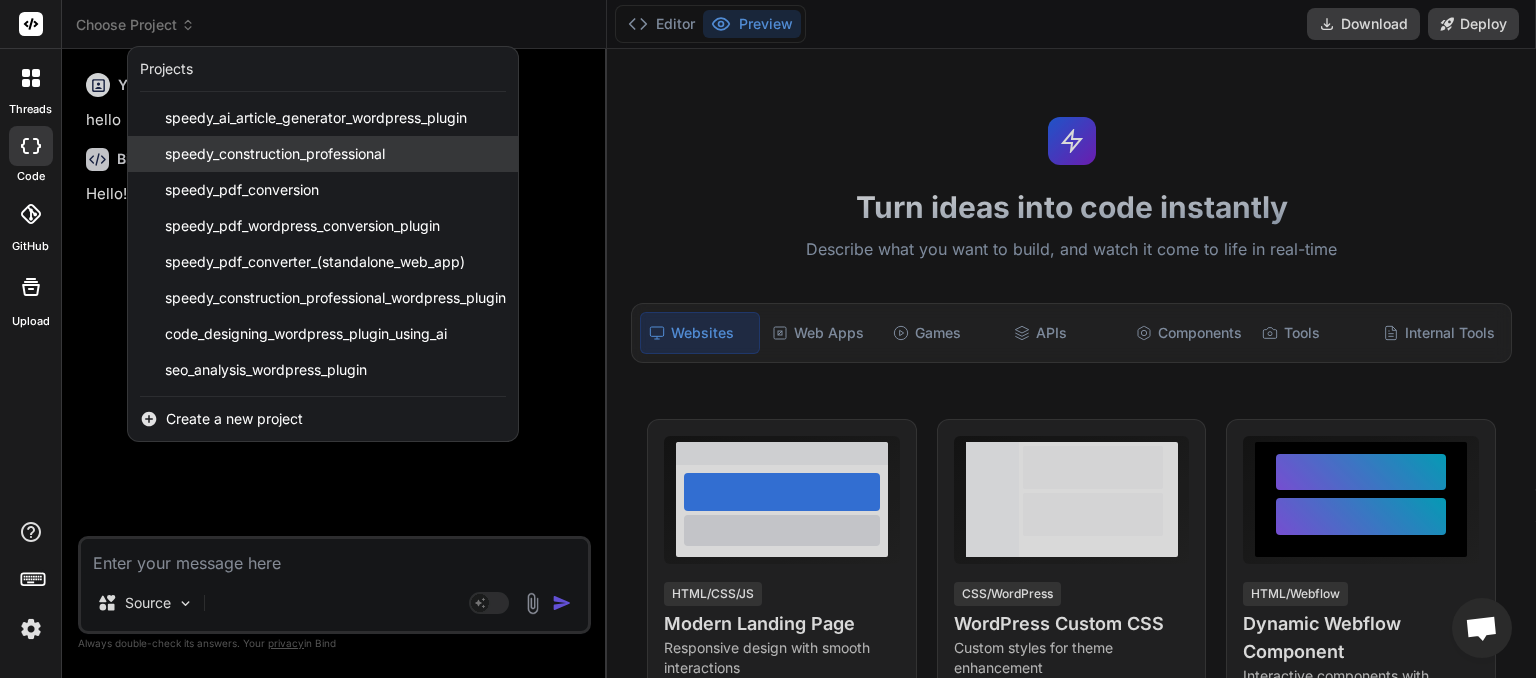 click on "speedy_construction_professional" at bounding box center (275, 154) 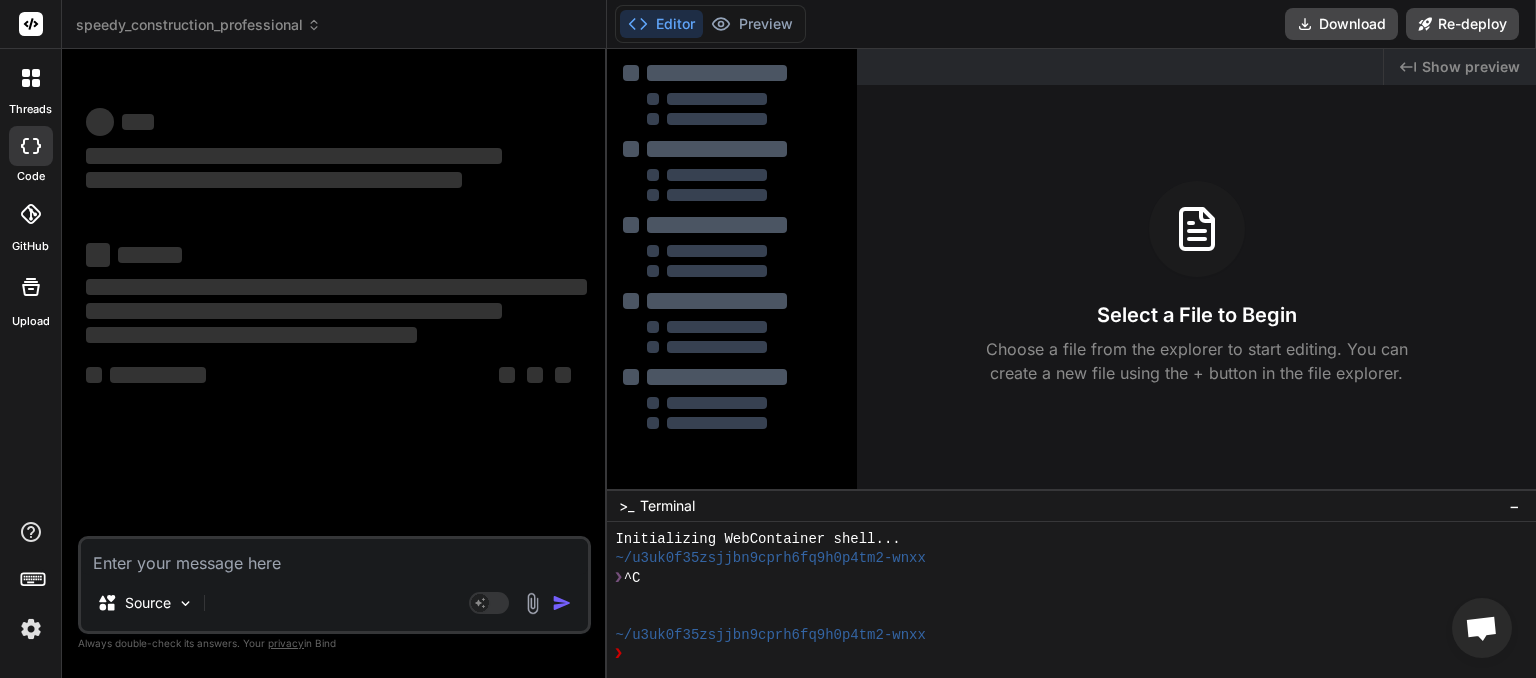 scroll, scrollTop: 19, scrollLeft: 0, axis: vertical 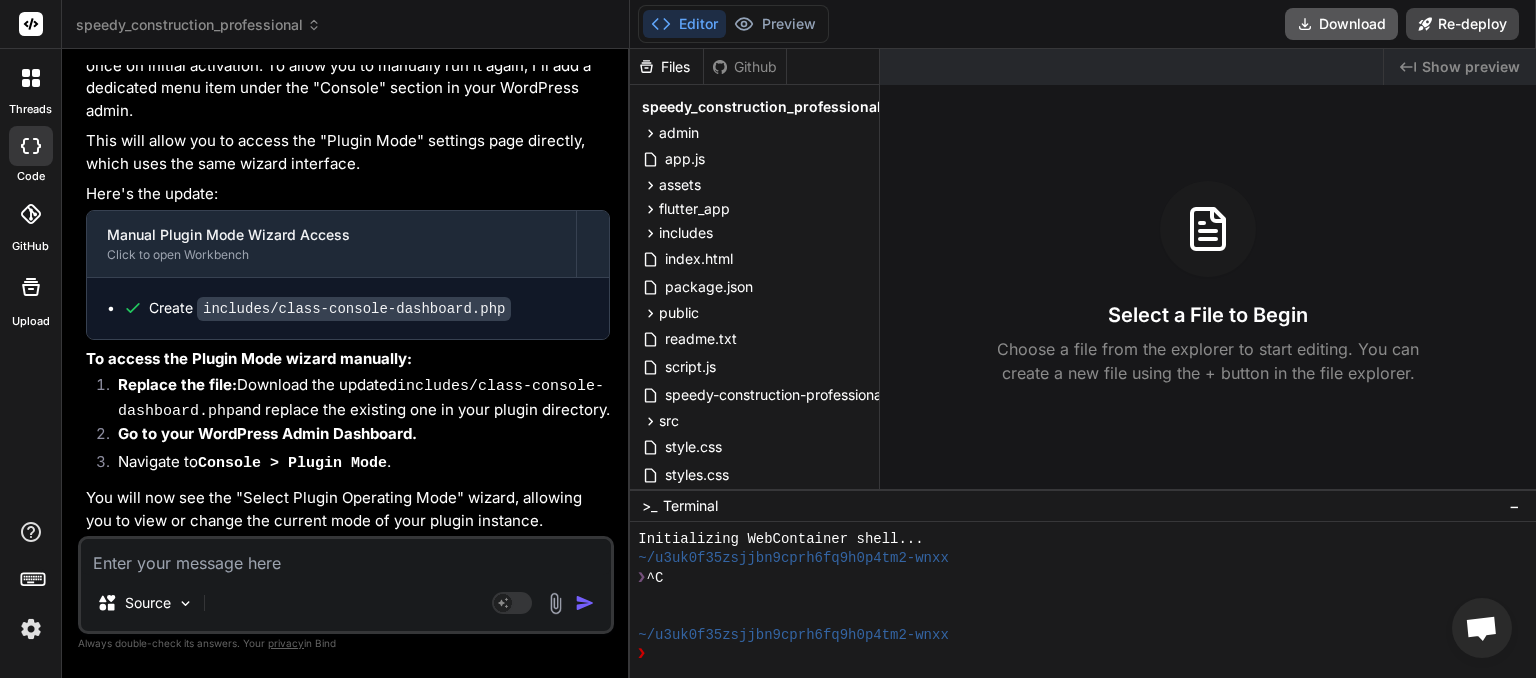 click on "Download" at bounding box center [1341, 24] 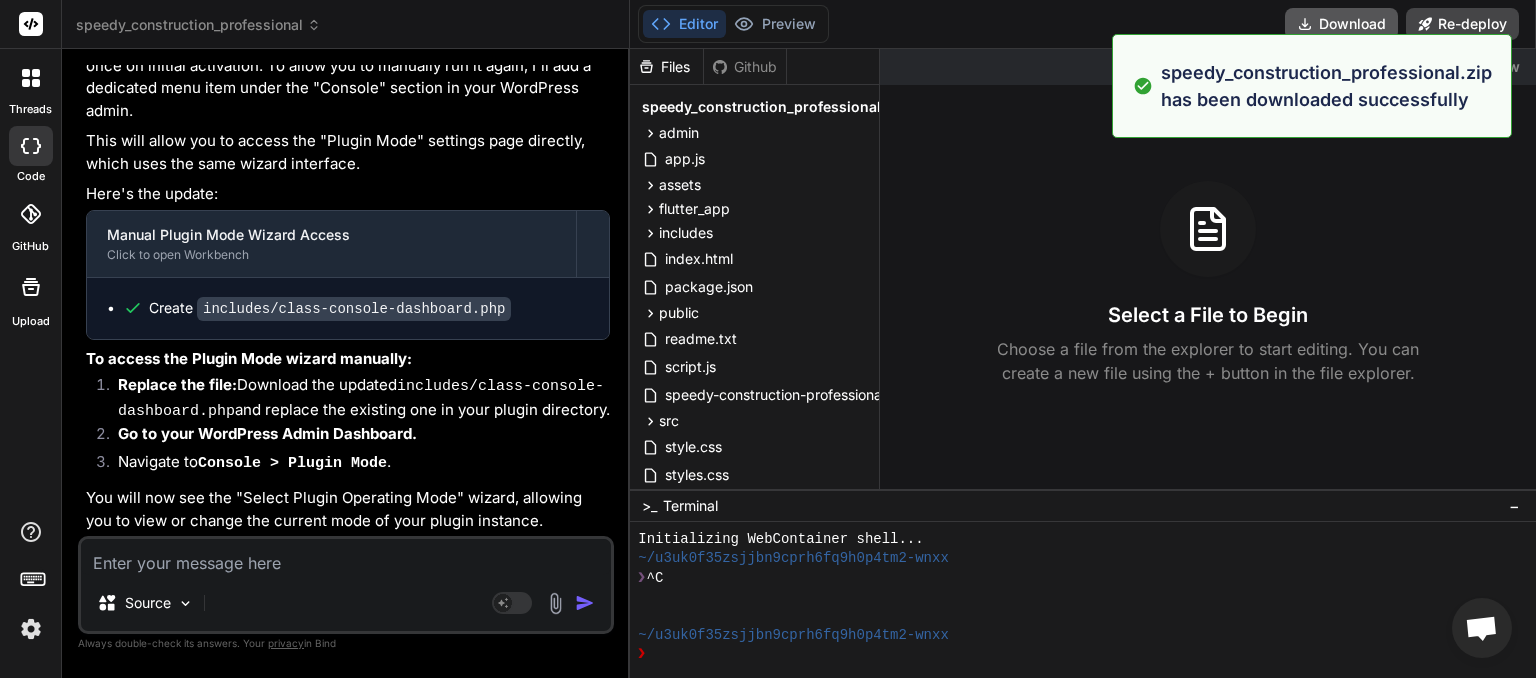 type on "x" 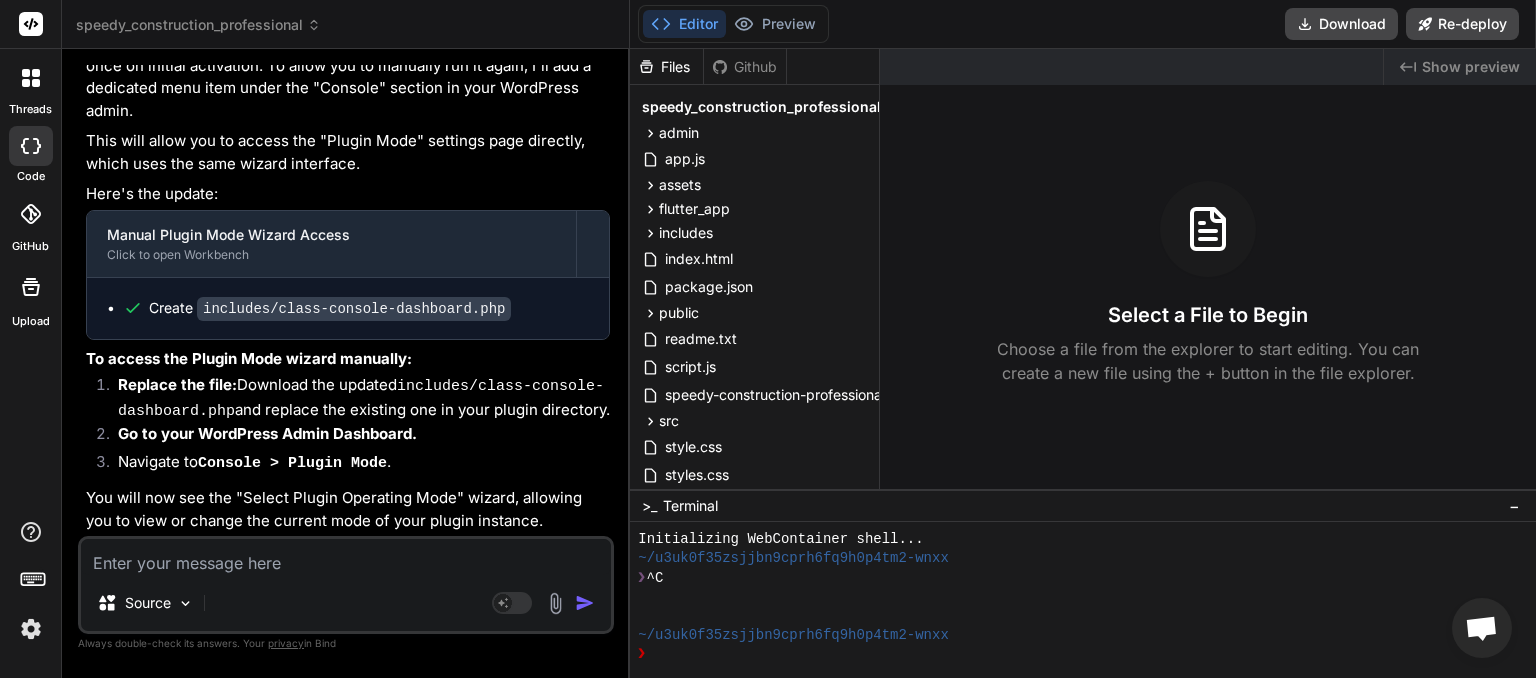 click at bounding box center (346, 557) 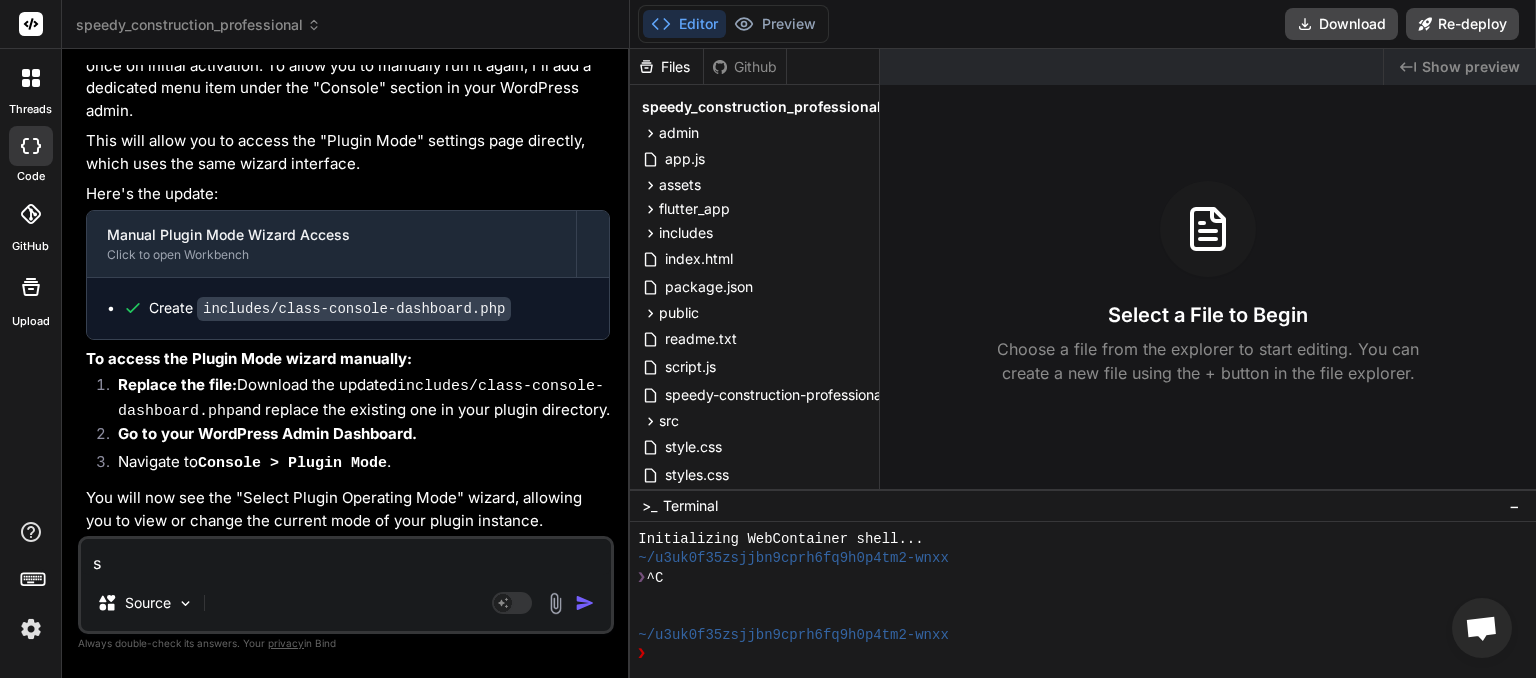 type on "si" 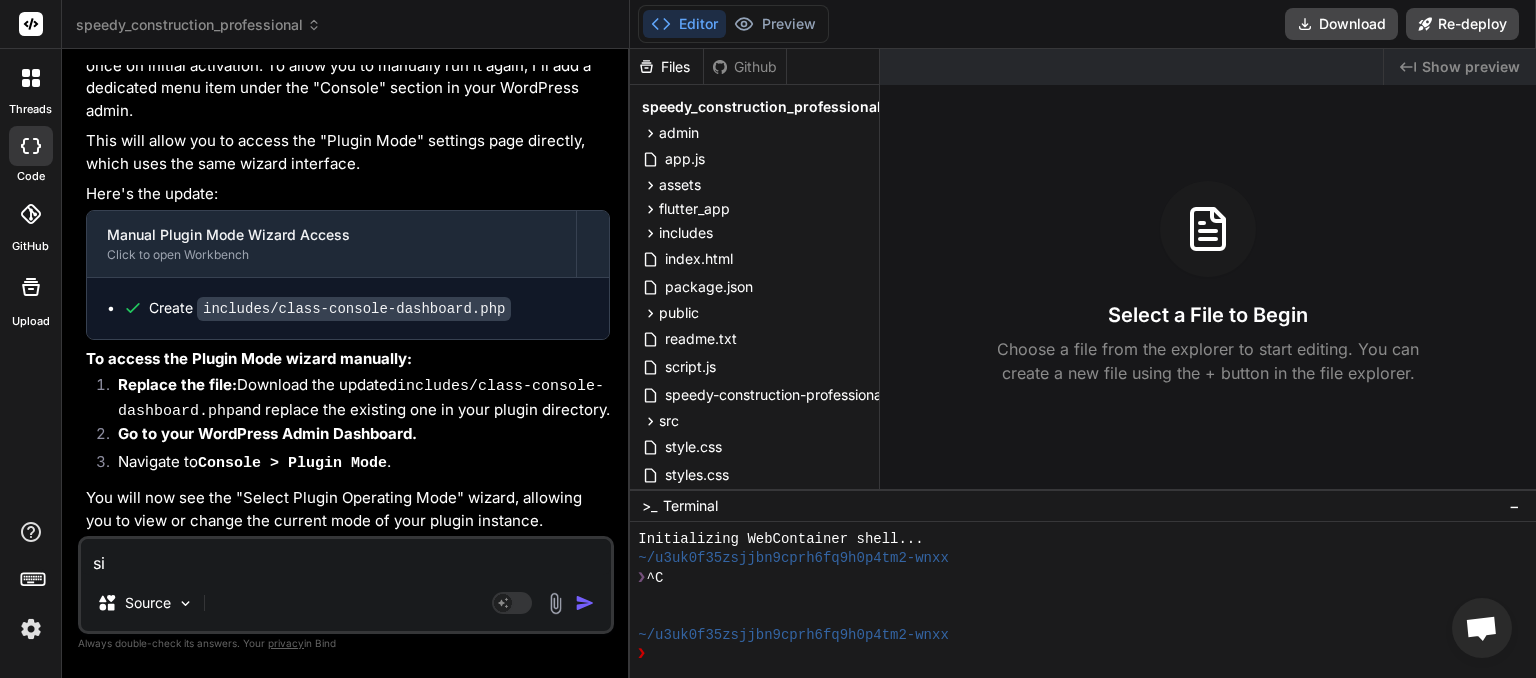 type on "sig" 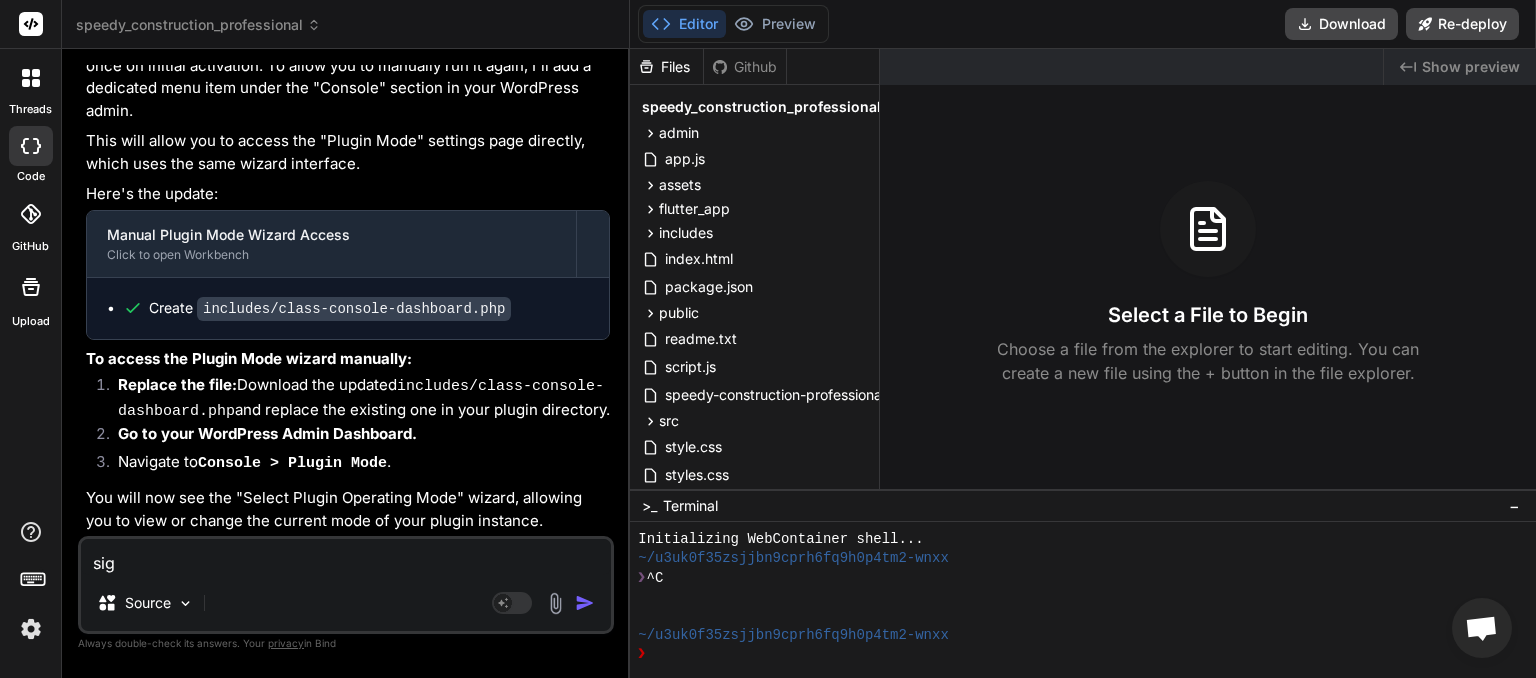 type on "sign" 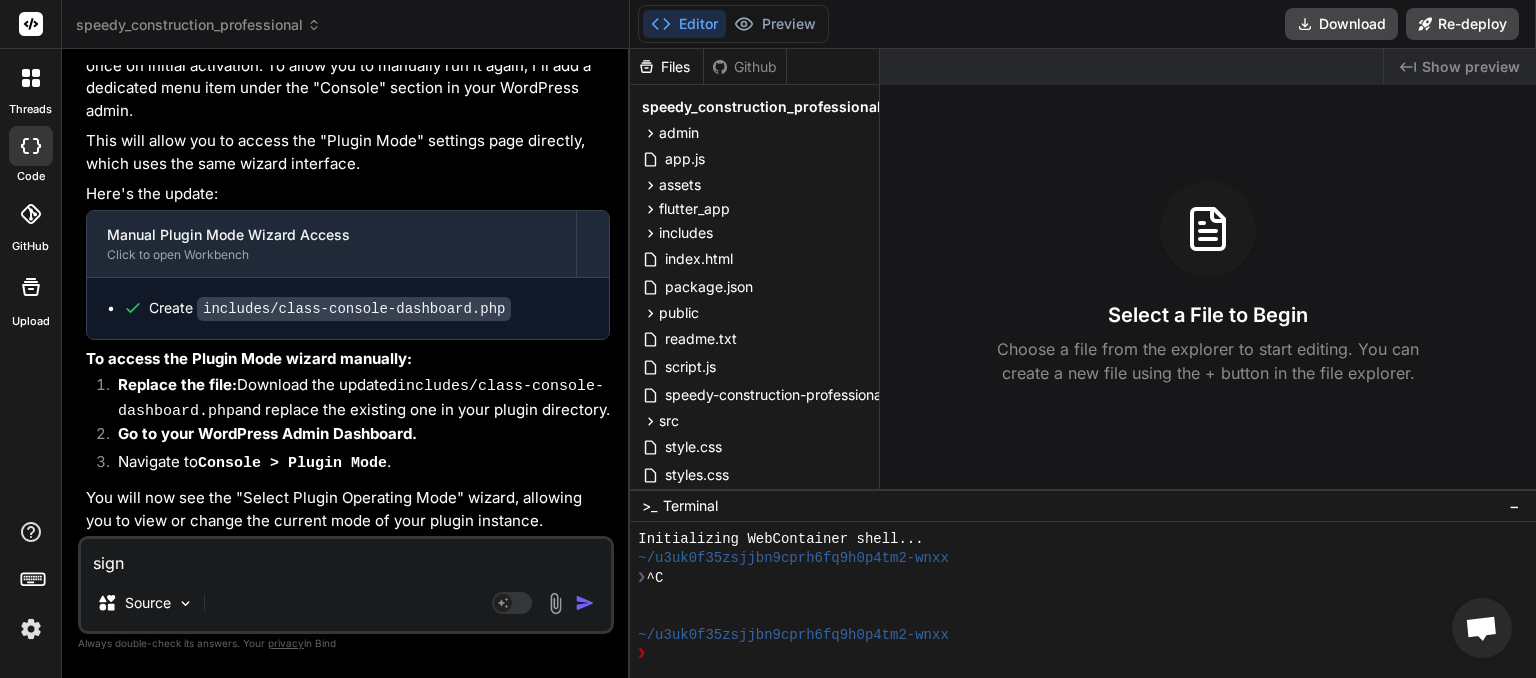 type on "sign" 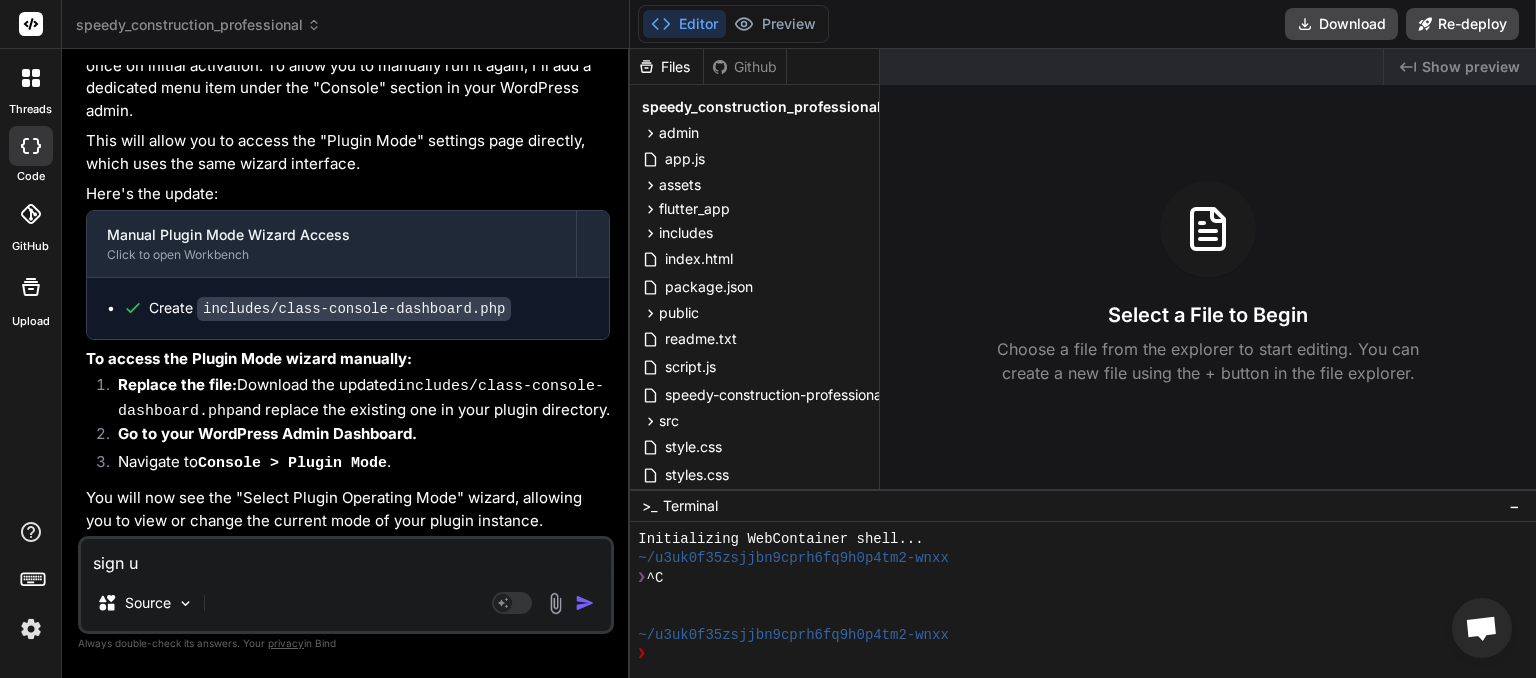type on "sign up" 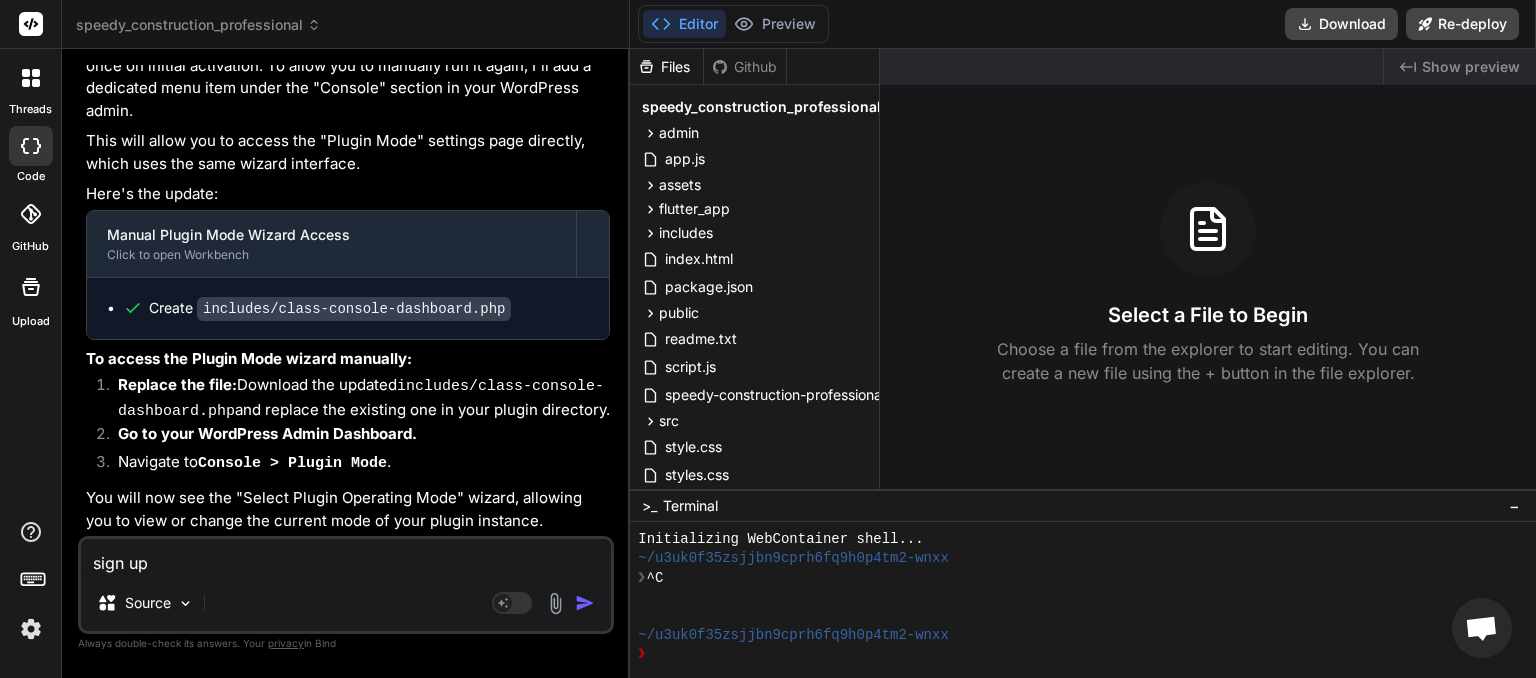 type on "sign up" 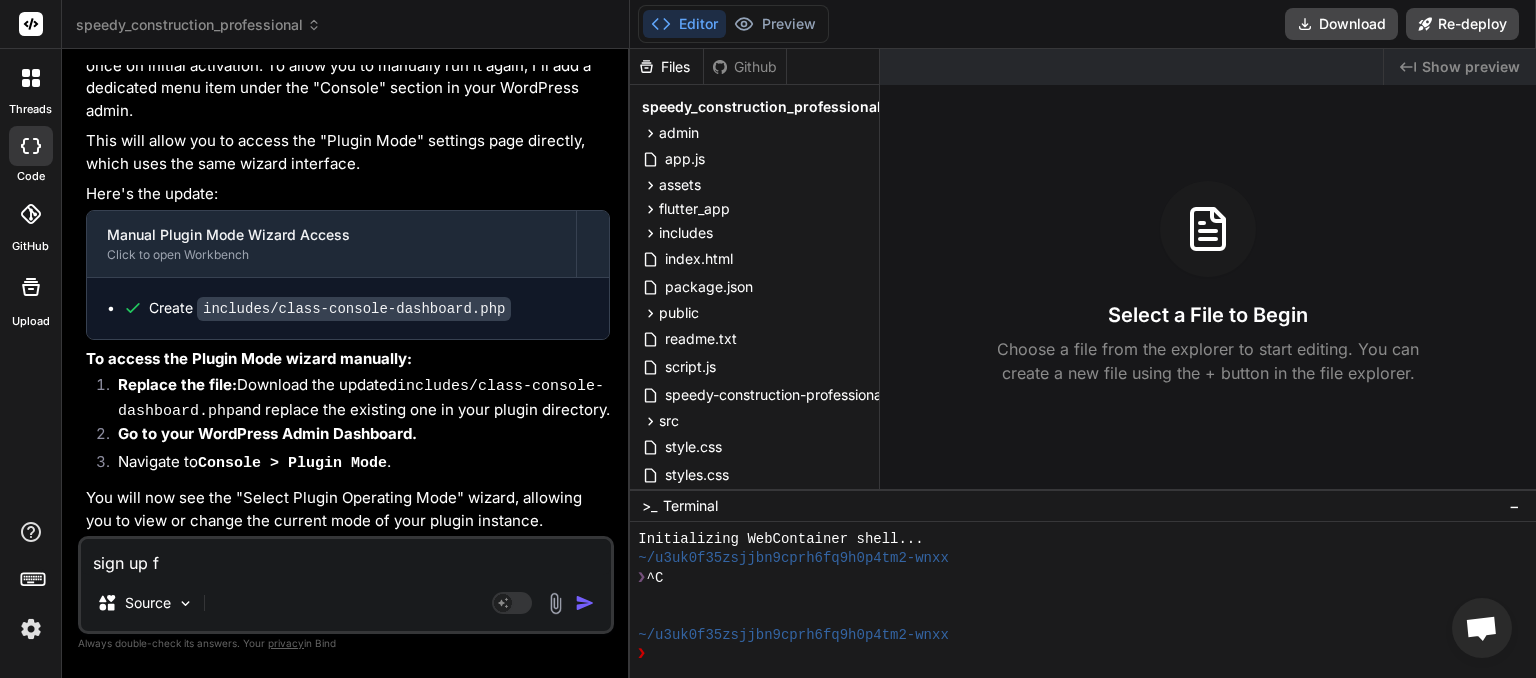 type on "sign up fo" 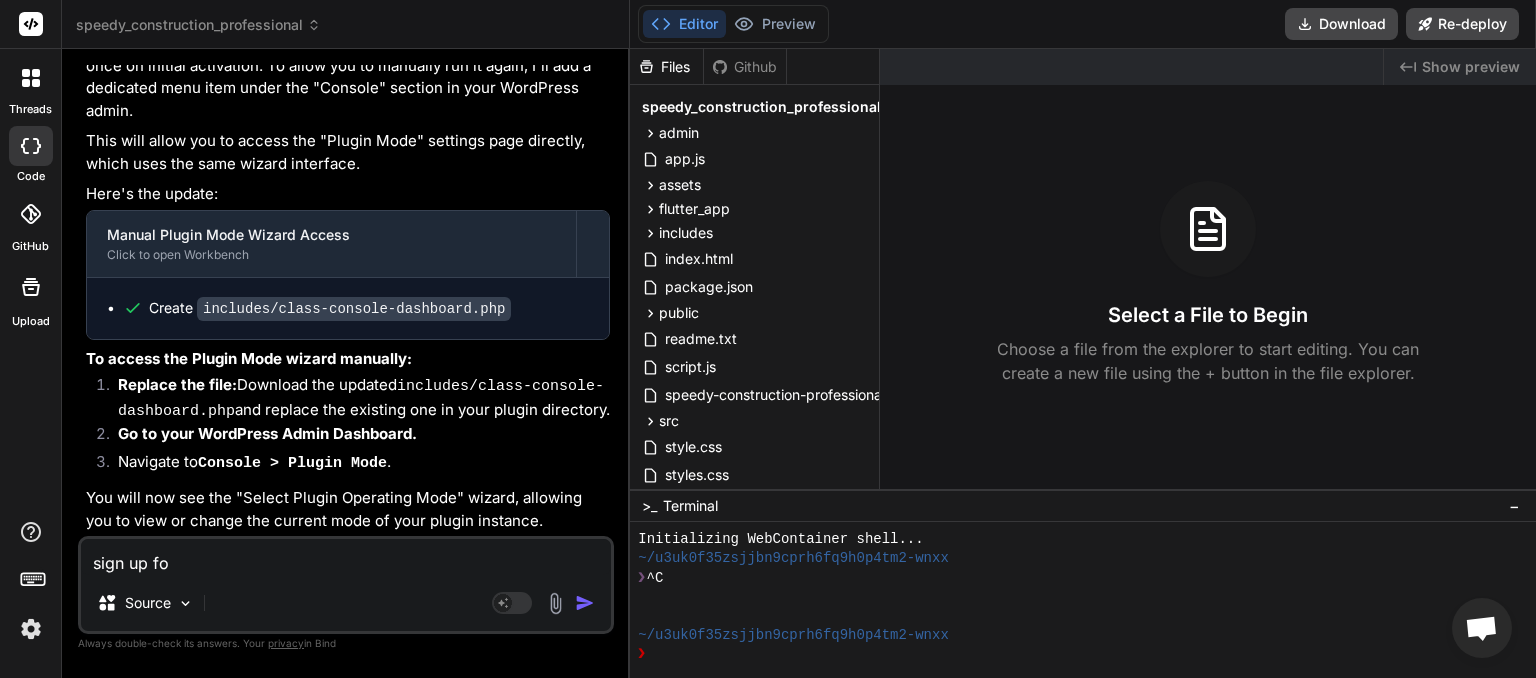 type on "sign up for" 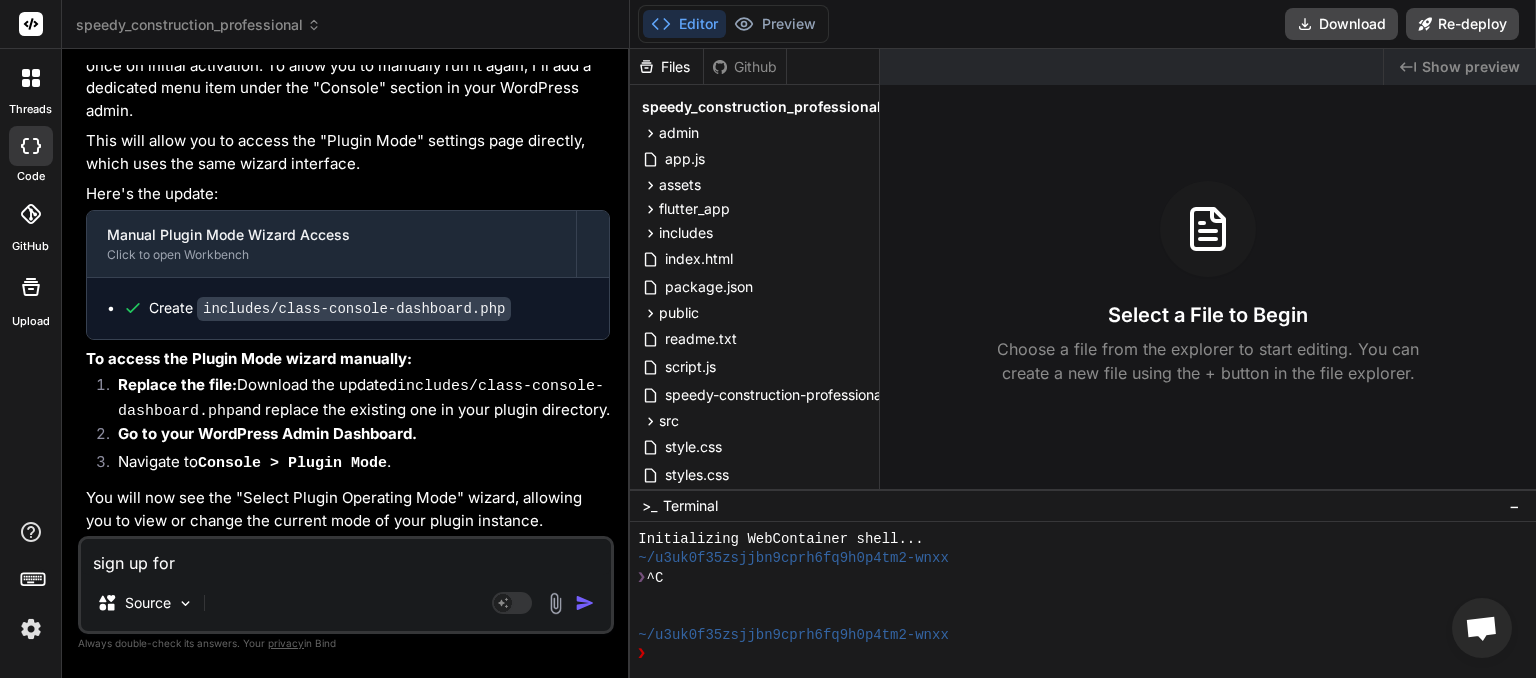 type on "sign up form" 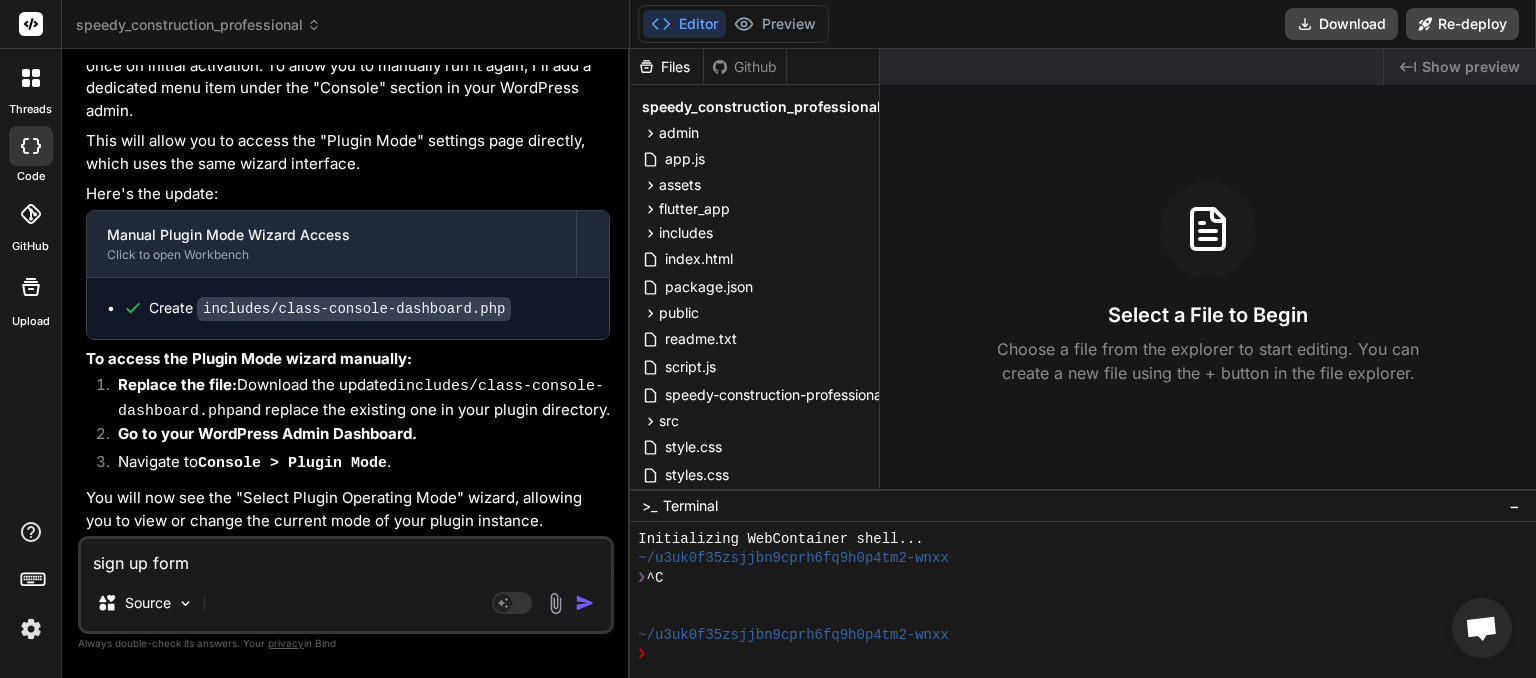 type on "sign up forms" 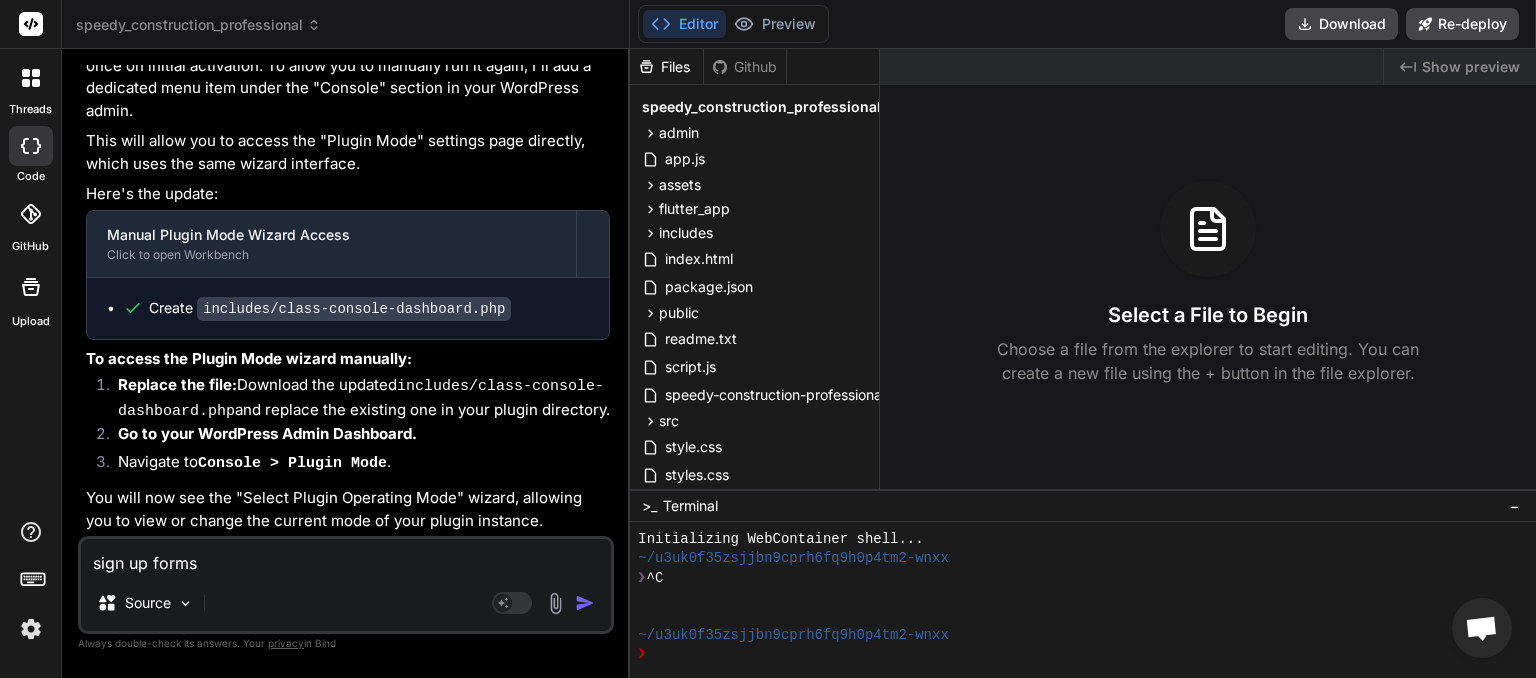 type on "sign up forms" 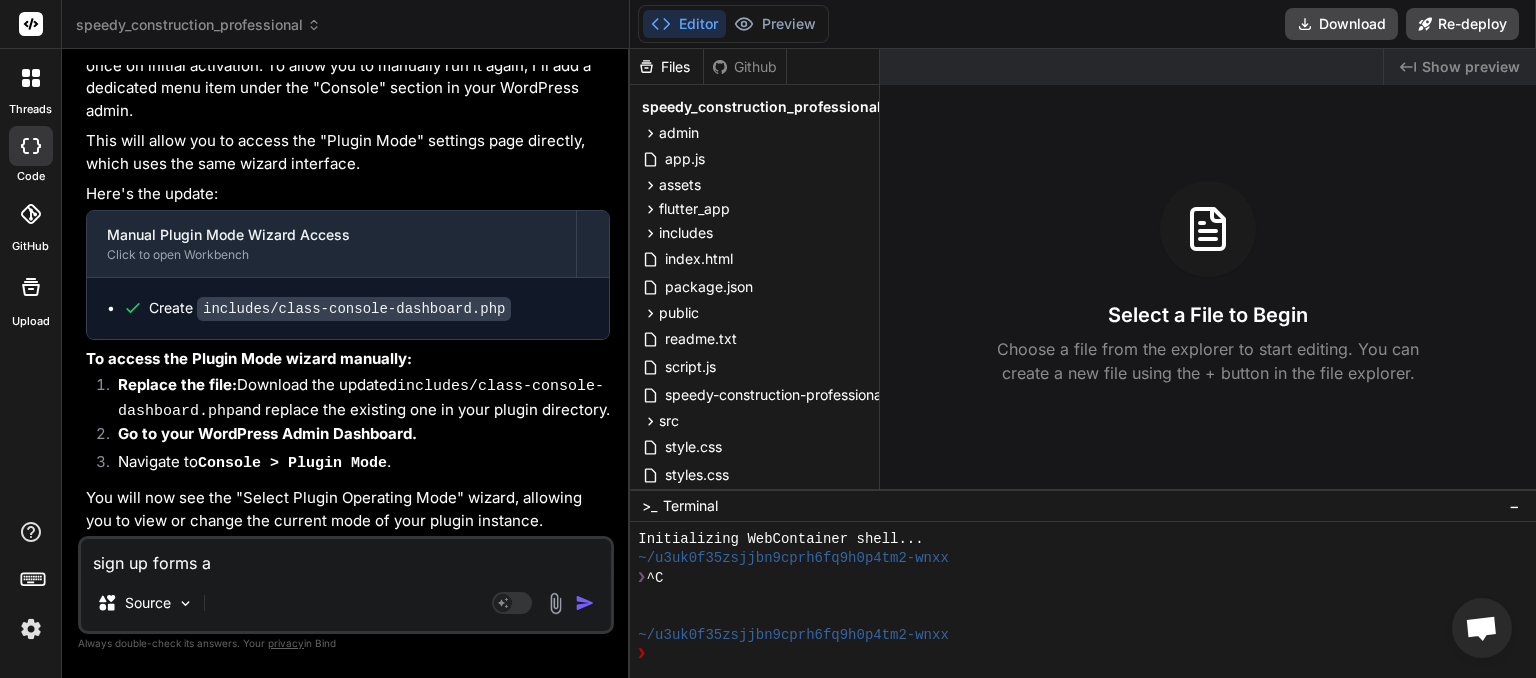 type on "sign up forms ar" 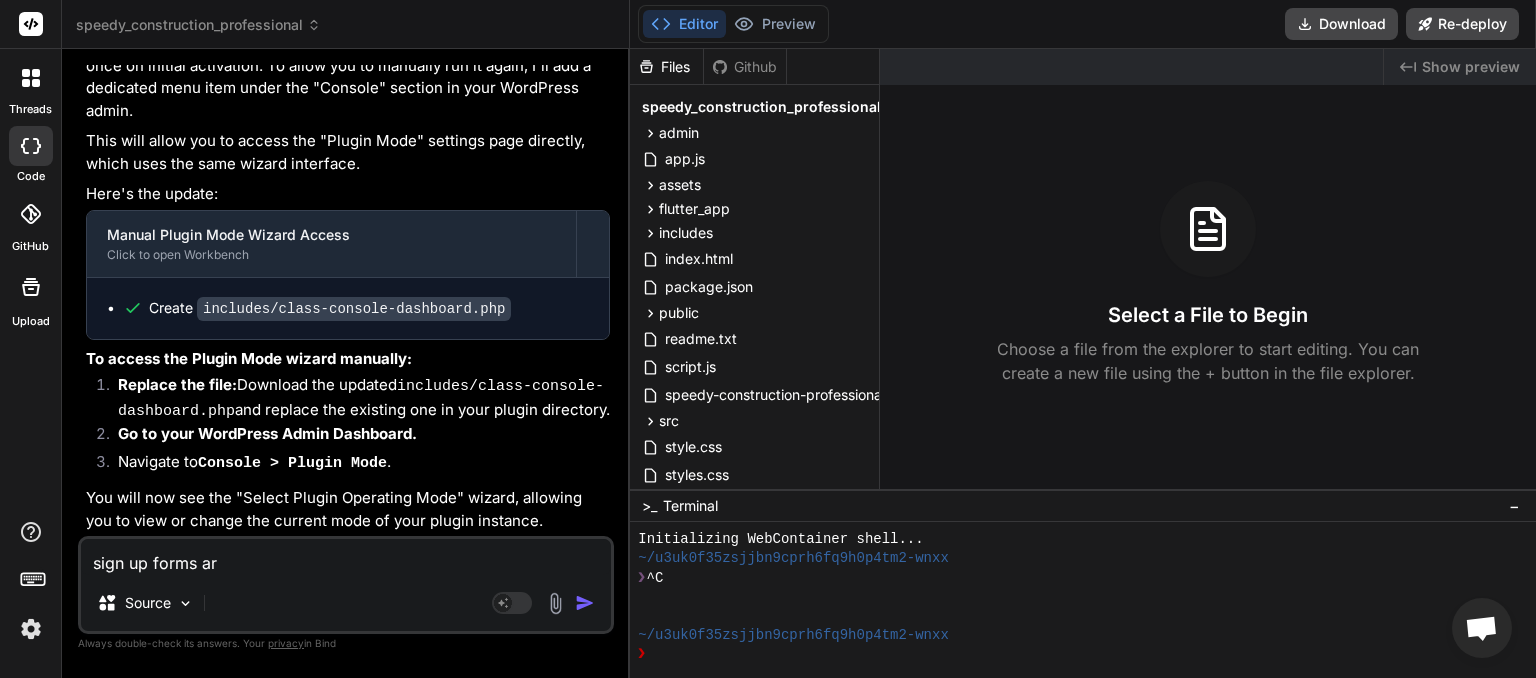 type on "sign up forms are" 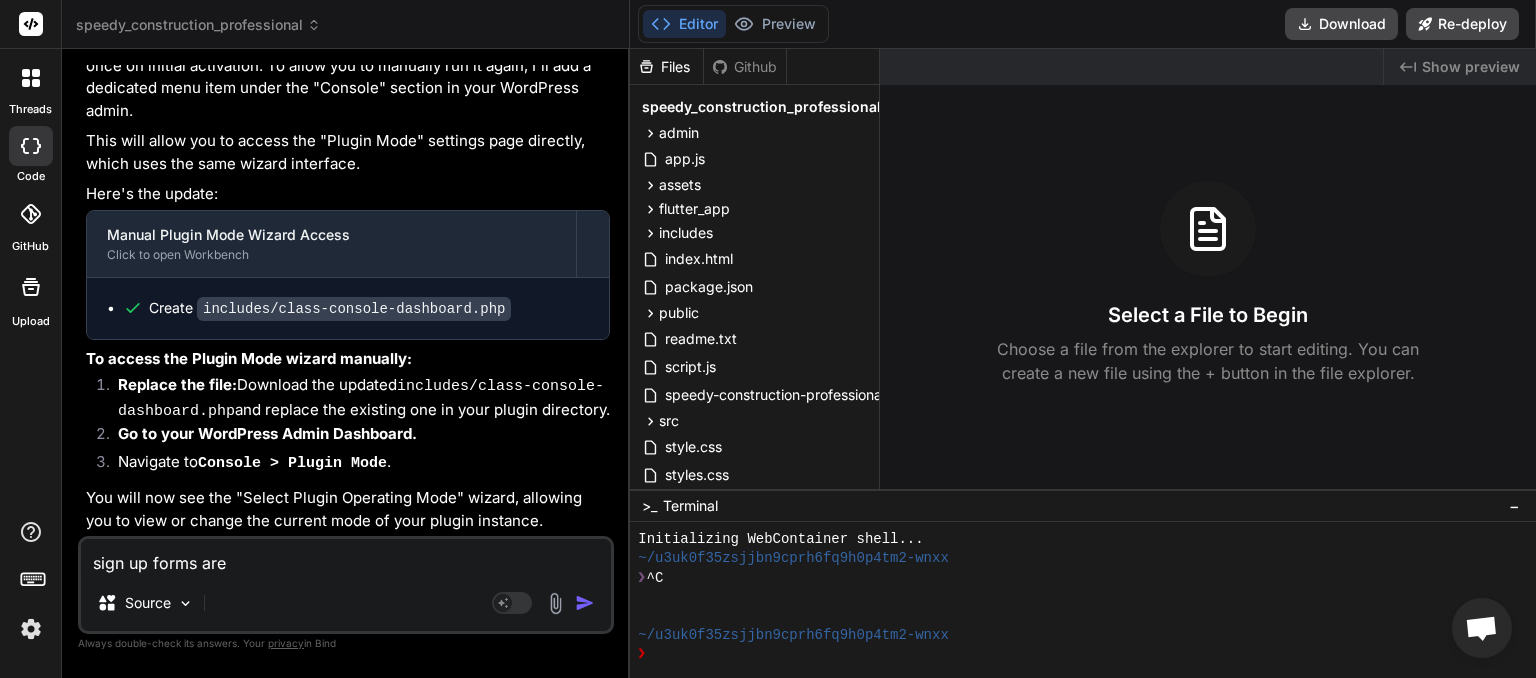 type on "sign up forms are" 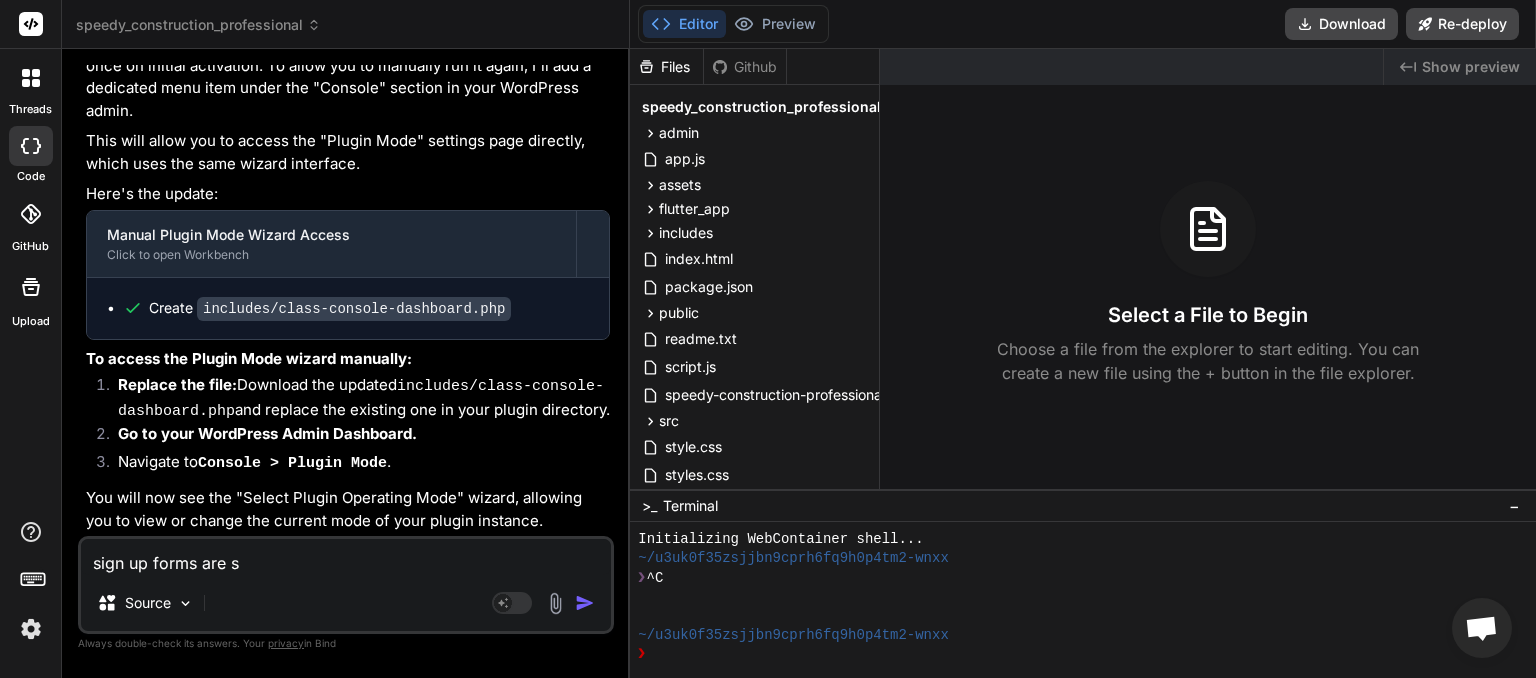 type on "sign up forms are st" 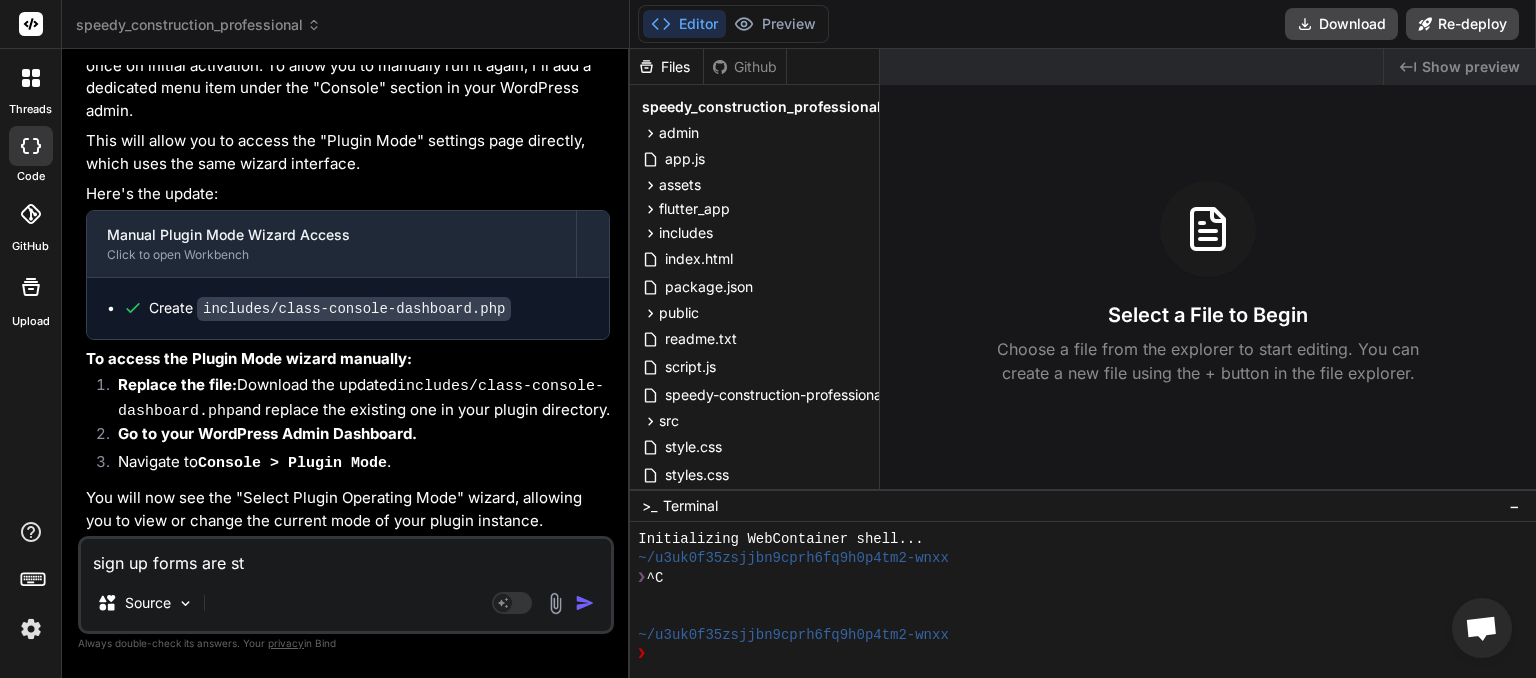 type on "sign up forms are sti" 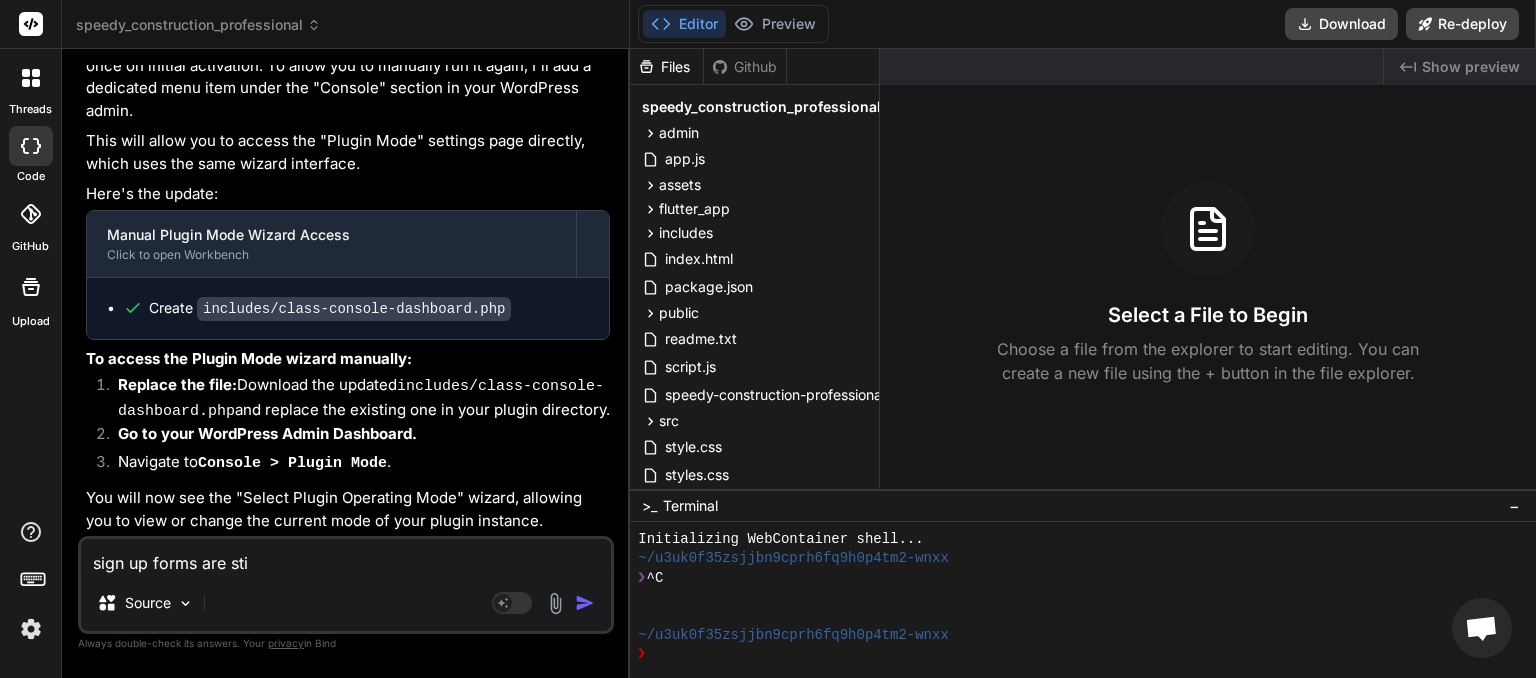 type on "sign up forms are stil" 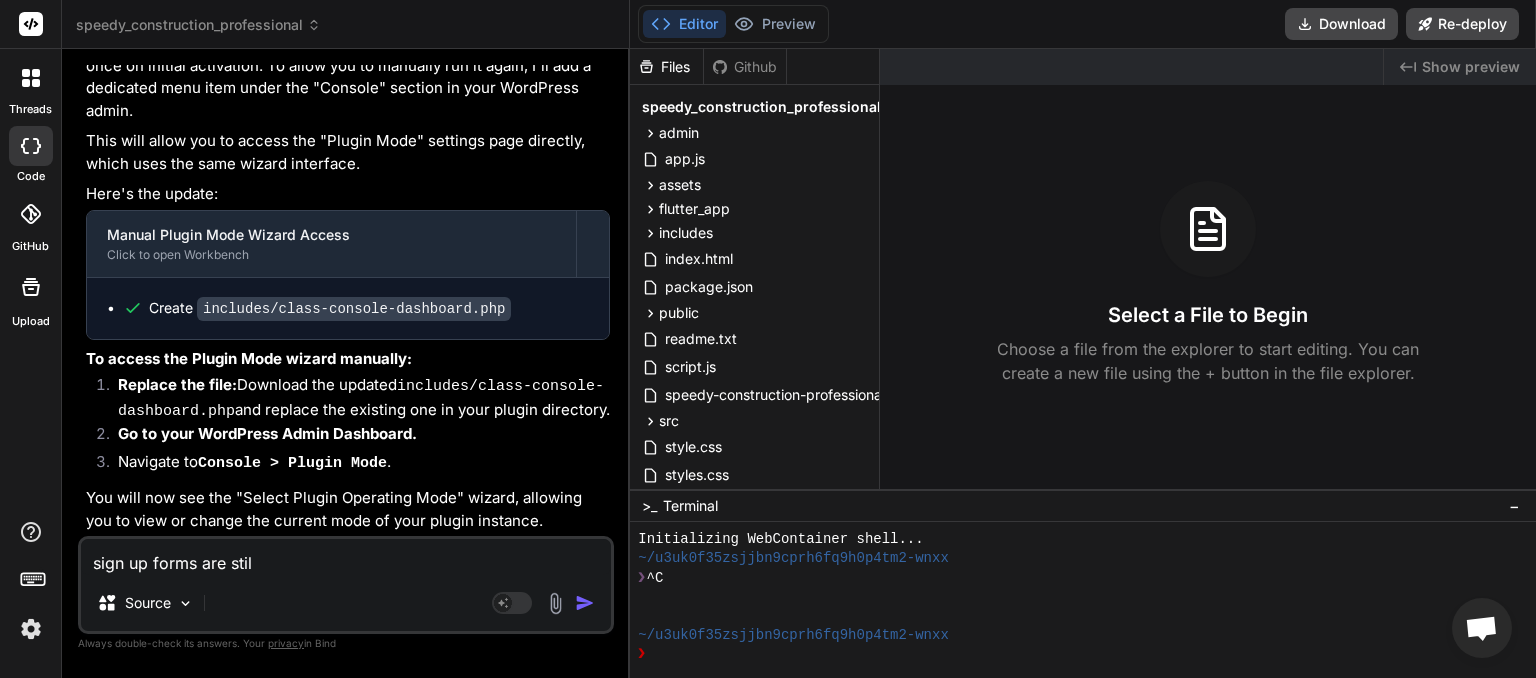 type on "sign up forms are still" 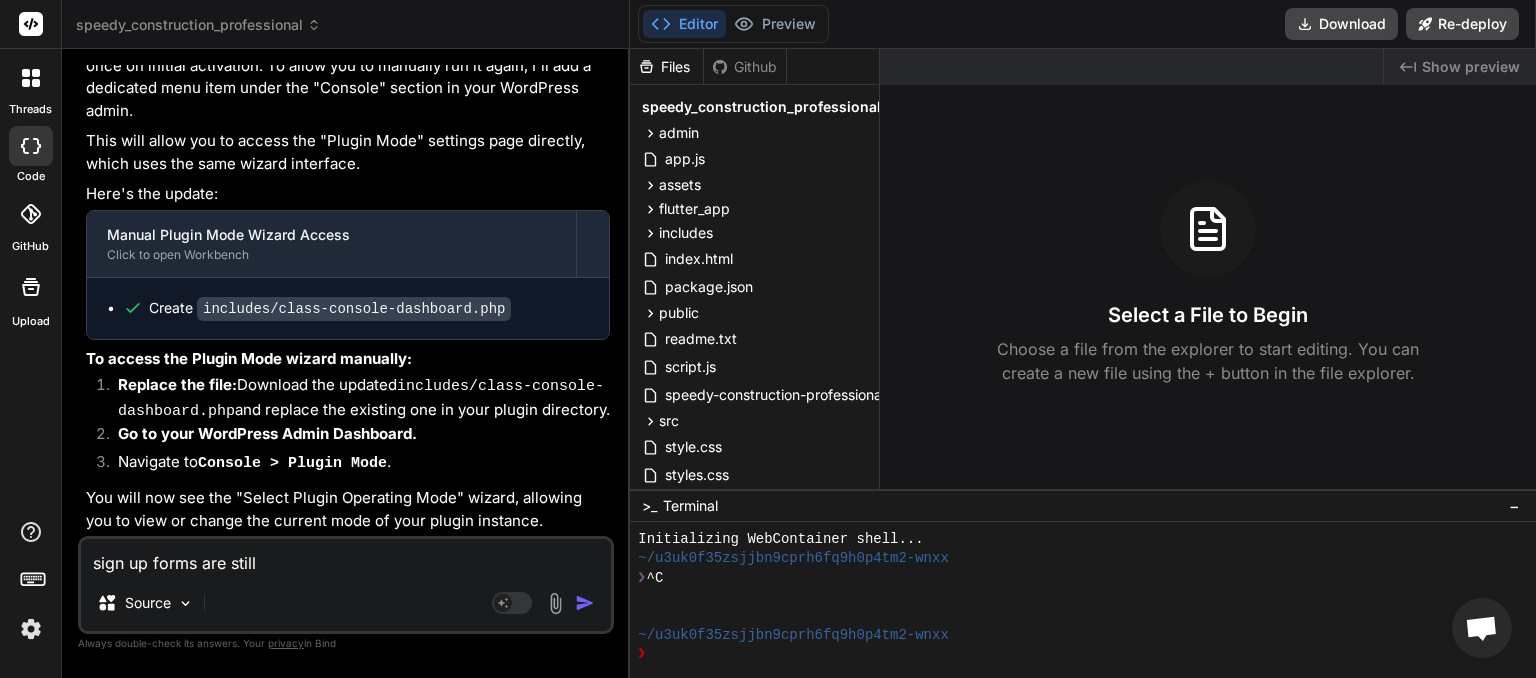 type on "sign up forms are still" 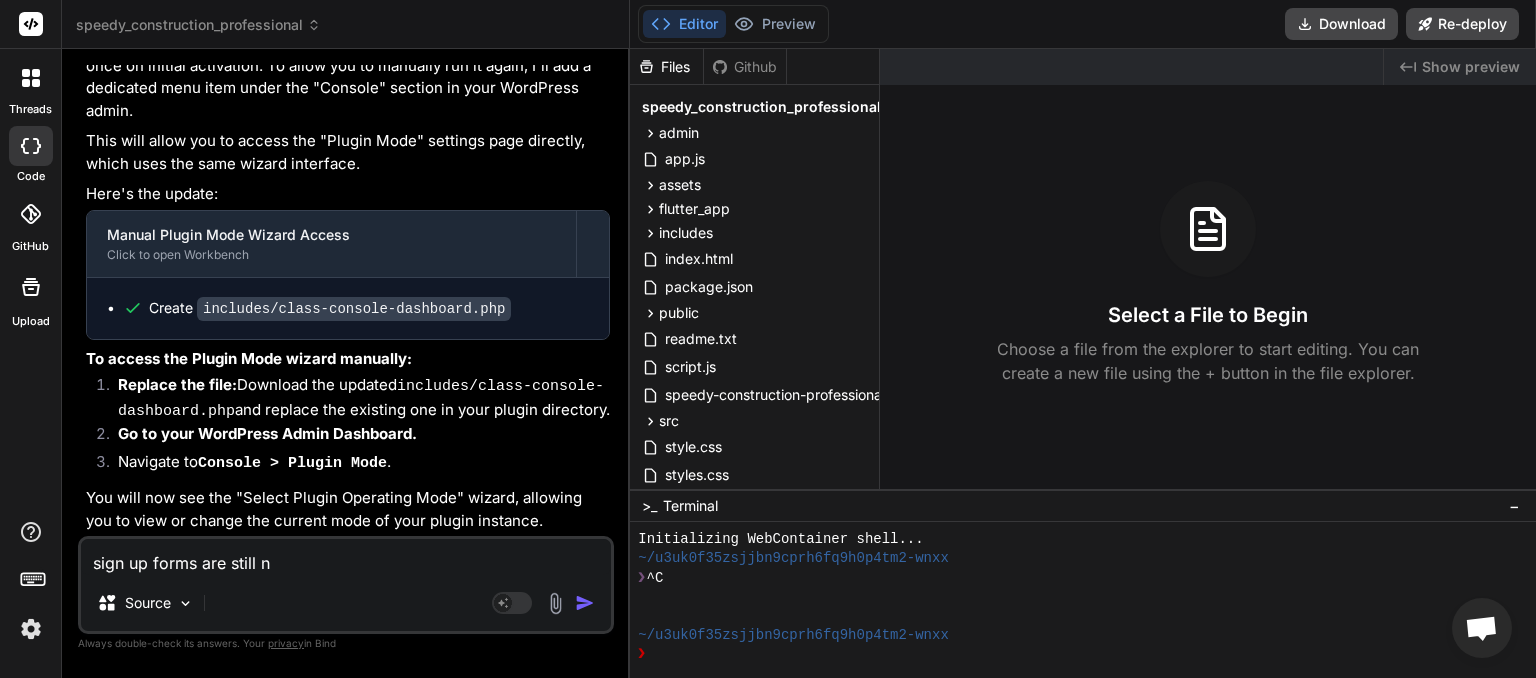 type on "sign up forms are still no" 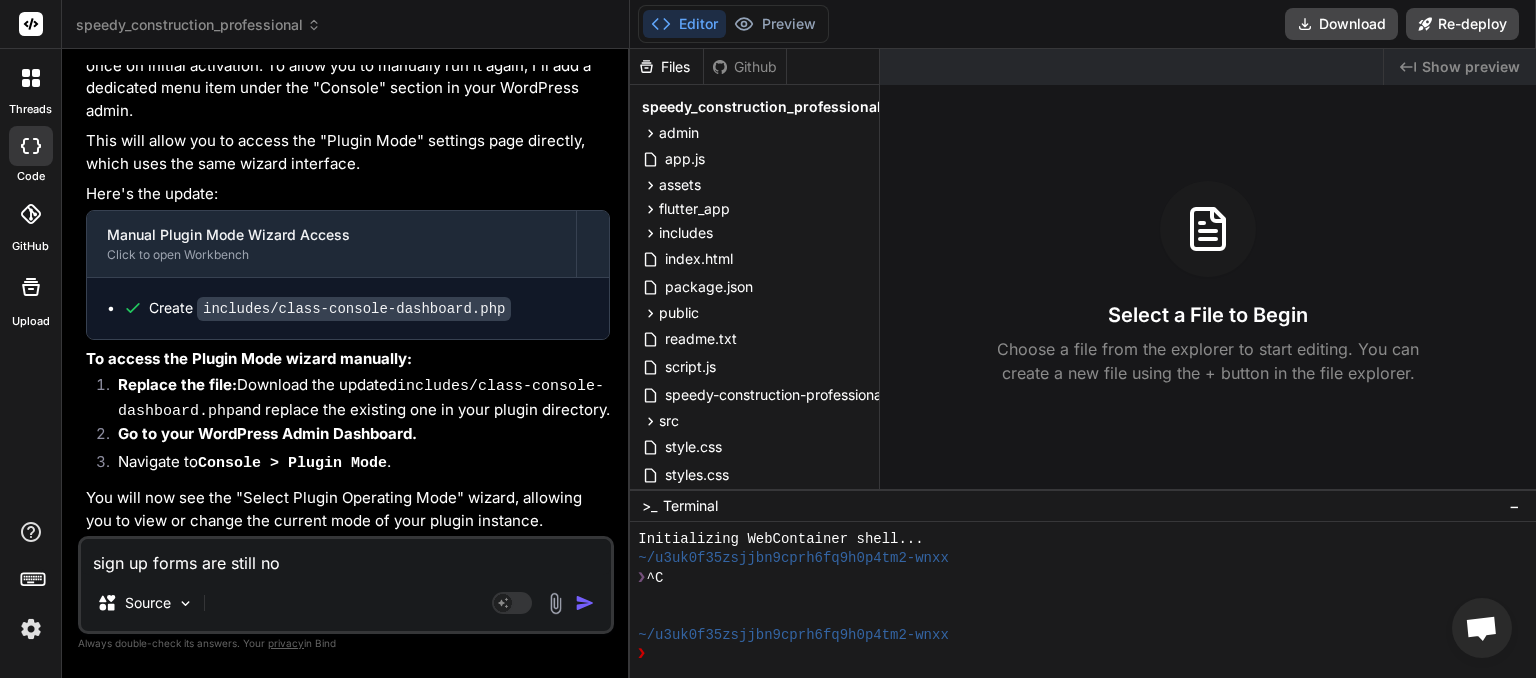 type on "sign up forms are still not" 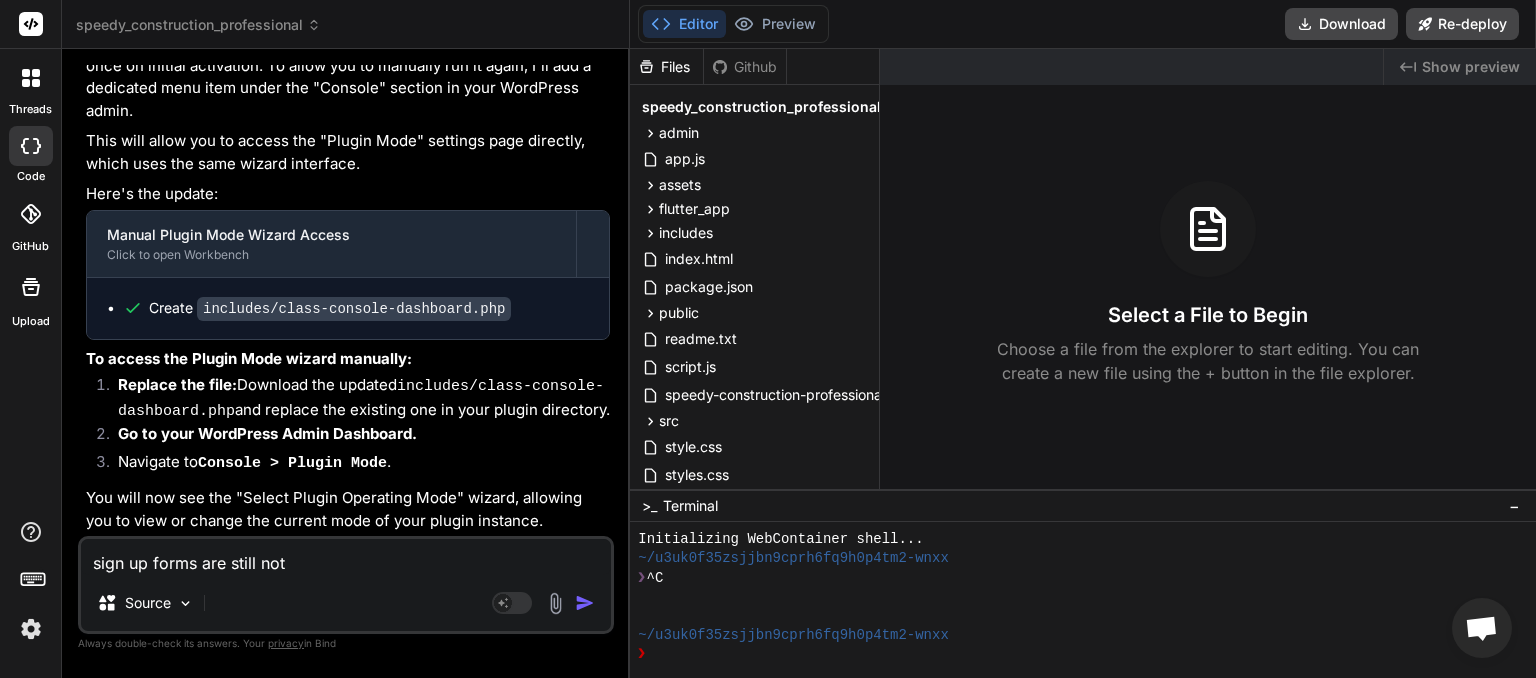 type on "sign up forms are still not" 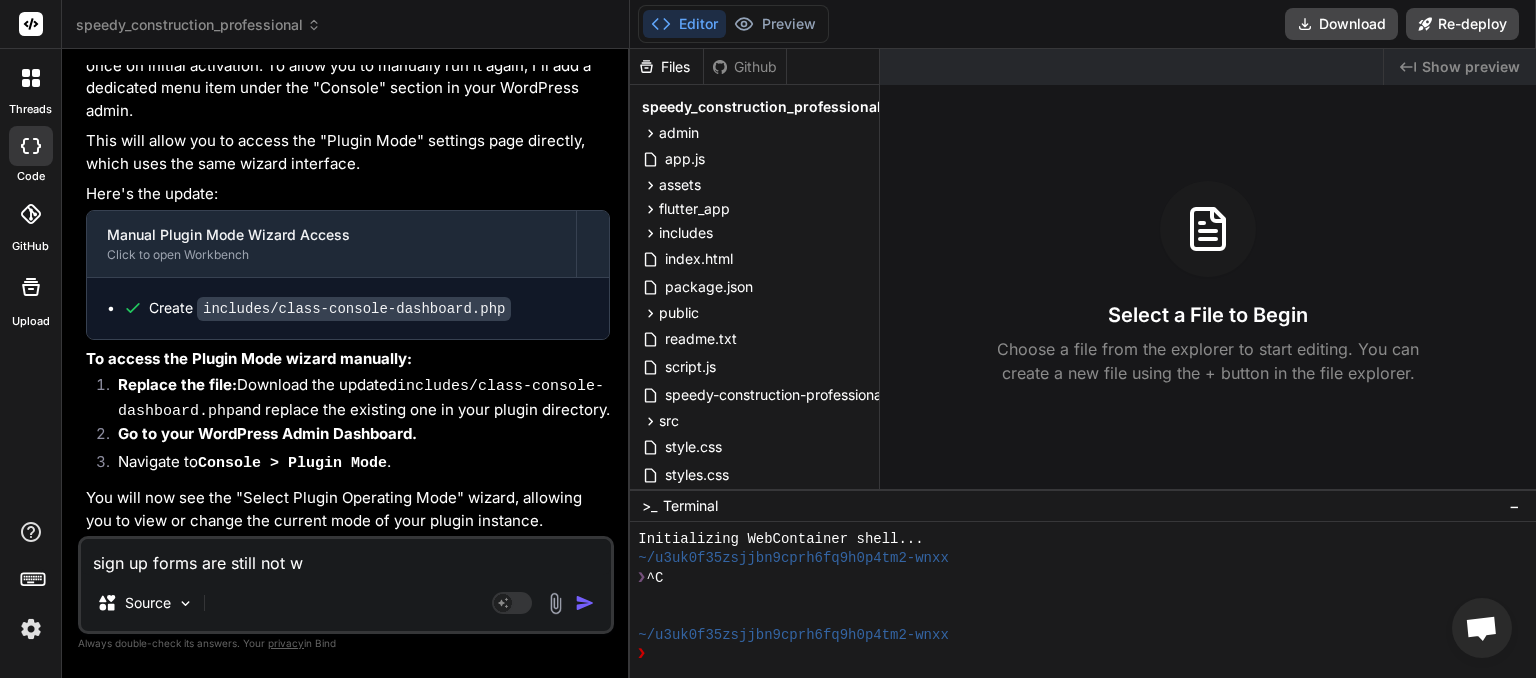 type on "sign up forms are still not wo" 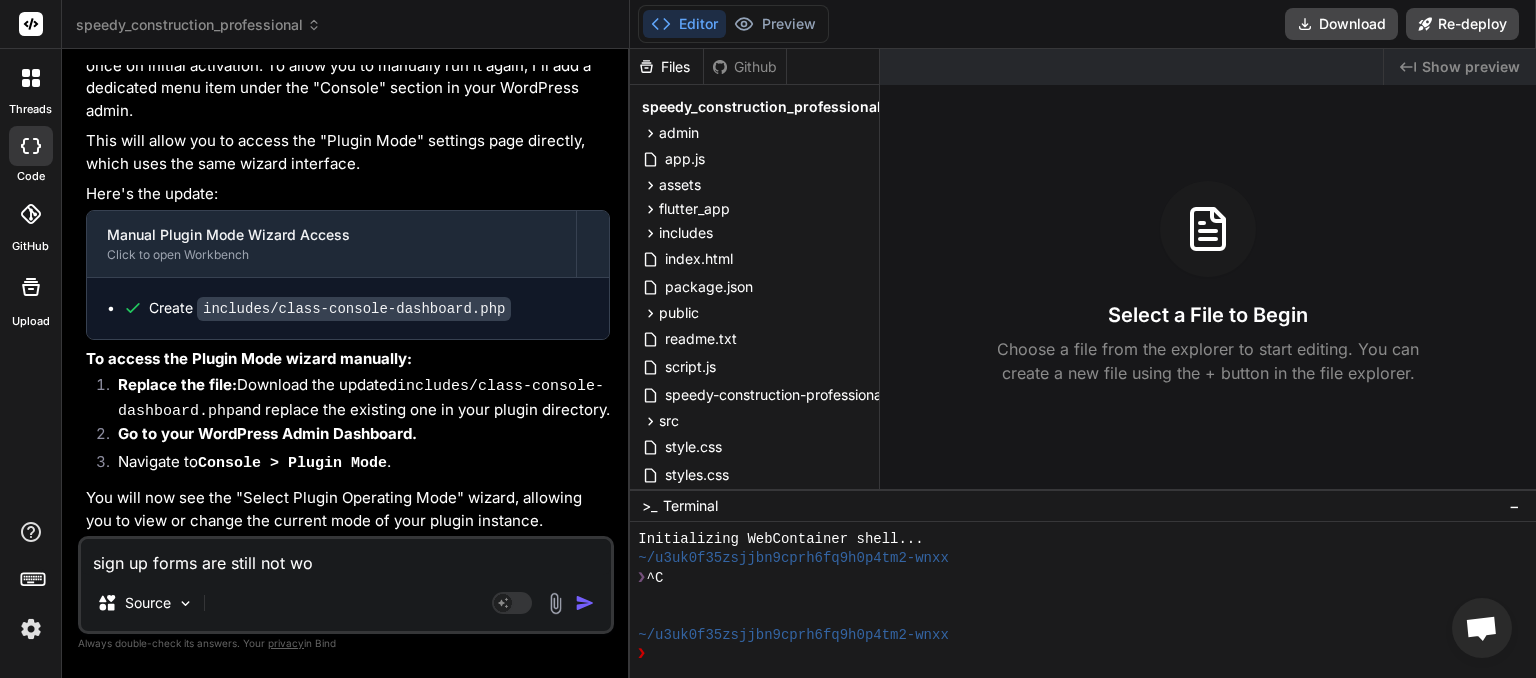 type on "sign up forms are still not wor" 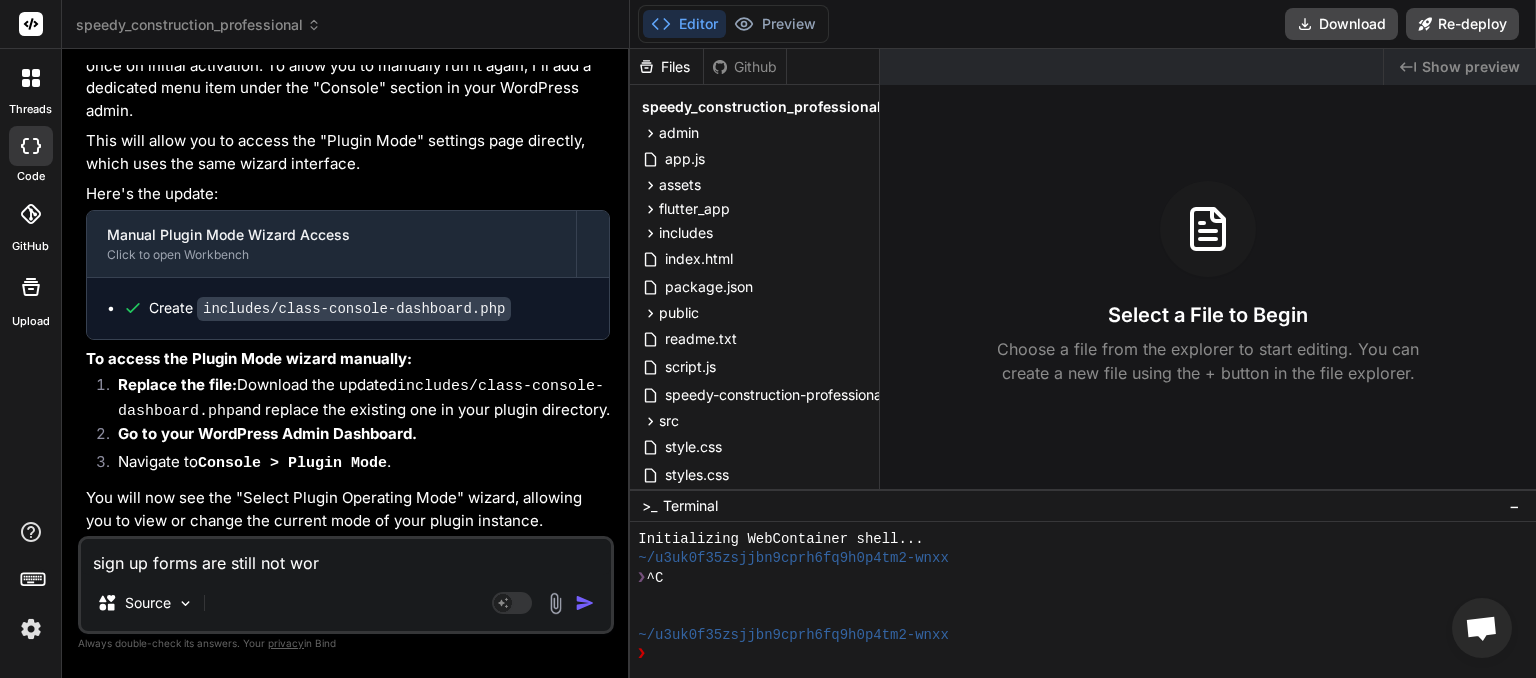 type on "sign up forms are still not work" 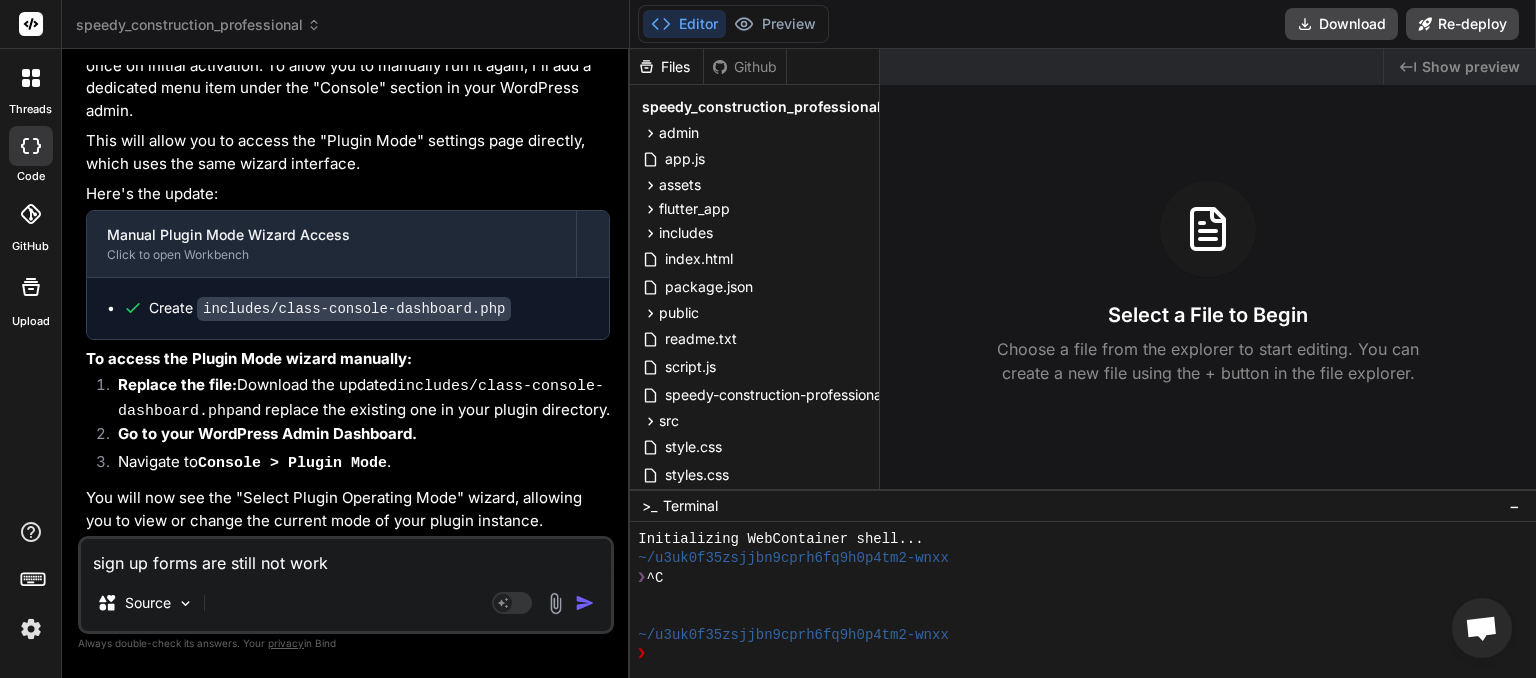 type on "sign up forms are still not worki" 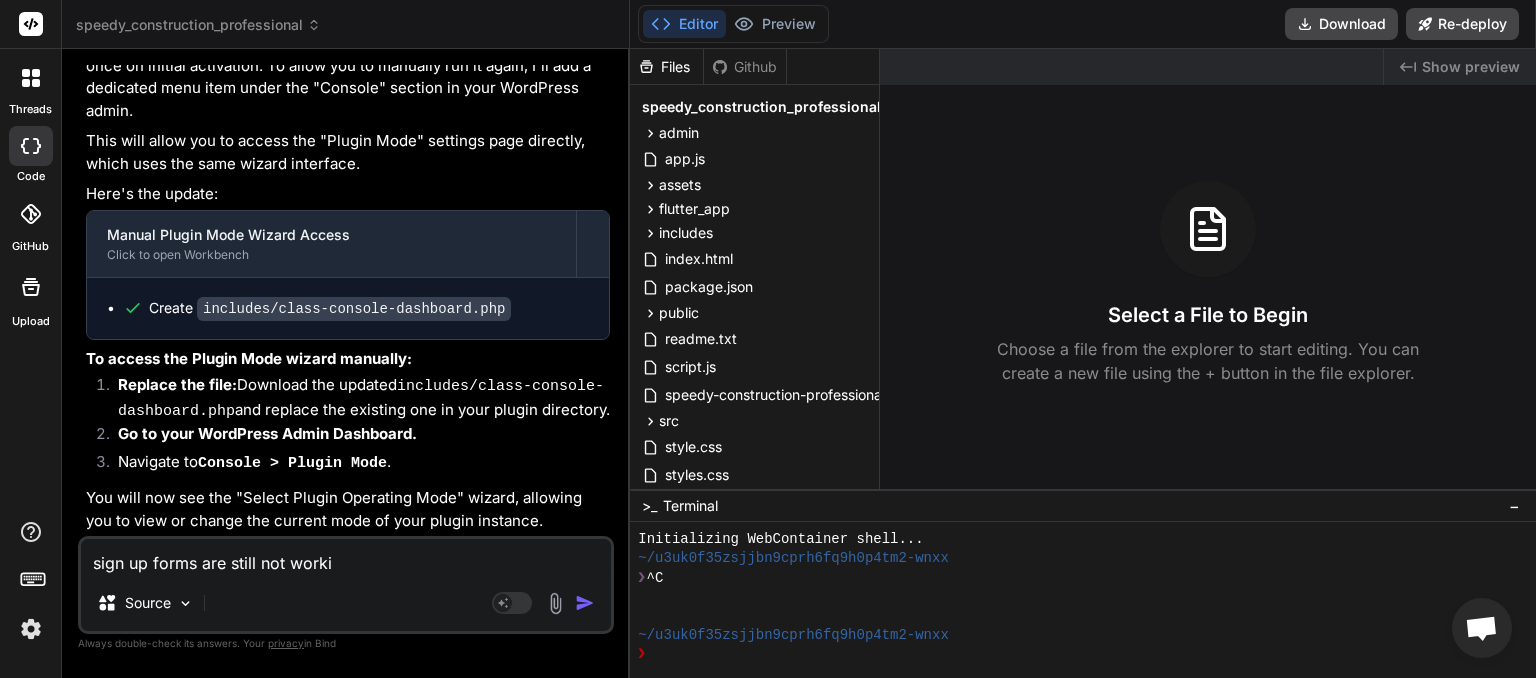 type on "sign up forms are still not workin" 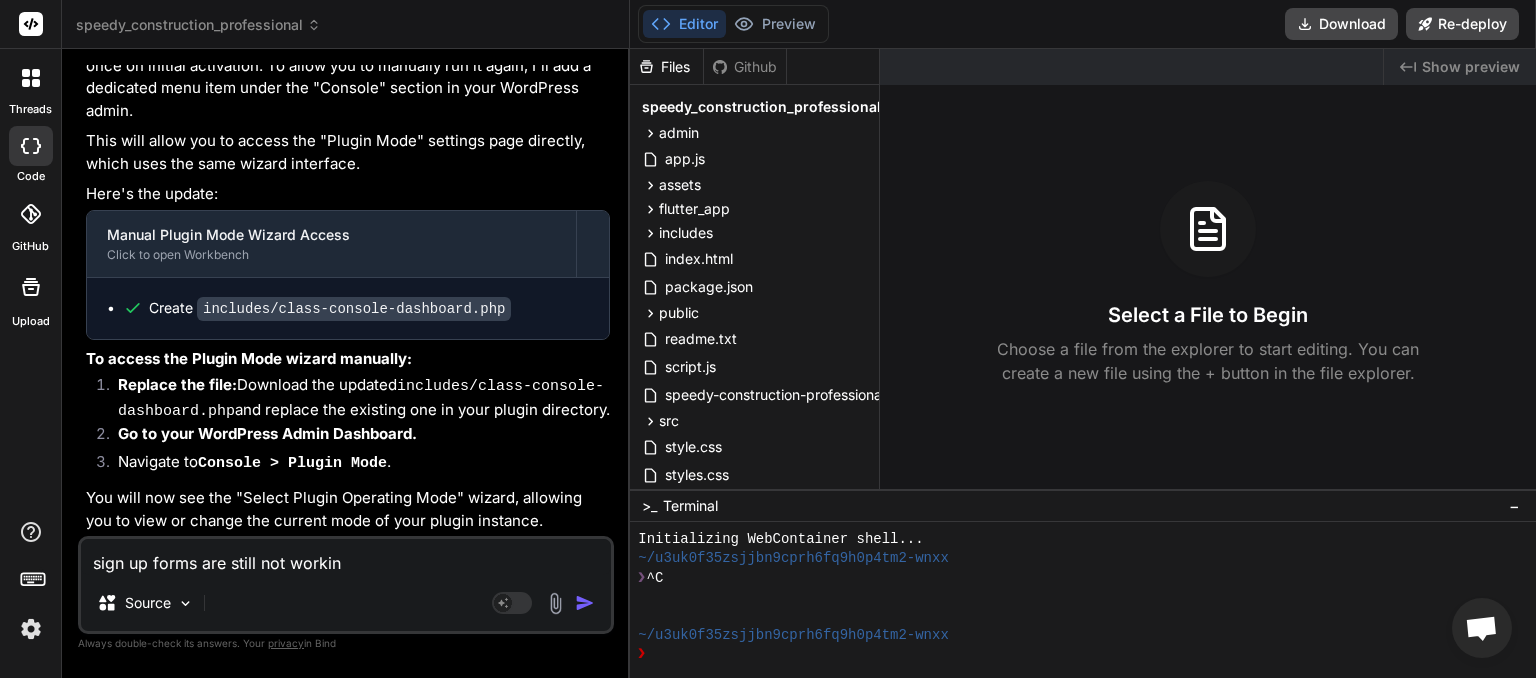 type on "sign up forms are still not working" 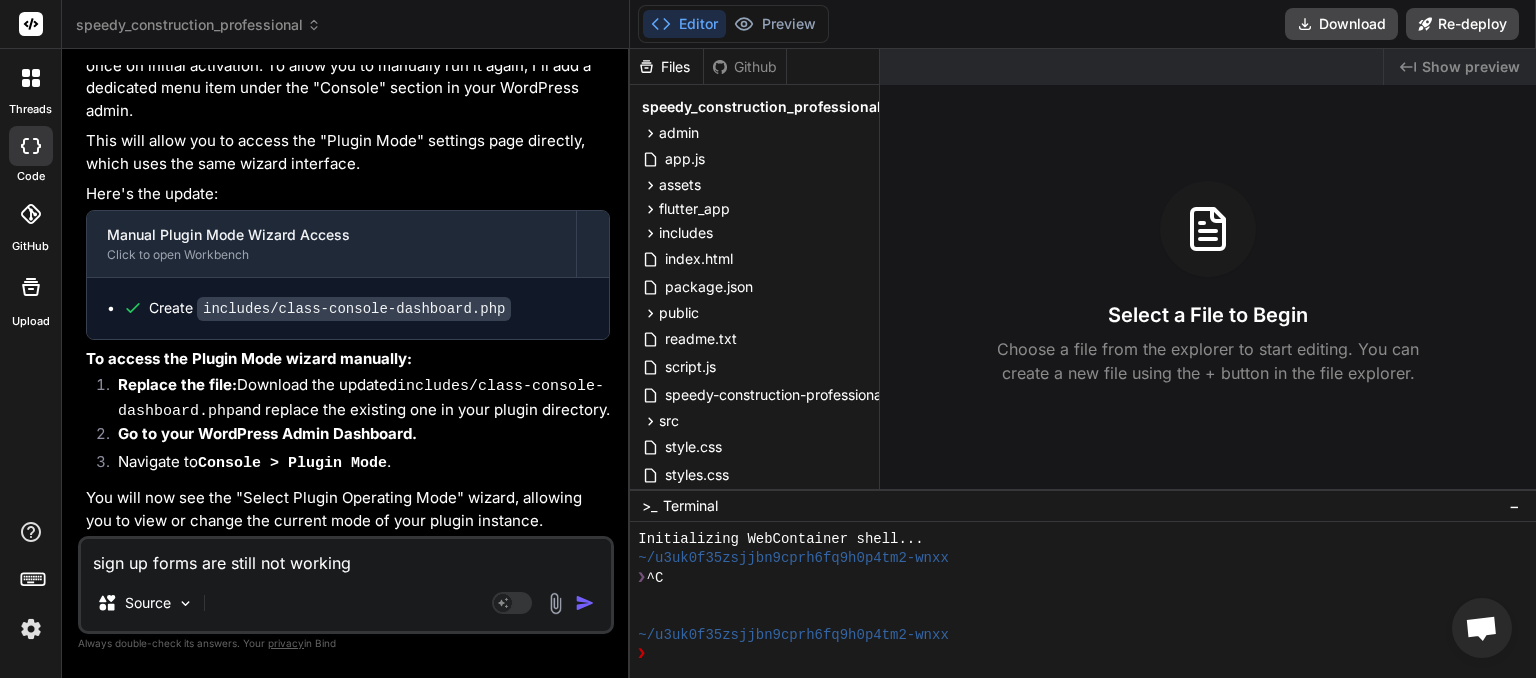 type on "sign up forms are still not working" 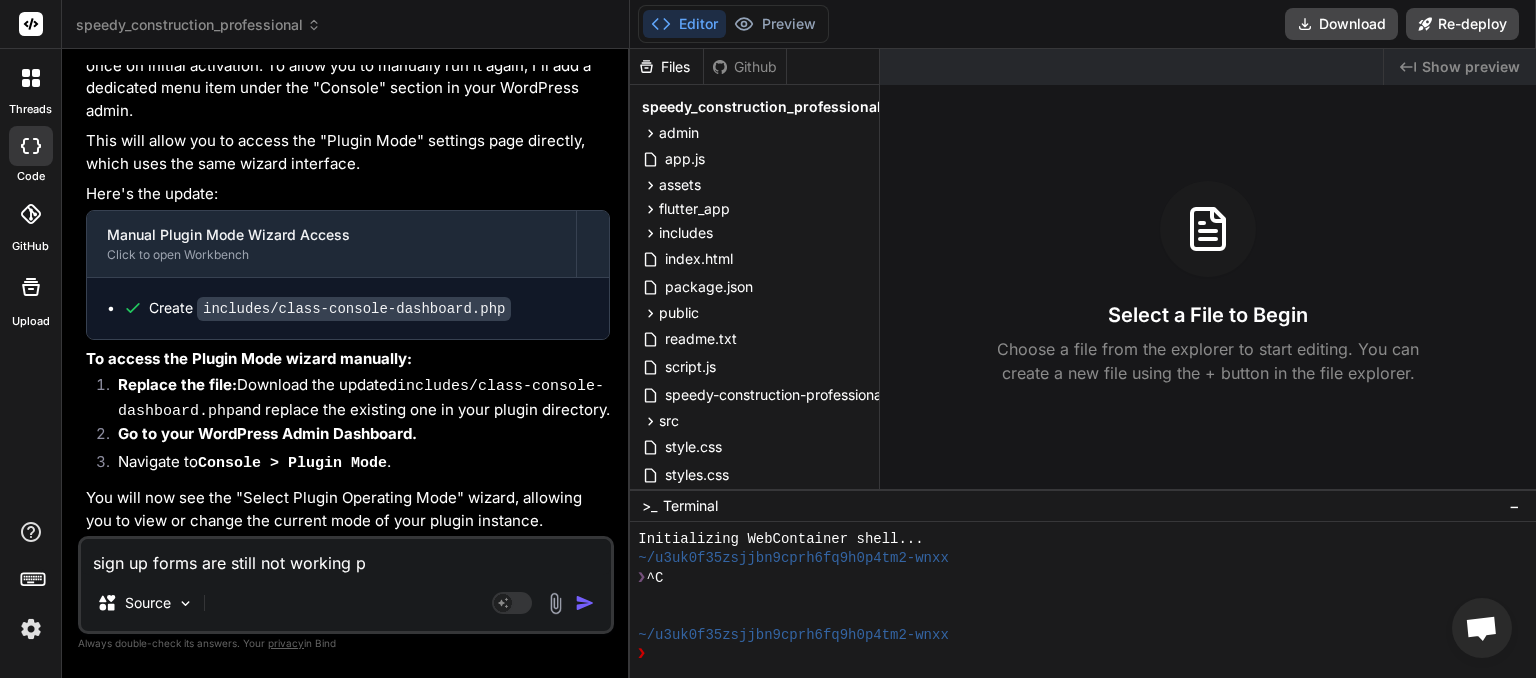 type on "sign up forms are still not working pr" 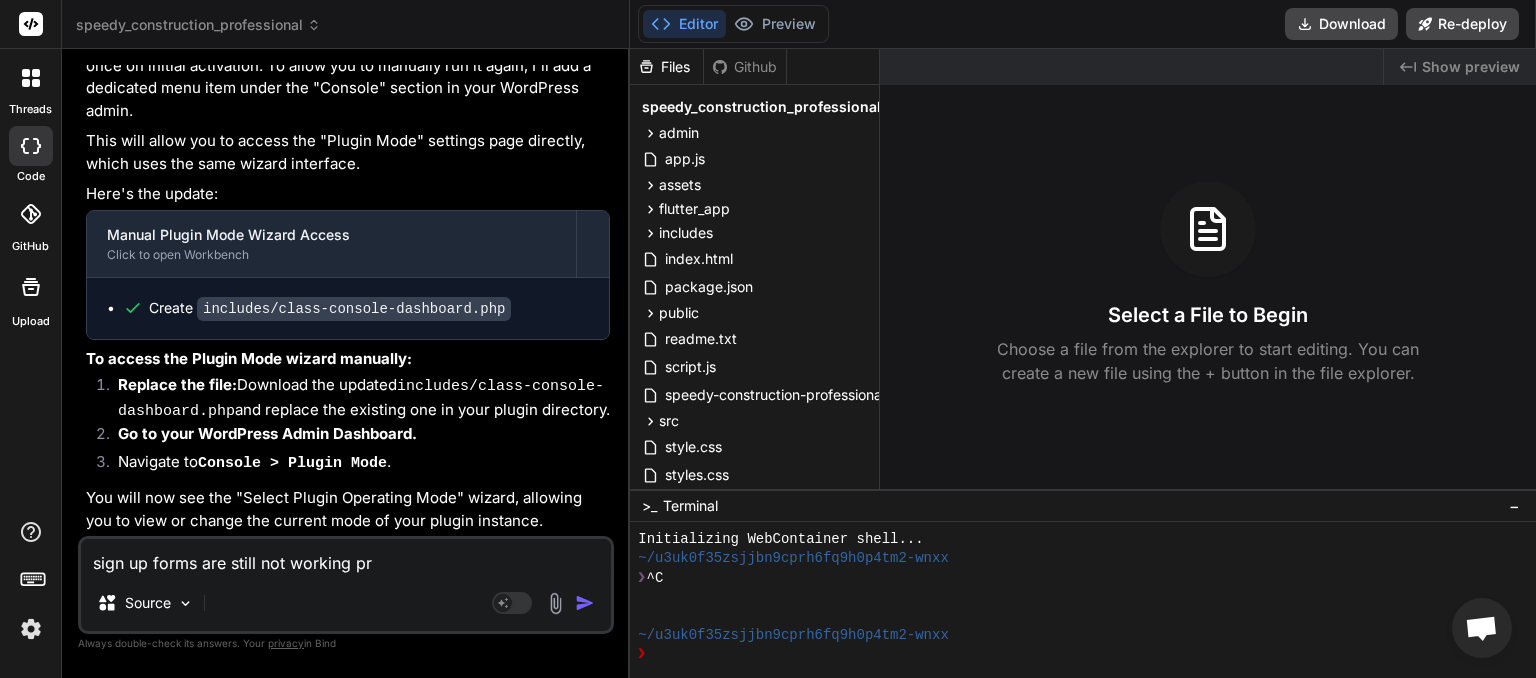 type on "sign up forms are still not working pro" 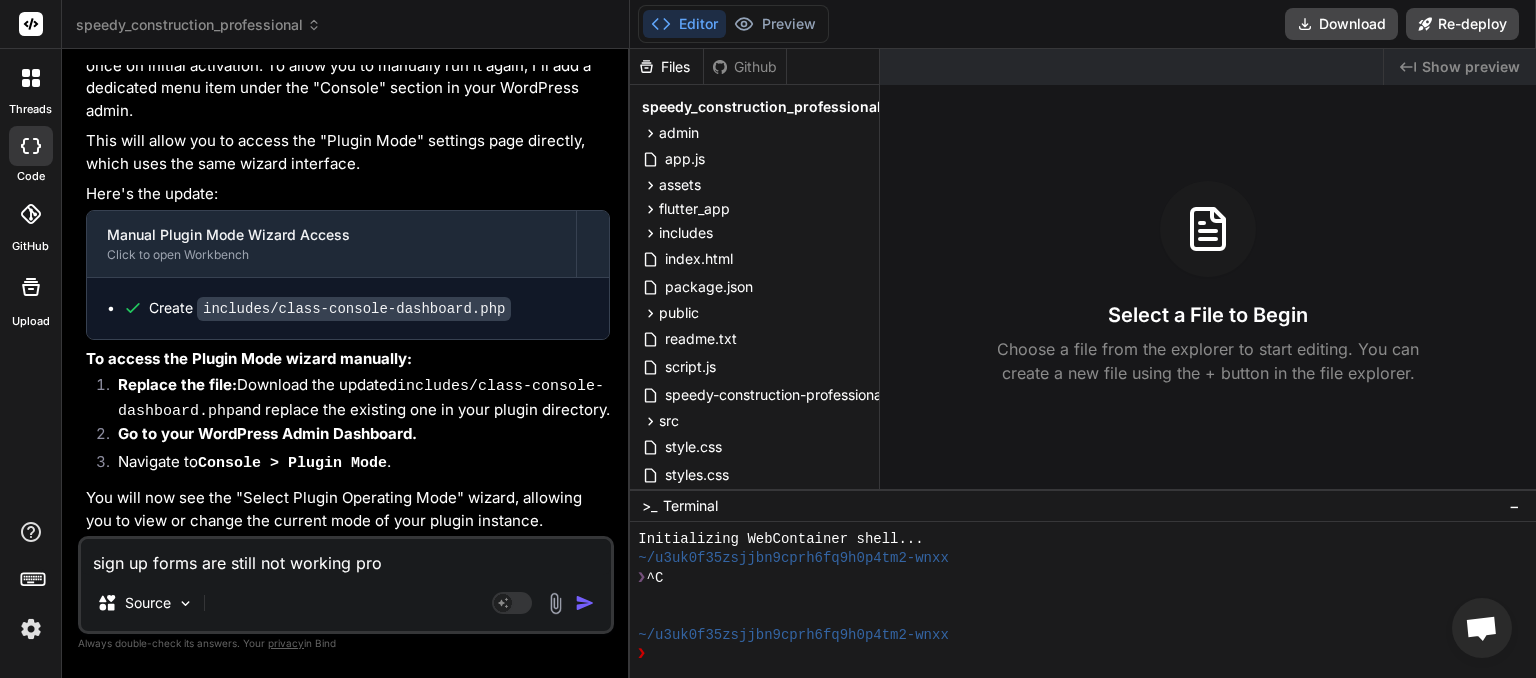 type on "sign up forms are still not working prop" 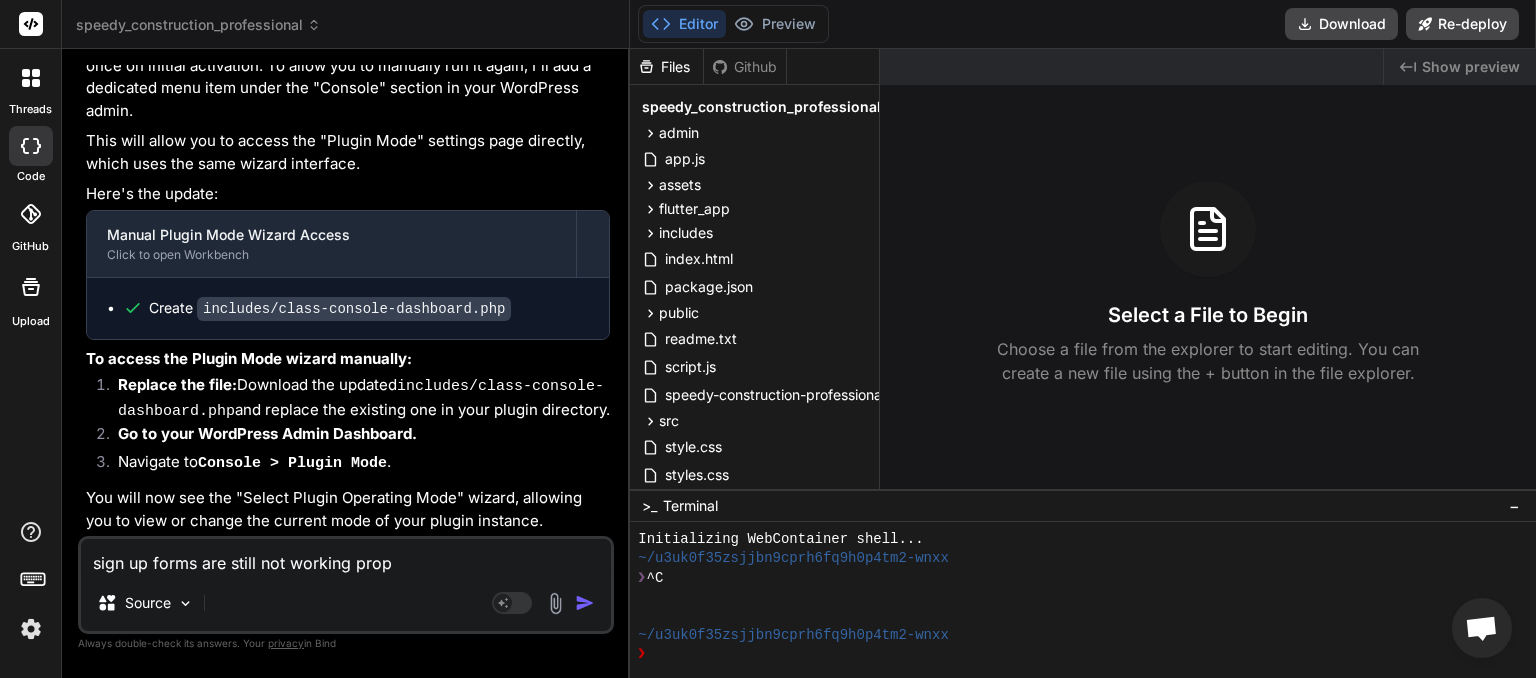 type on "sign up forms are still not working prope" 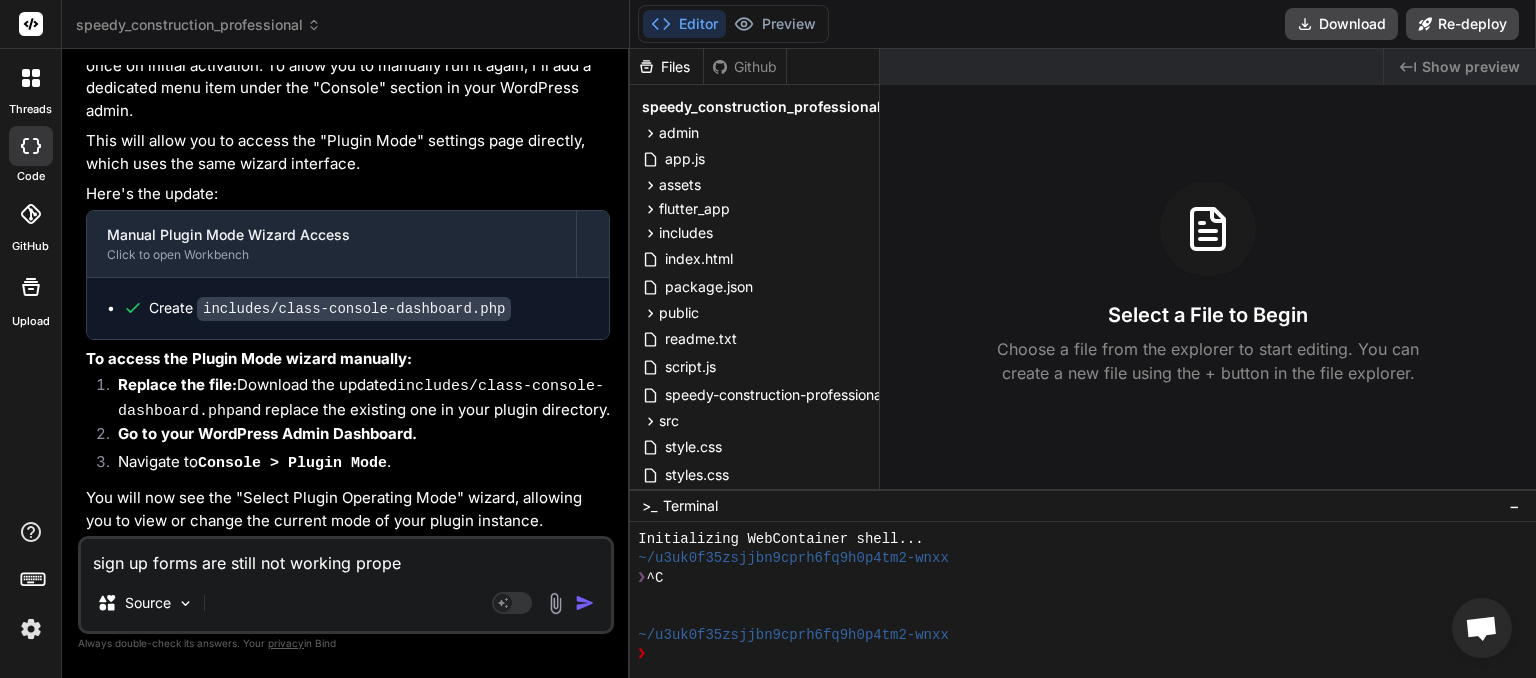type on "sign up forms are still not working propew" 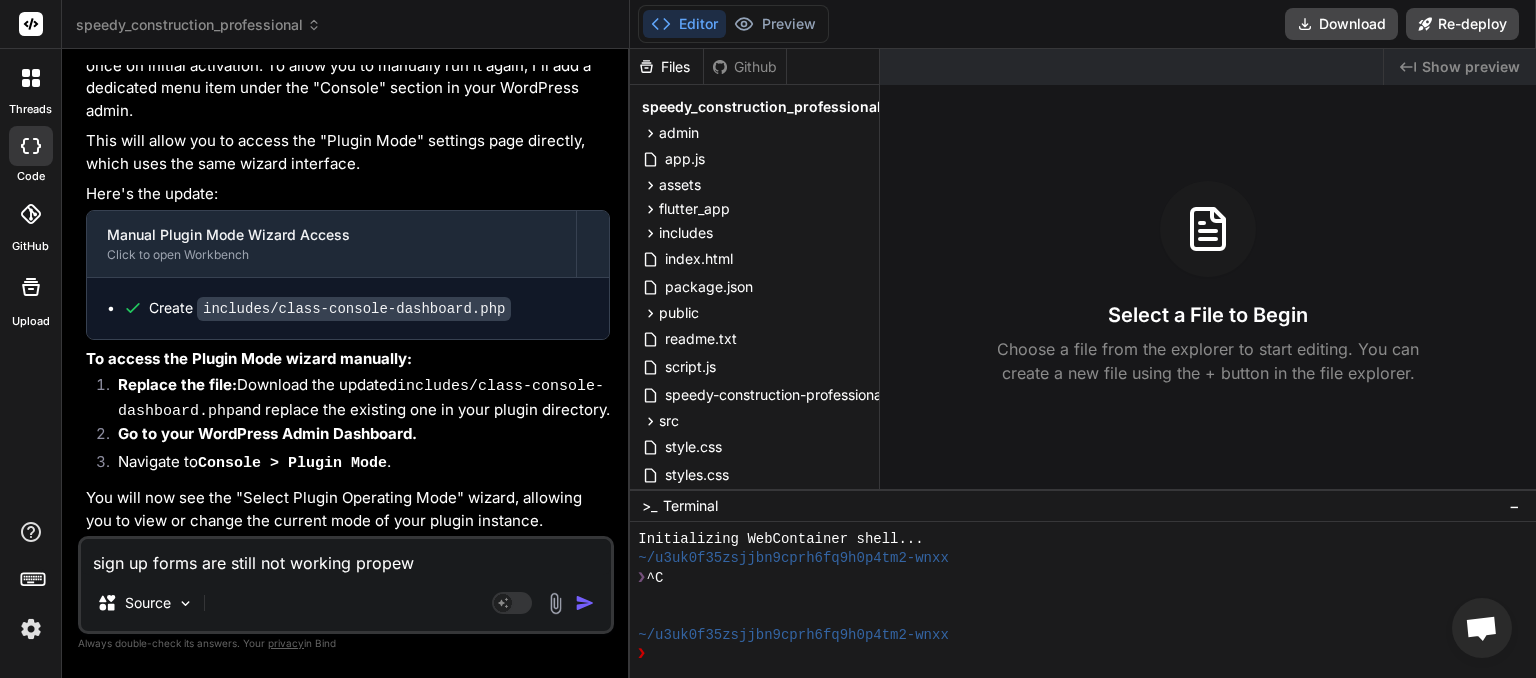 type on "sign up forms are still not working propewr" 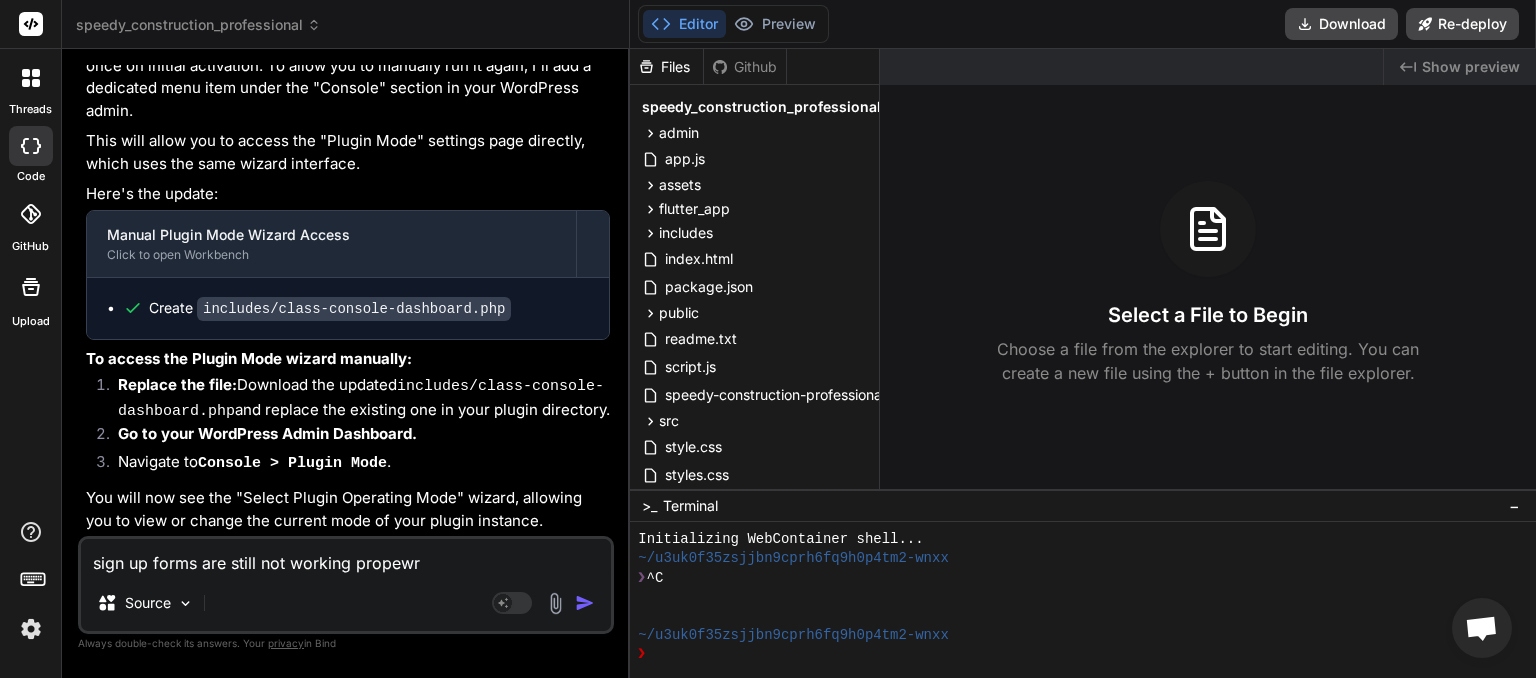 type on "sign up forms are still not working propewrl" 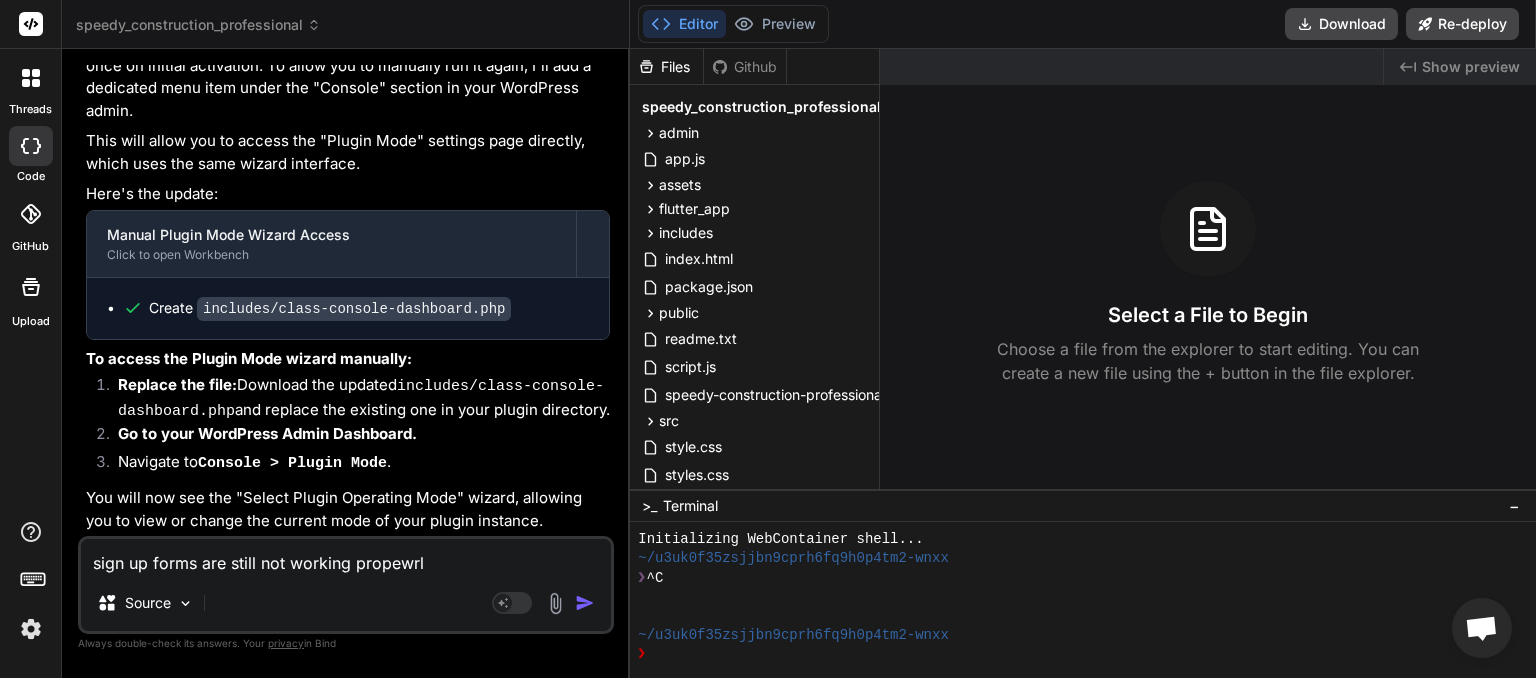 type on "sign up forms are still not working propewrly" 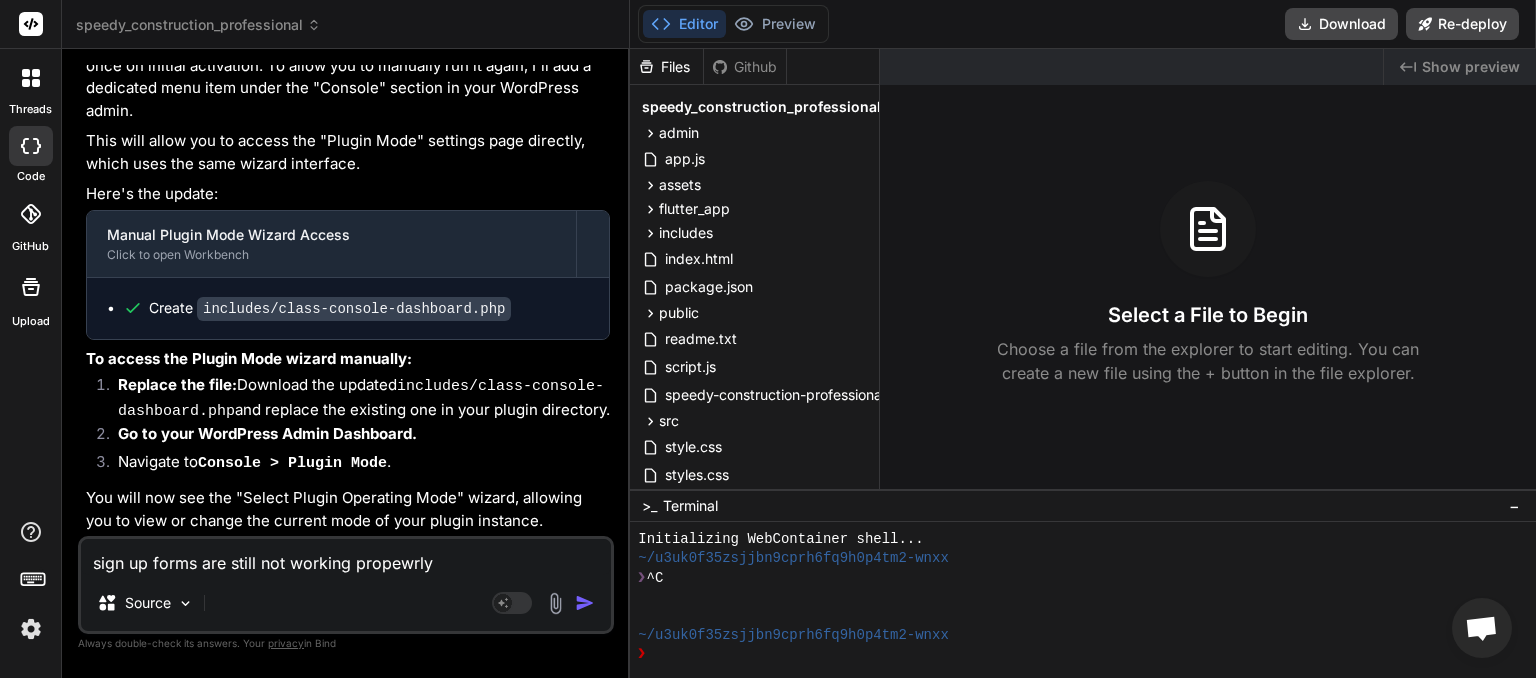 type on "sign up forms are still not working properly" 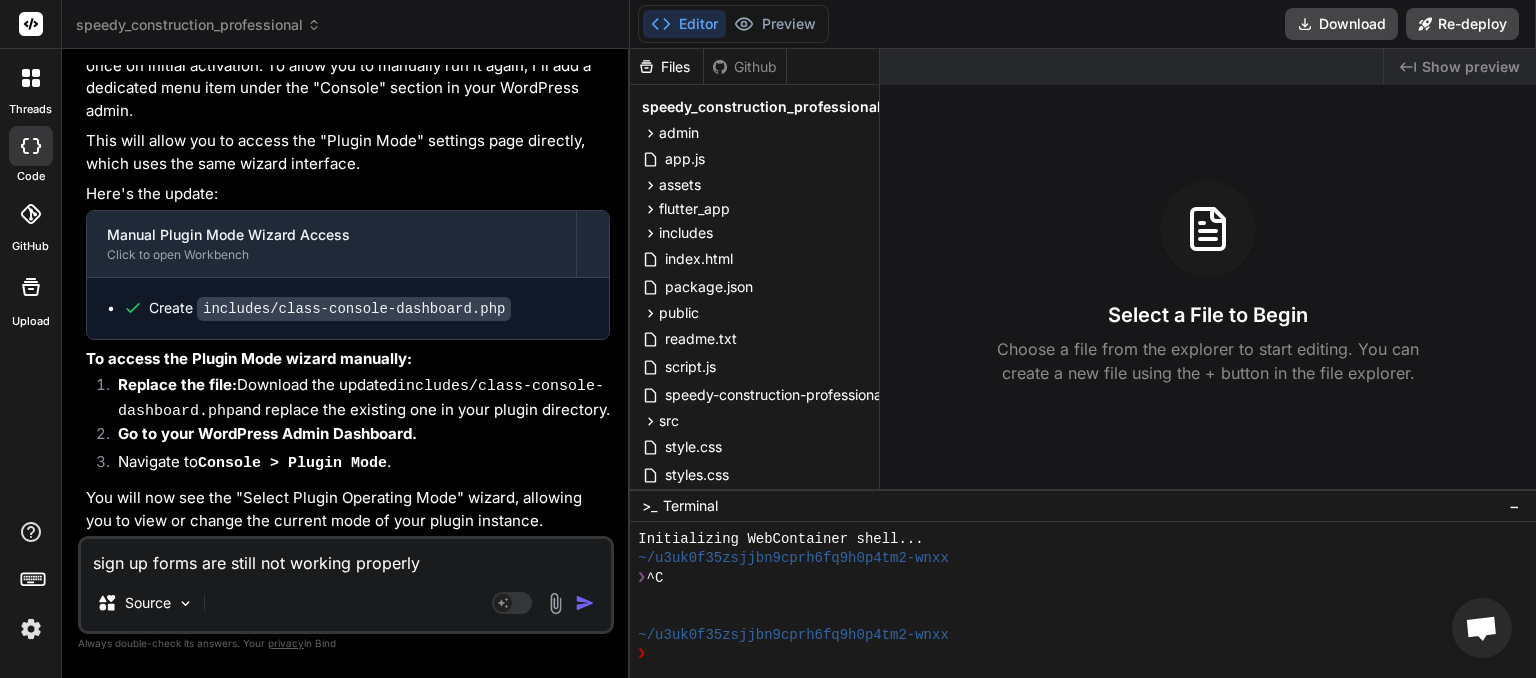 type on "x" 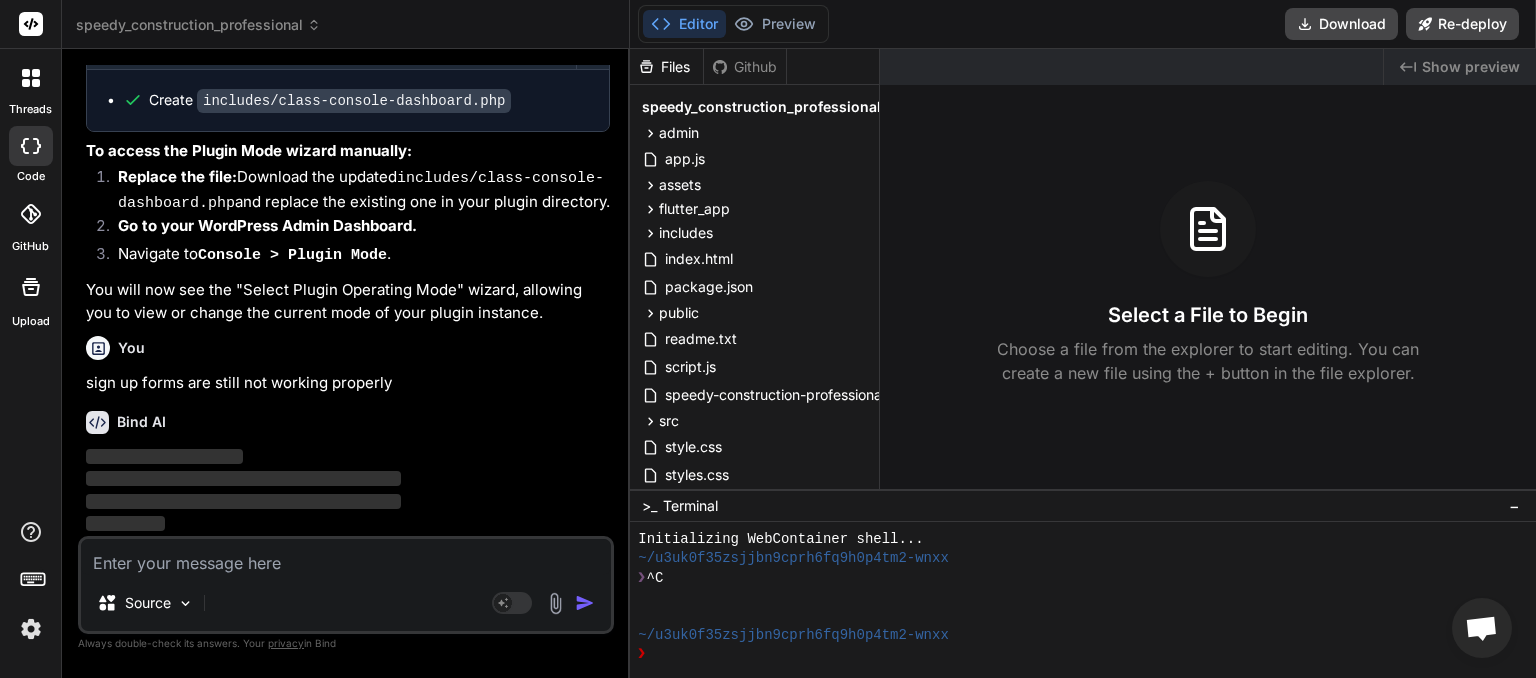 scroll, scrollTop: 9675, scrollLeft: 0, axis: vertical 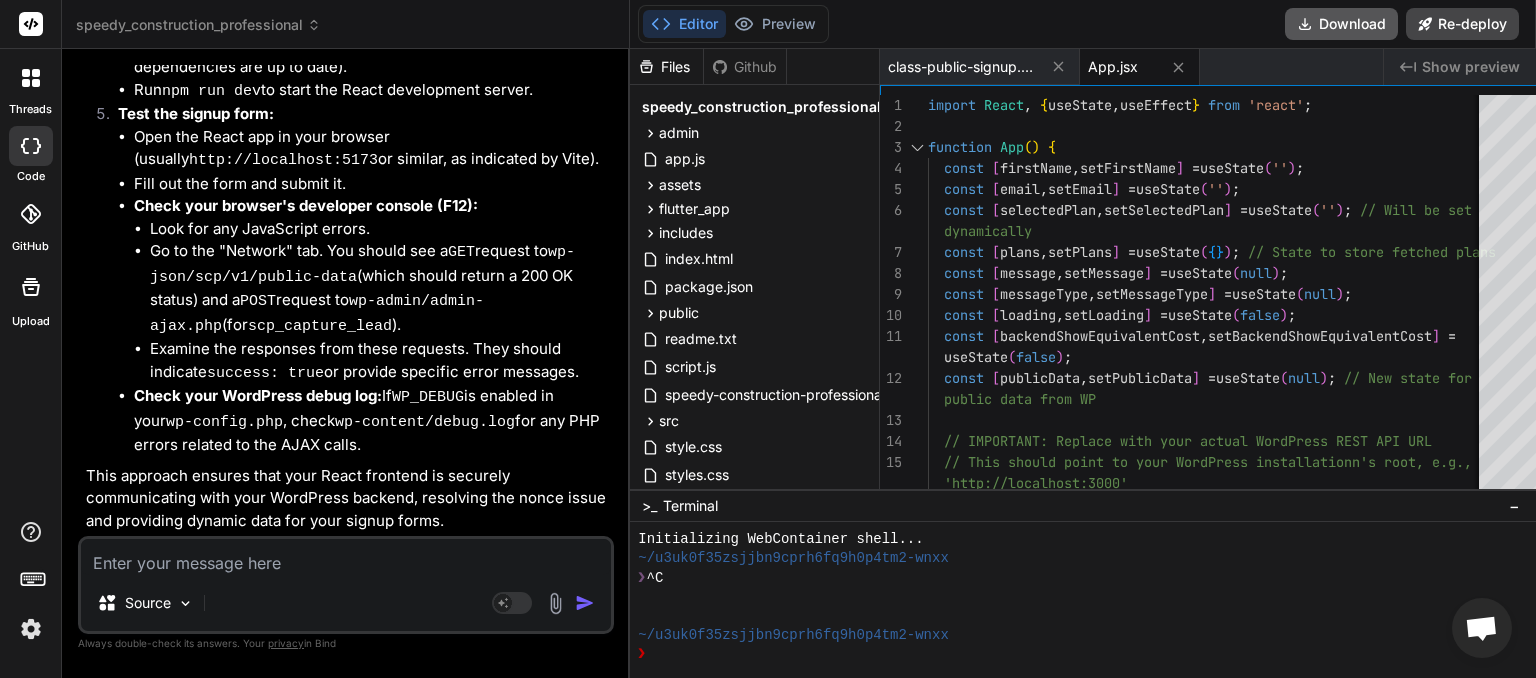 click on "Download" at bounding box center (1341, 24) 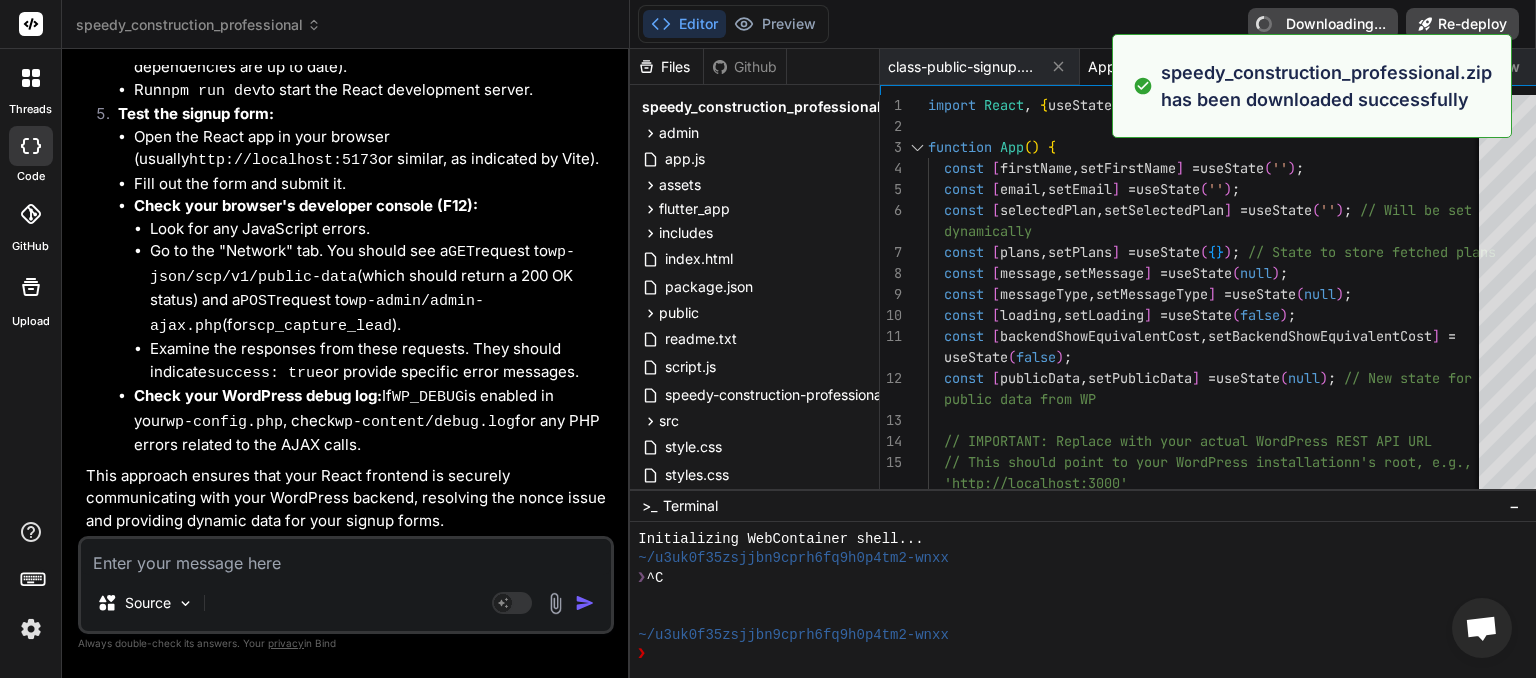 type on "x" 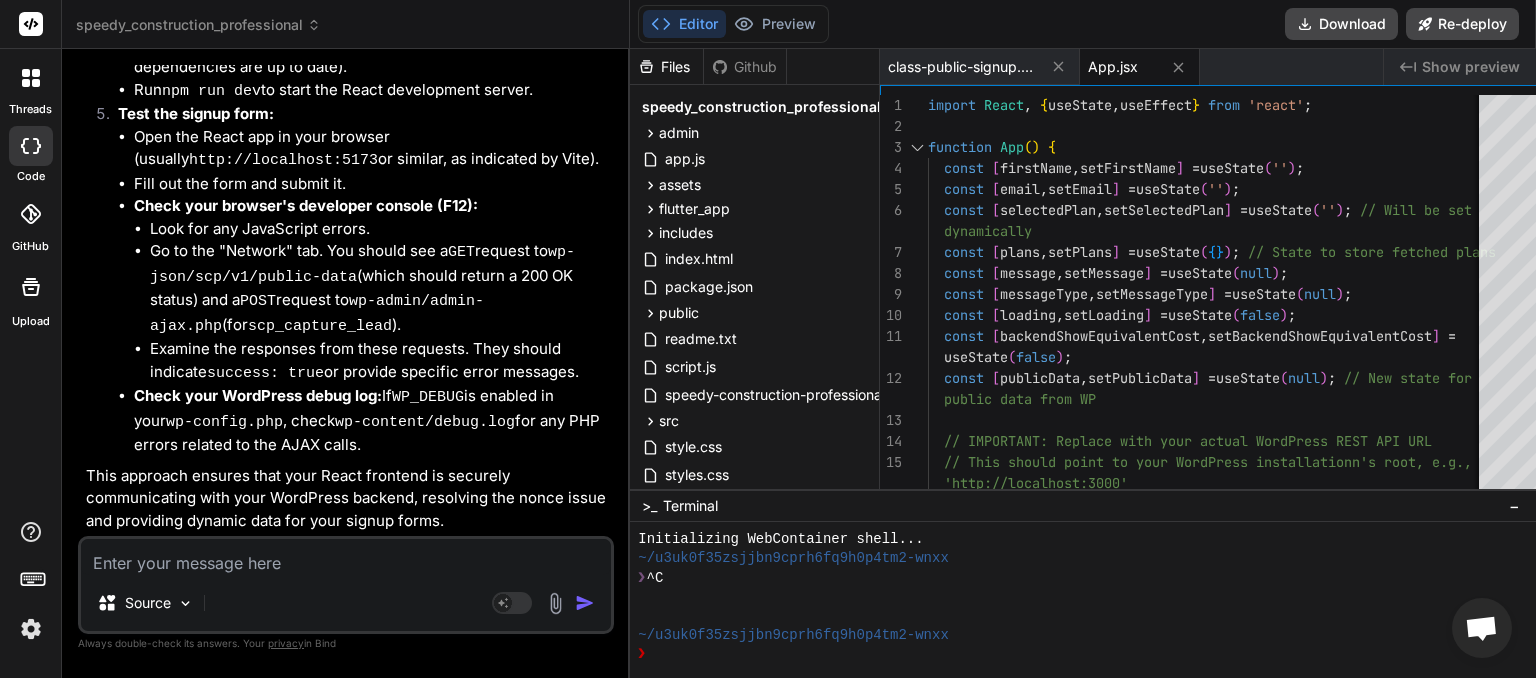 paste on "[scp_signup_form]" 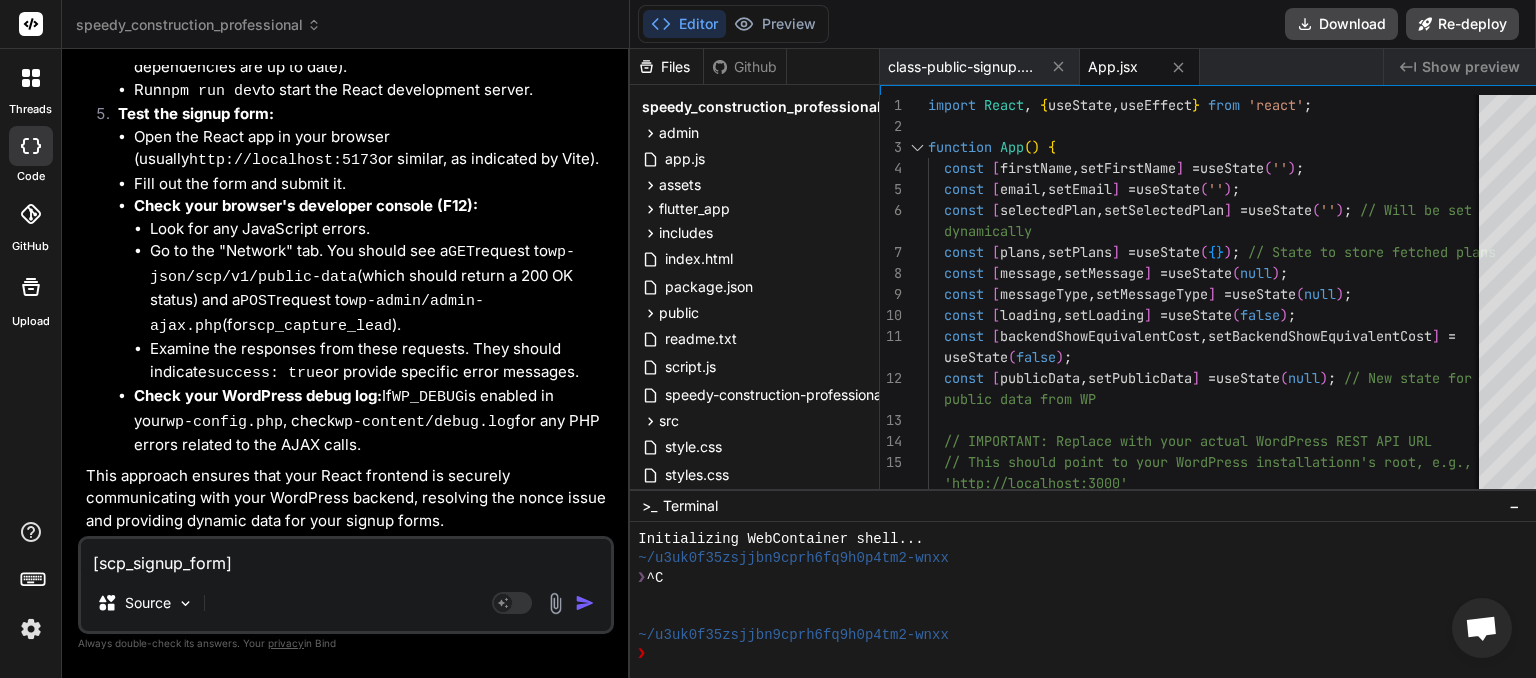 type on "[scp_signup_form]" 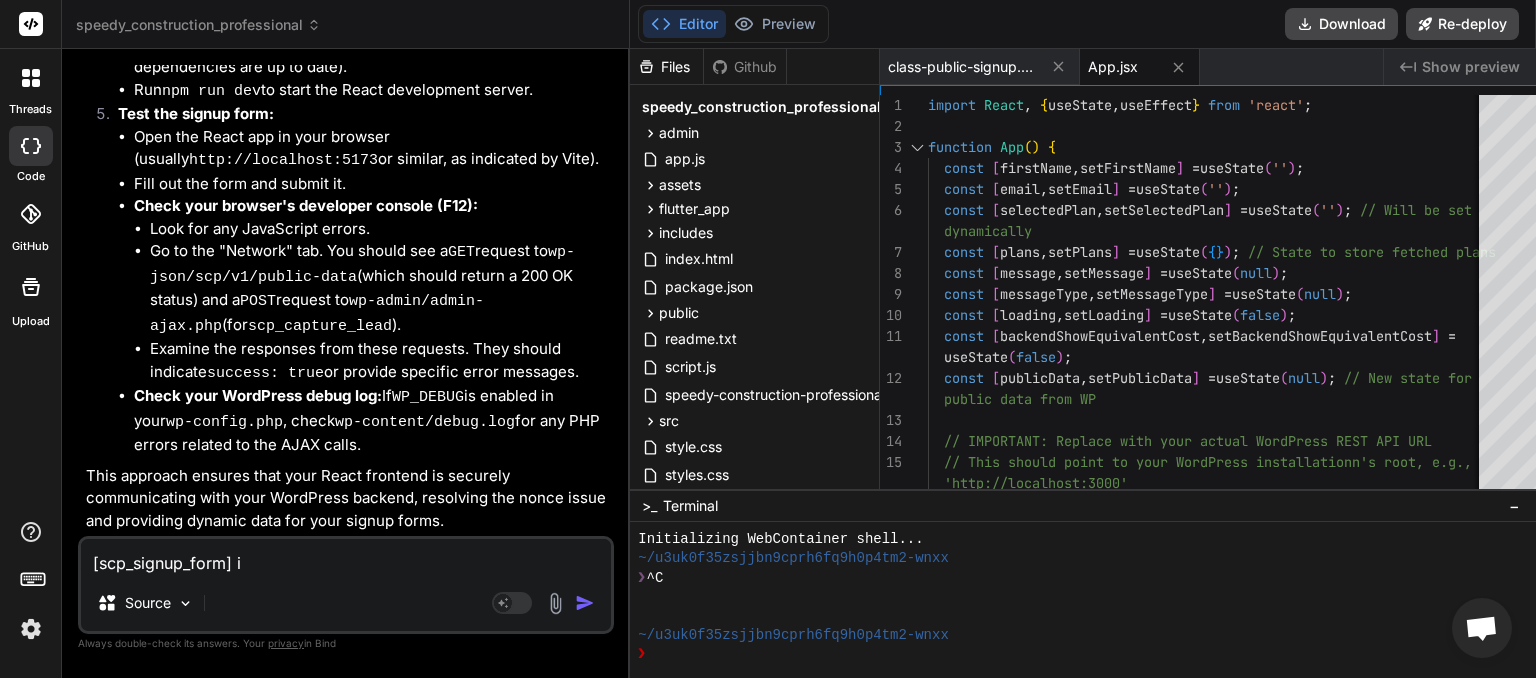 type on "[scp_signup_form] is" 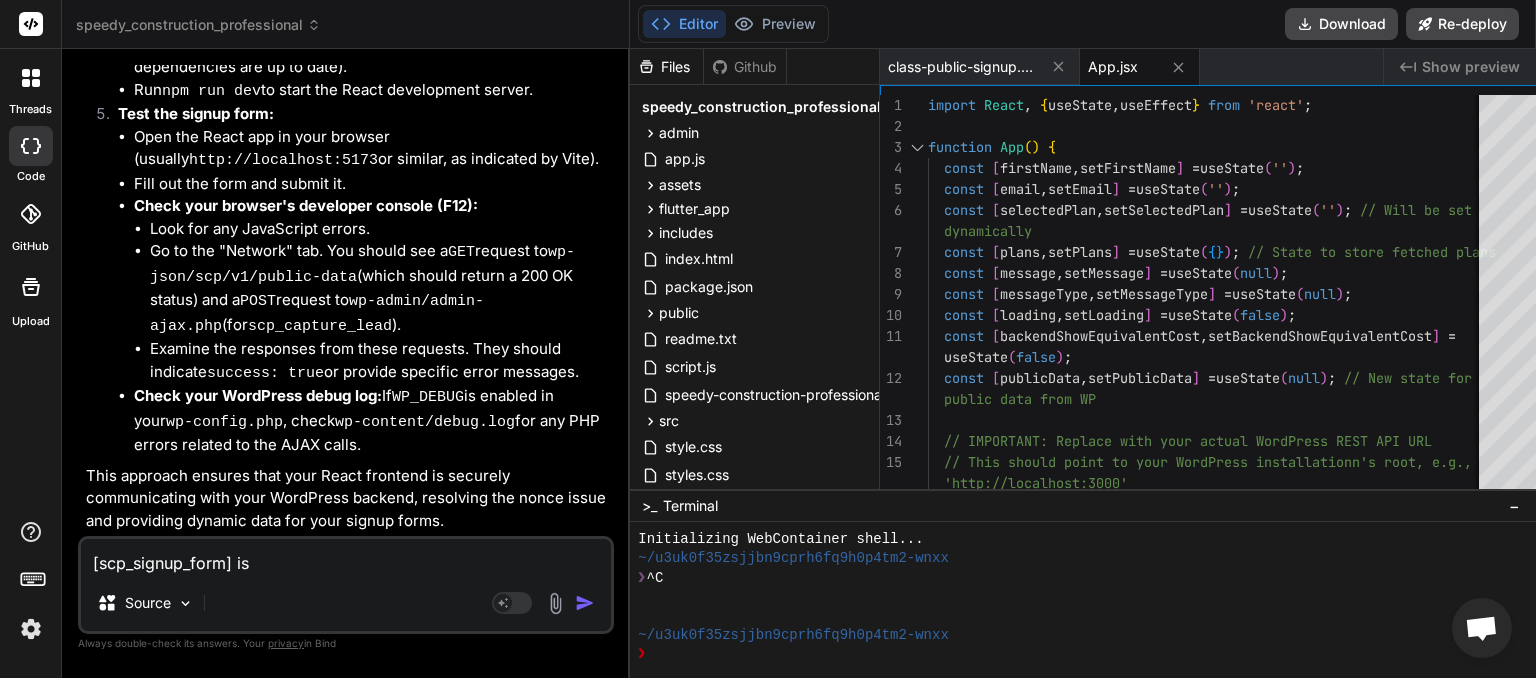 type on "[scp_signup_form] isn" 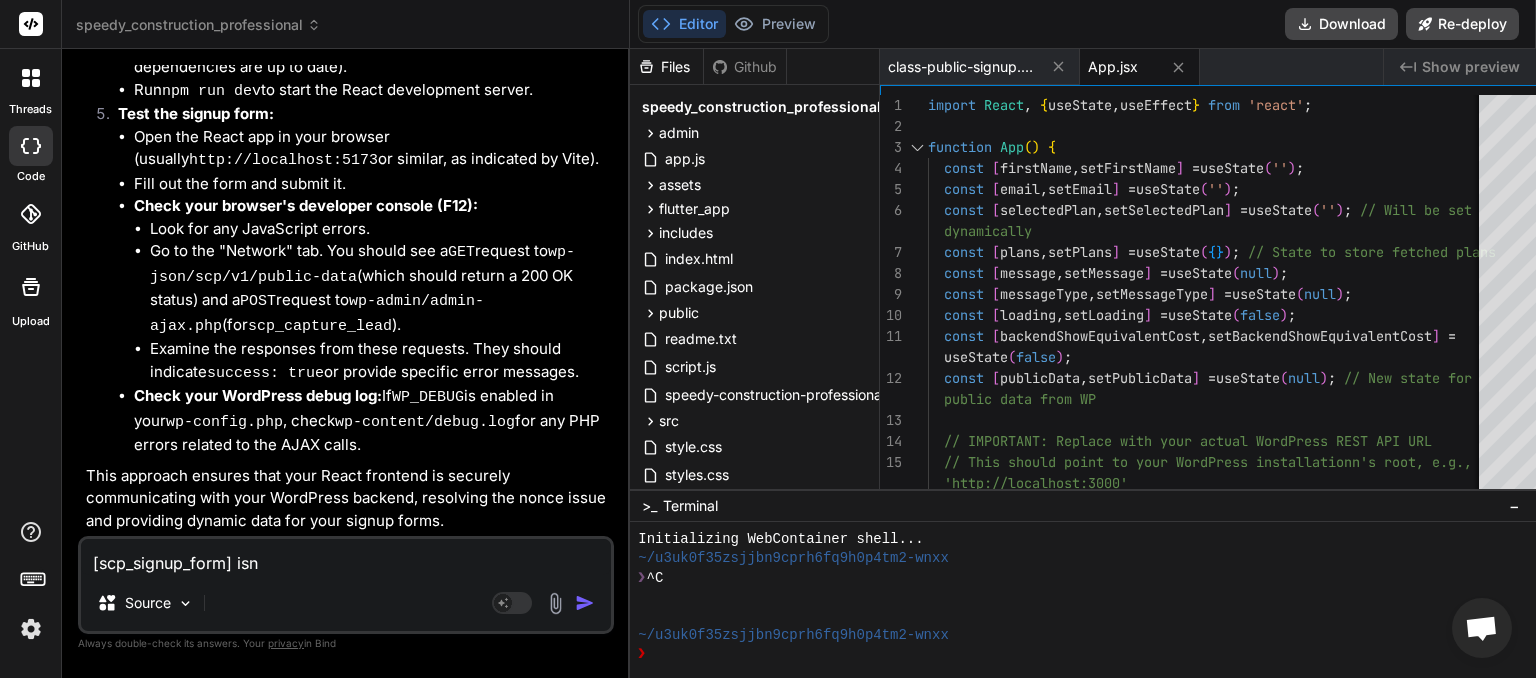 type on "[scp_signup_form] isnt" 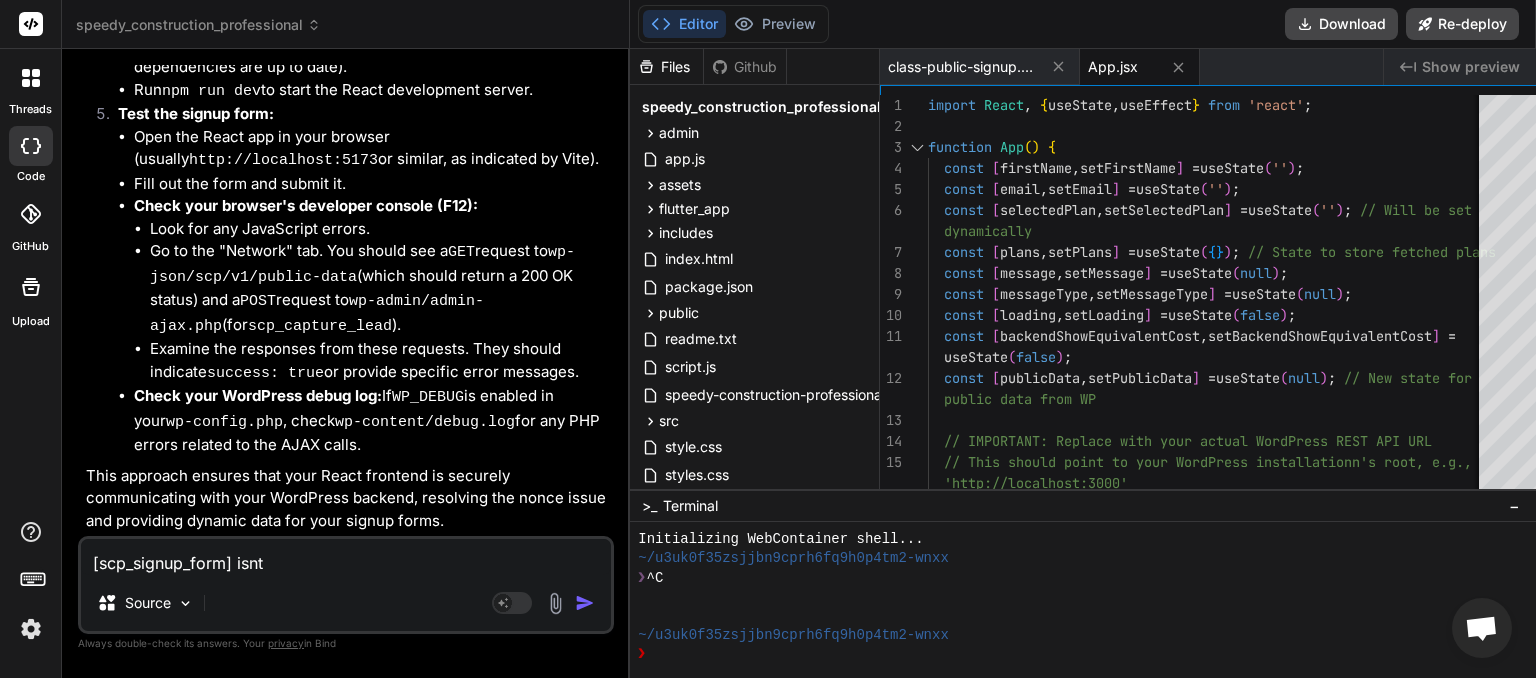 type on "[scp_signup_form] isnt" 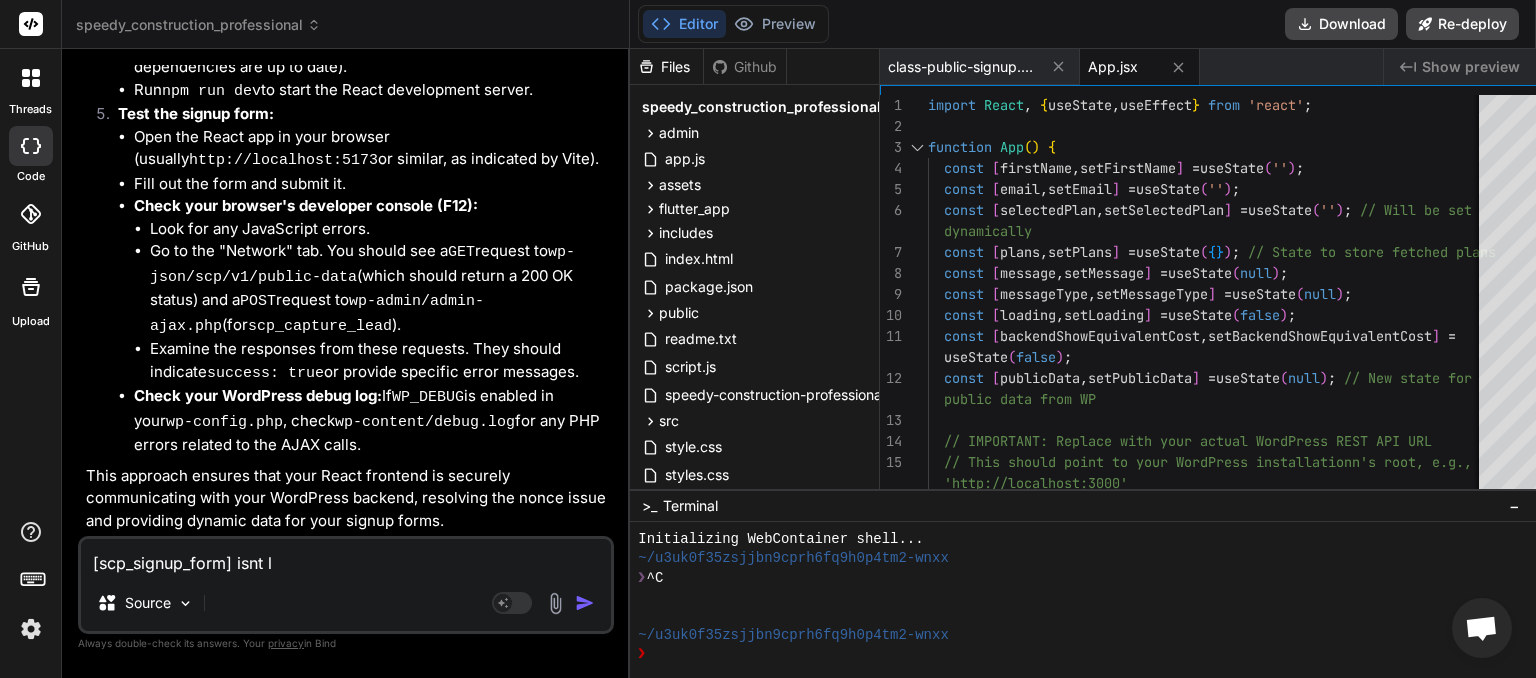 type on "[scp_signup_form] isnt lo" 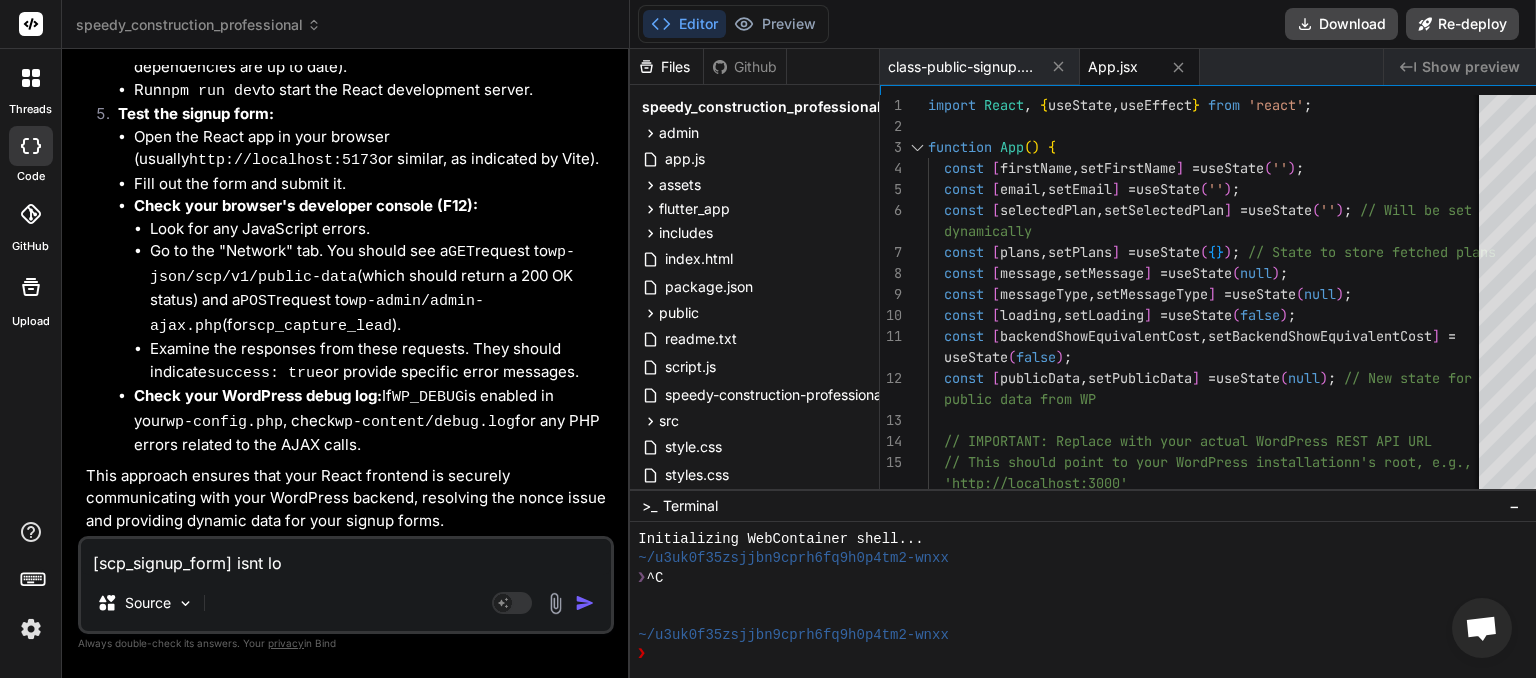 type on "[scp_signup_form] isnt loa" 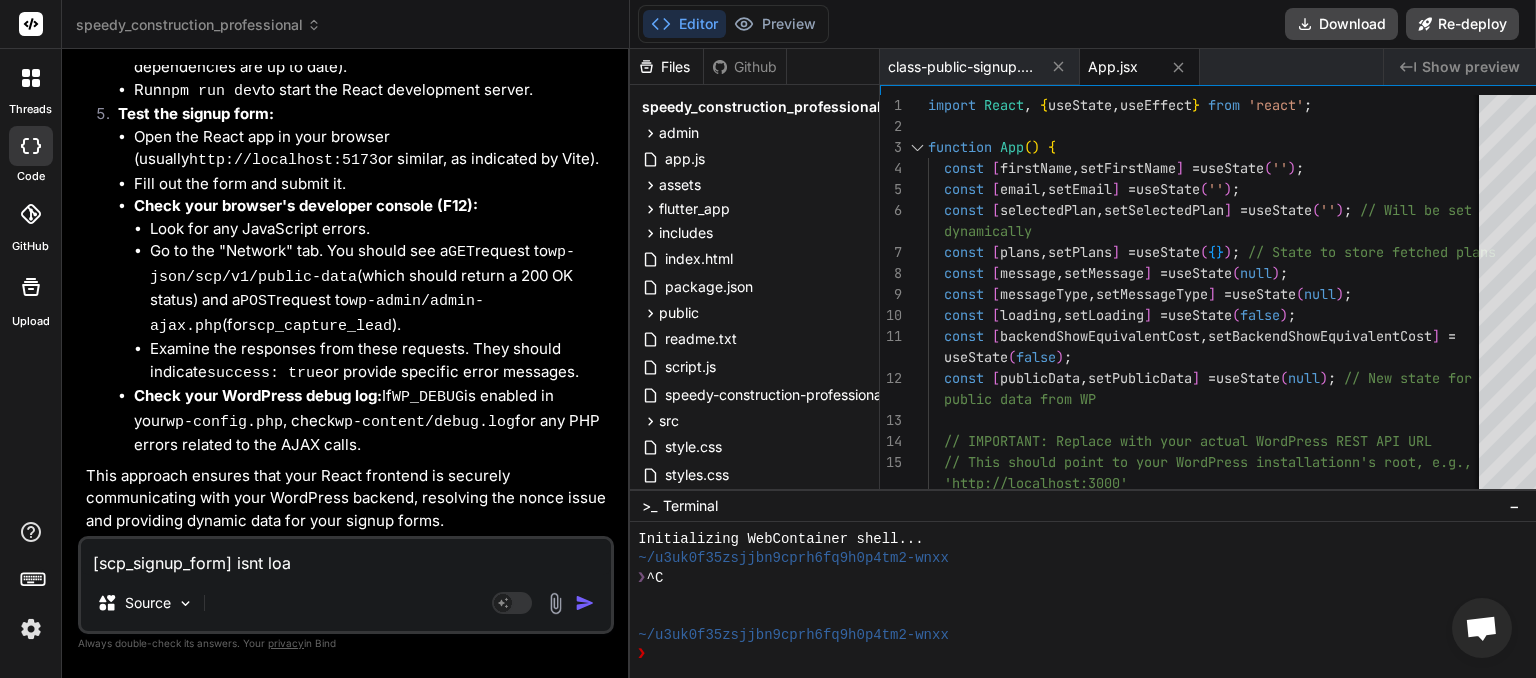 type on "[scp_signup_form] isnt load" 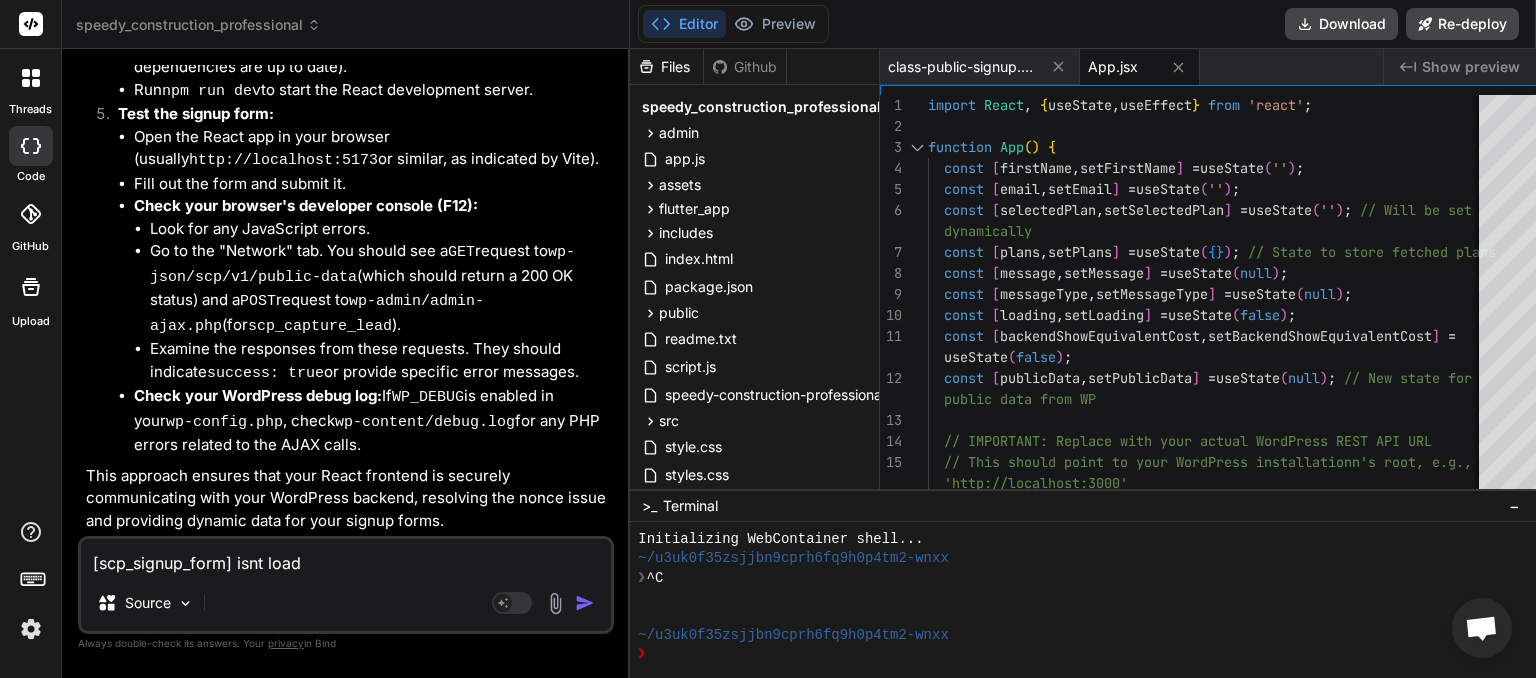 type on "[scp_signup_form] isnt loadi" 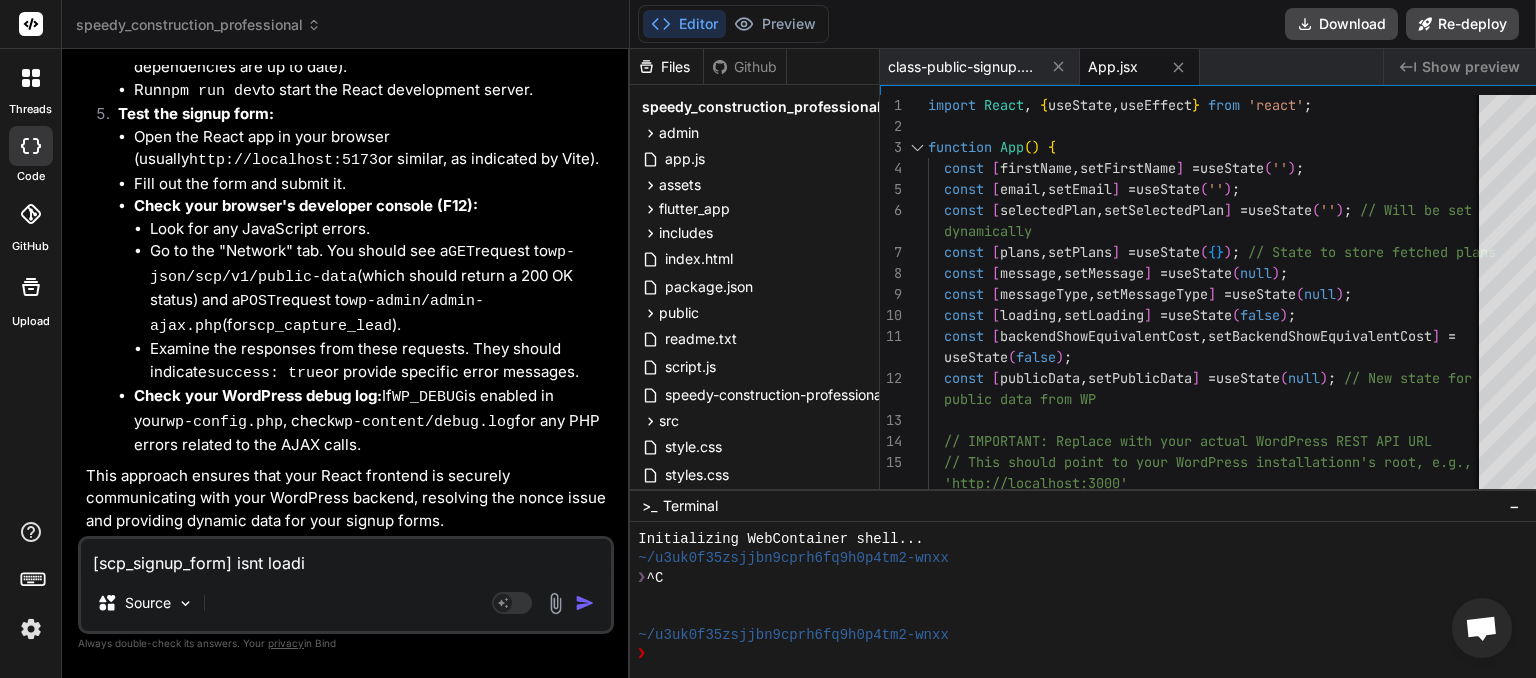type on "[scp_signup_form] isnt loadin" 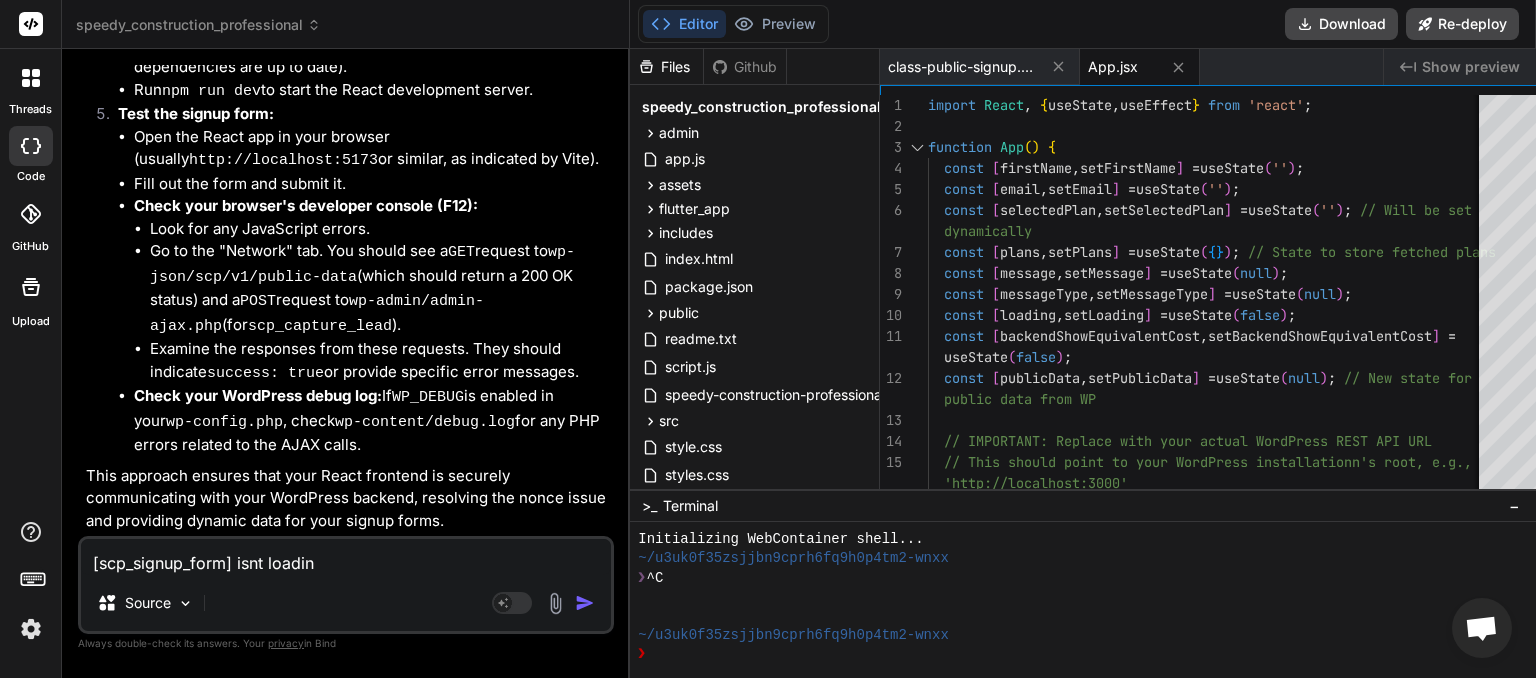 type on "[scp_signup_form] isnt loading" 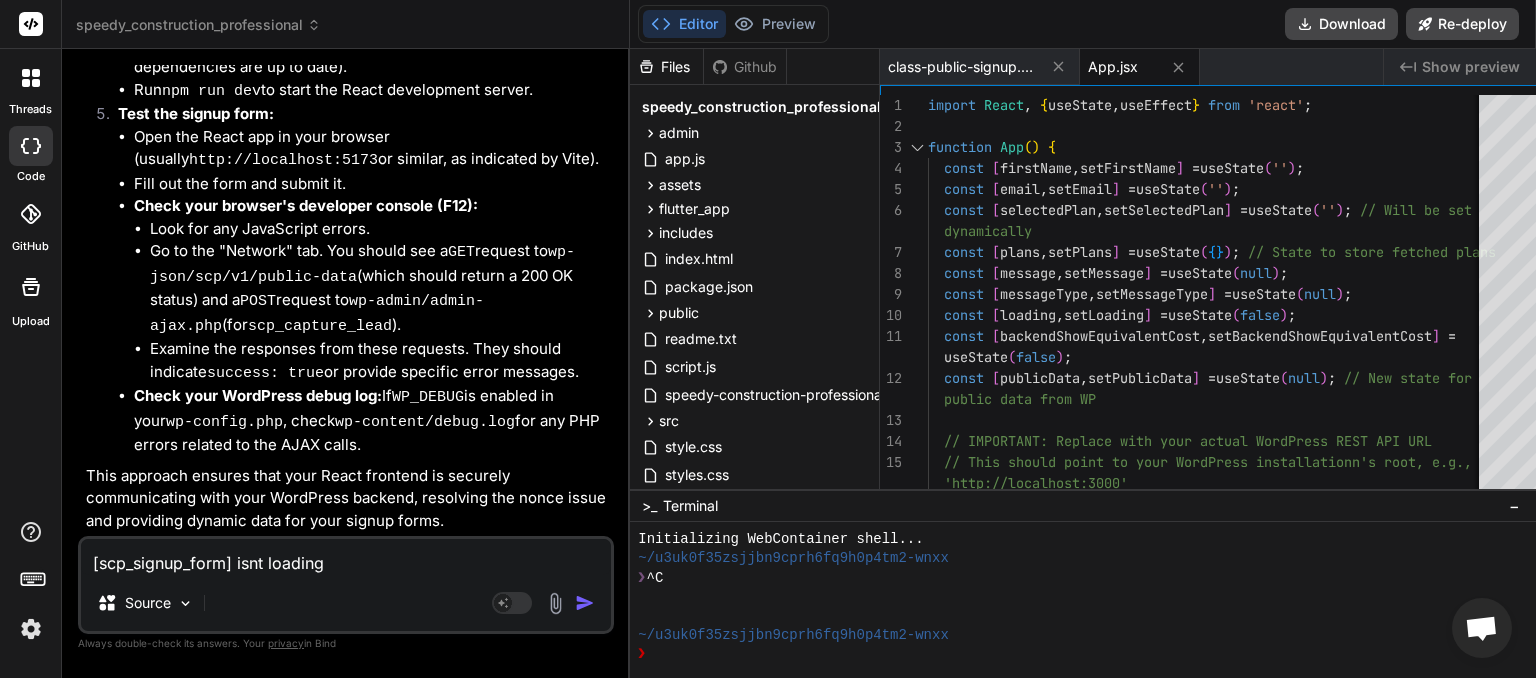 type on "[scp_signup_form] isnt loading" 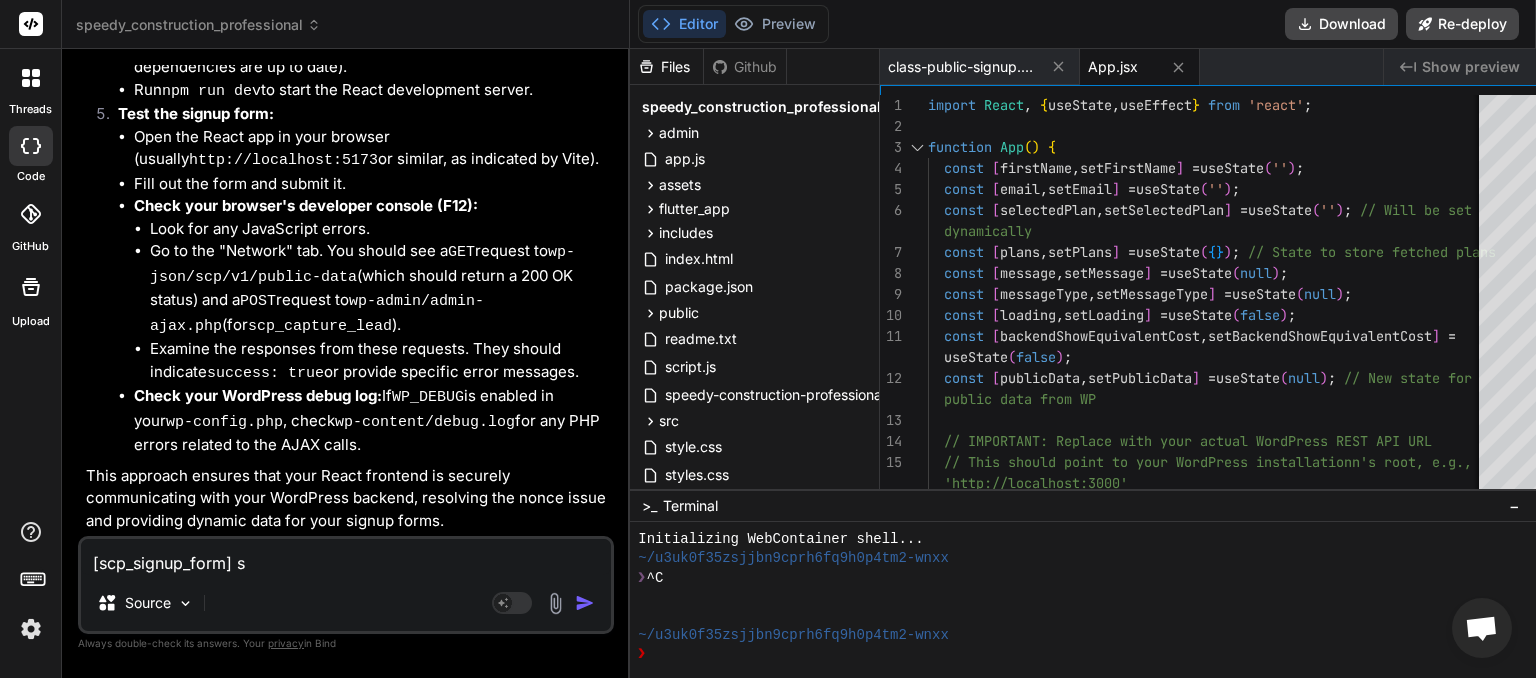 type on "[scp_signup_form] sa" 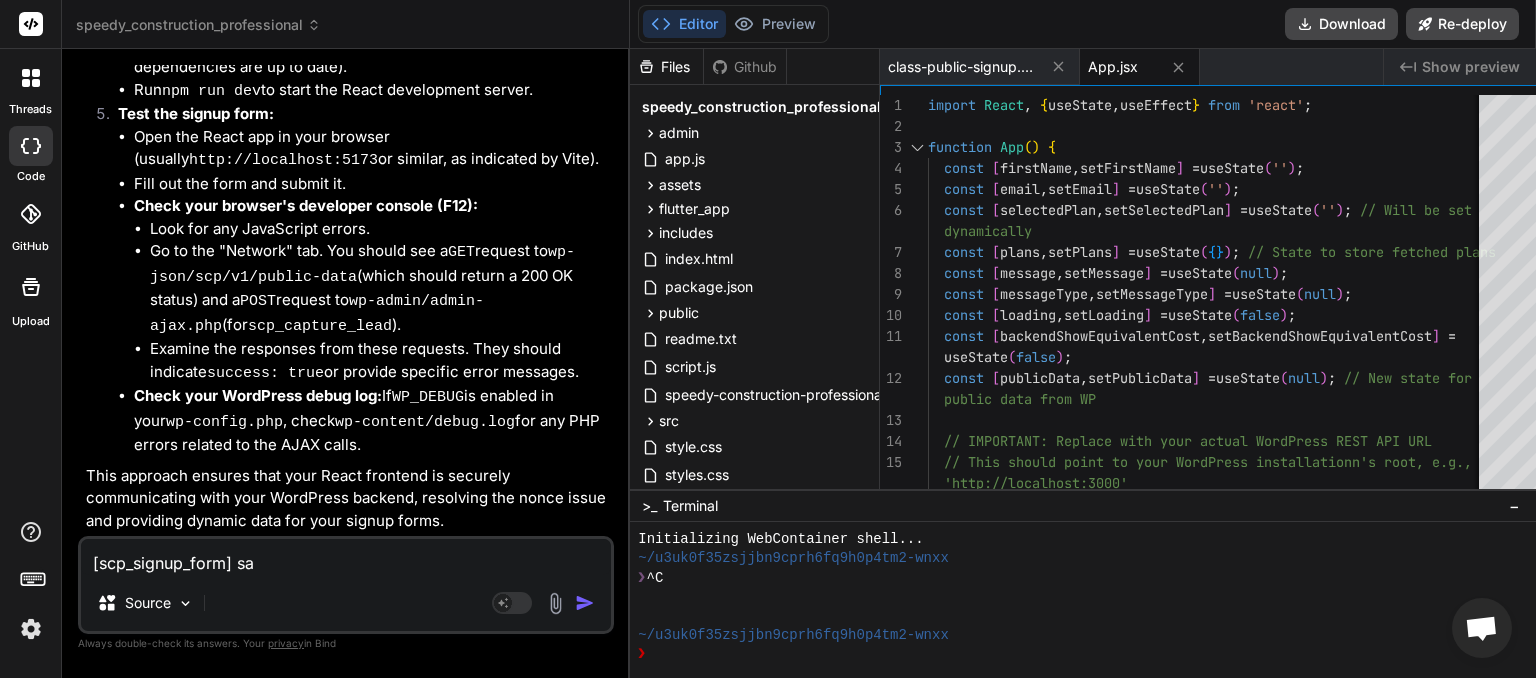 type on "[scp_signup_form] say" 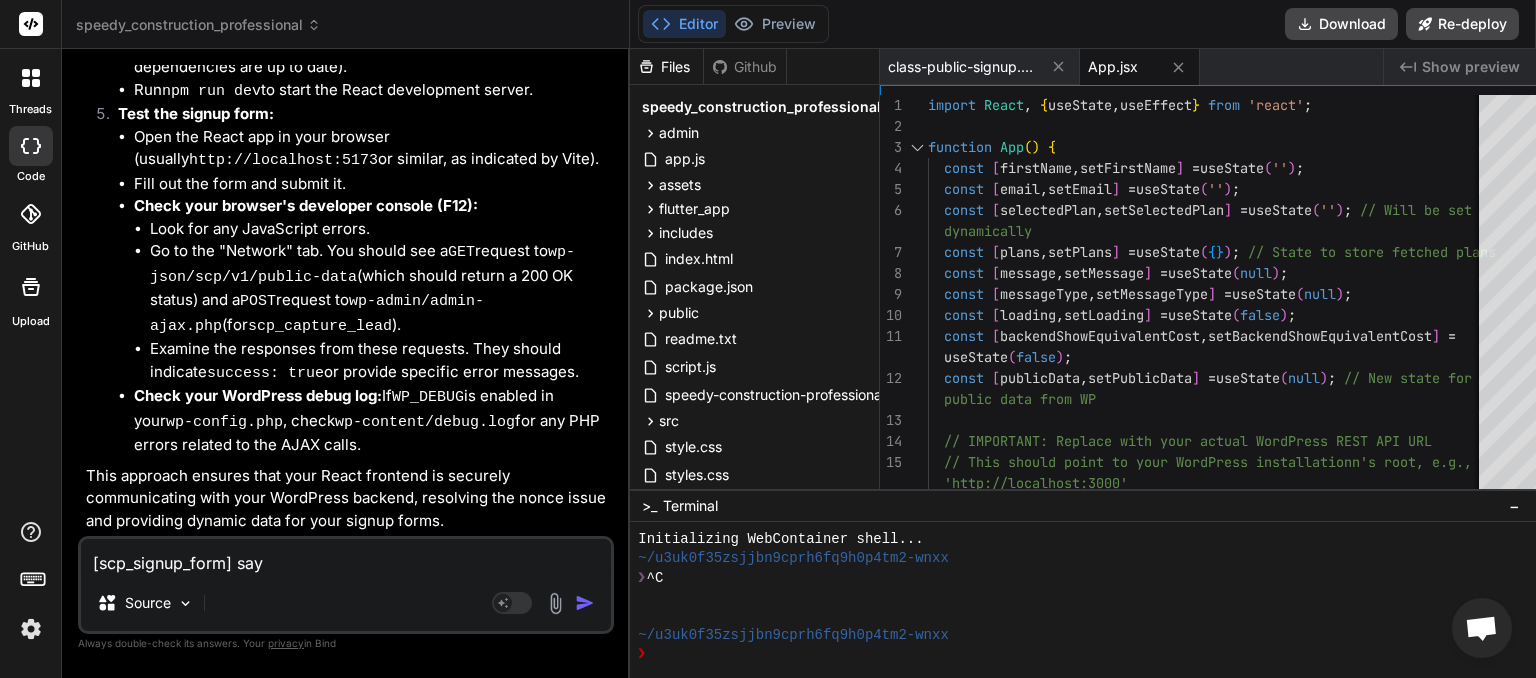 type on "[scp_signup_form] says" 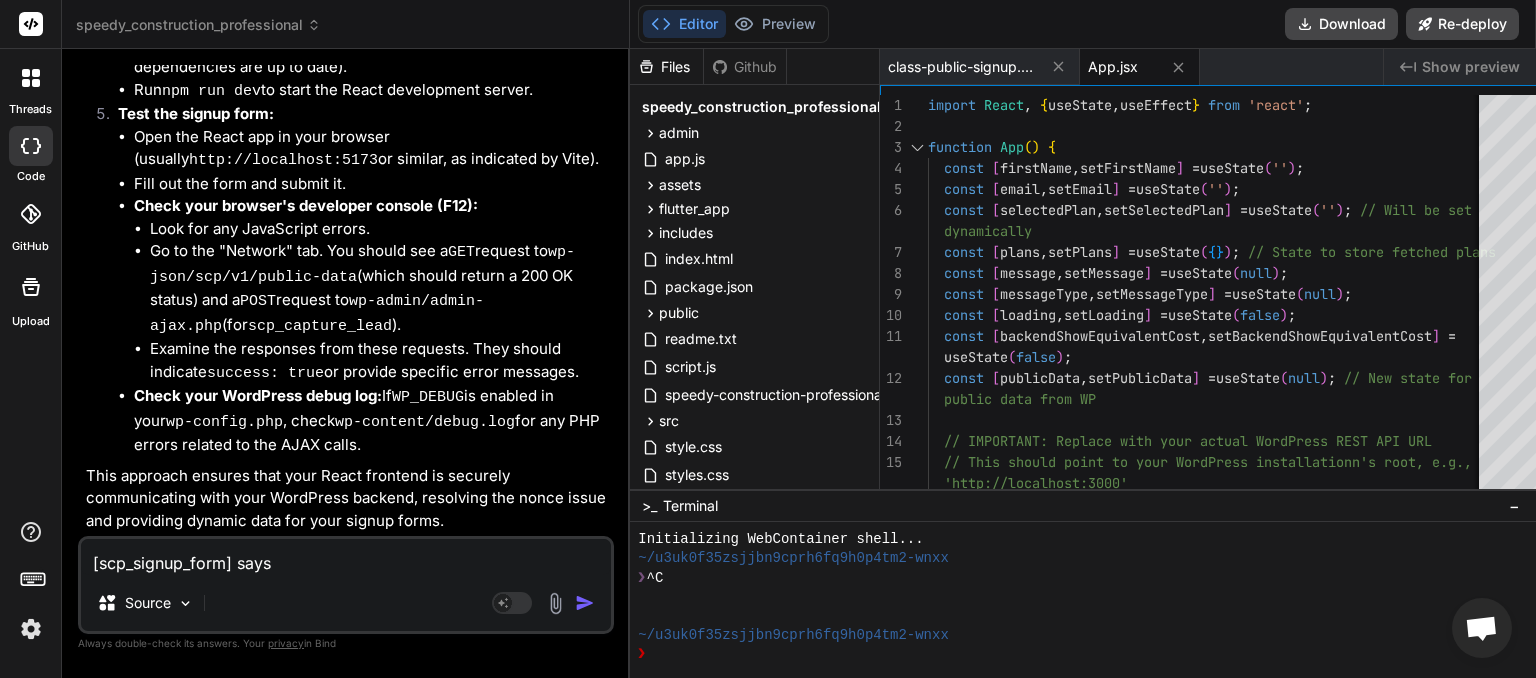 type on "[scp_signup_form] says" 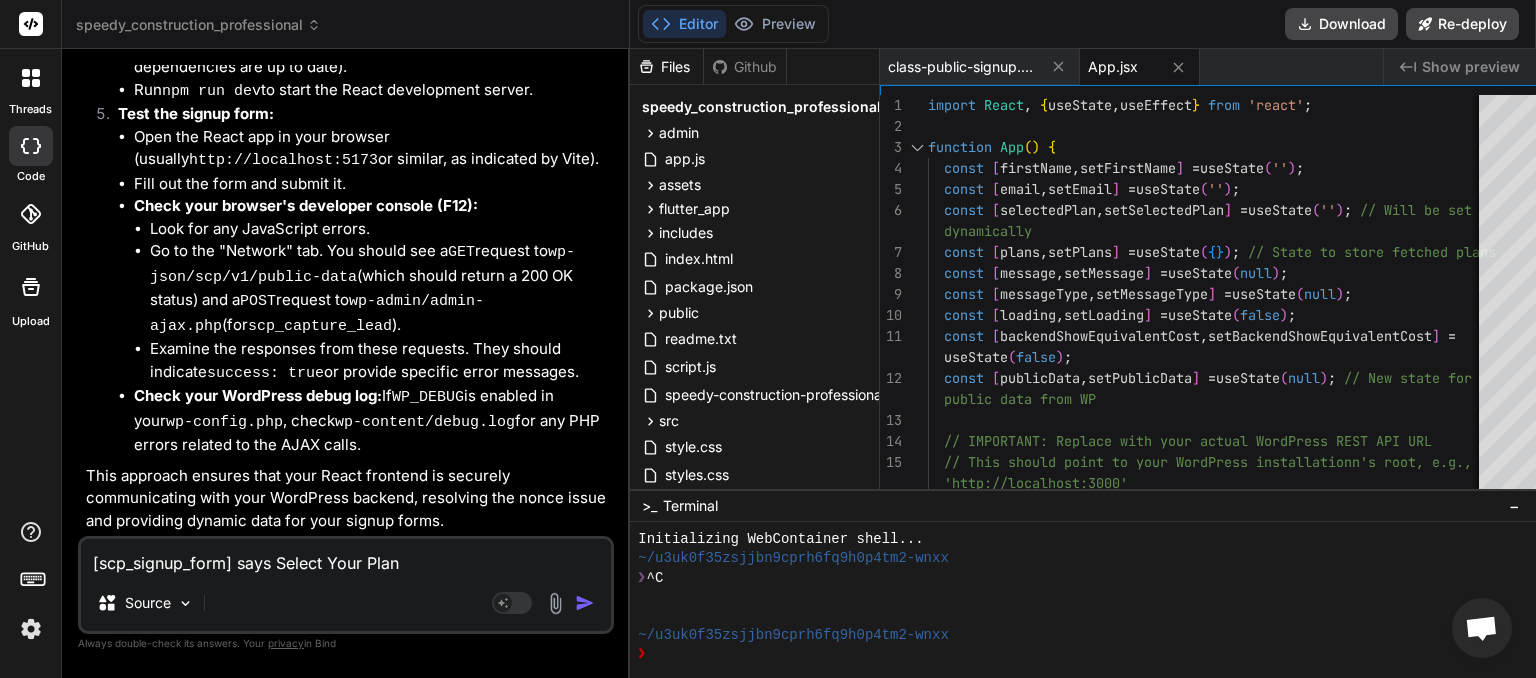 type on "[scp_signup_form] says Select Your Plan" 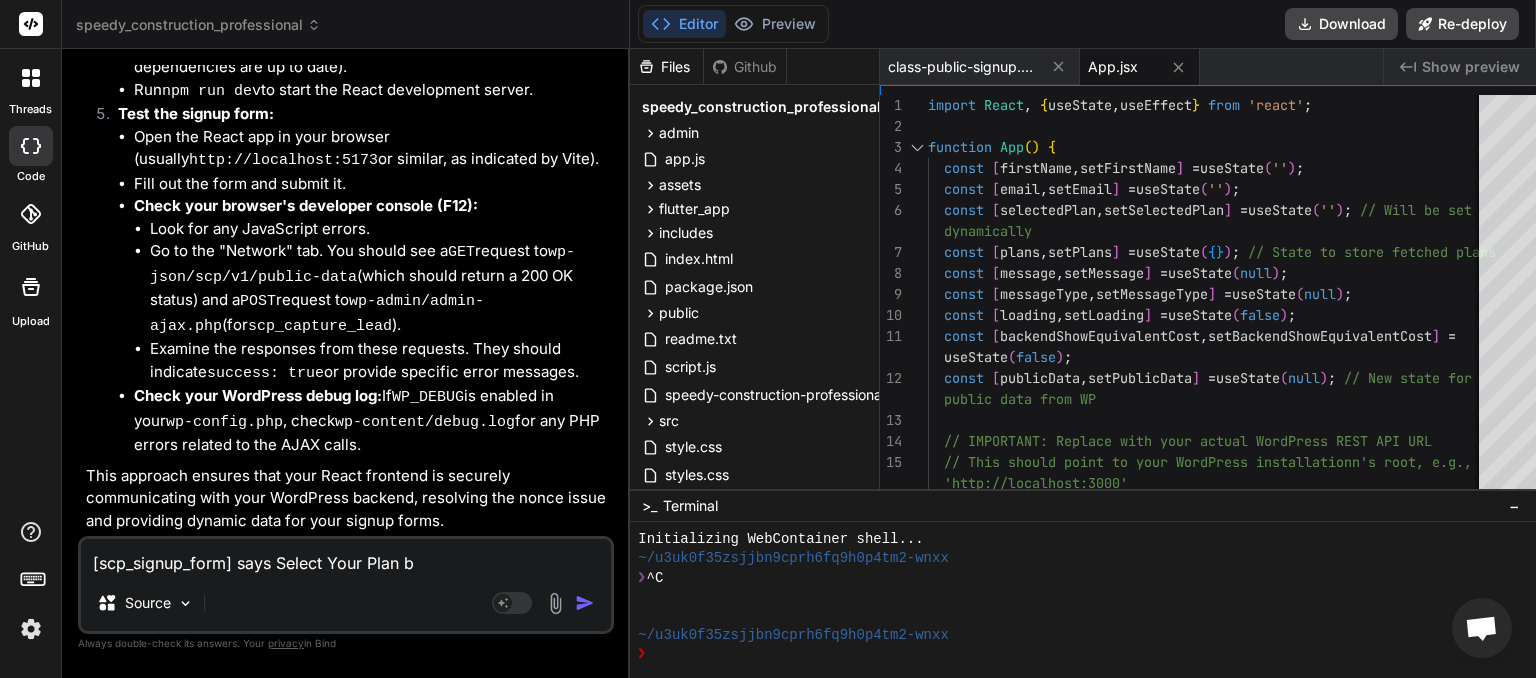 type on "[scp_signup_form] says Select Your Plan bu" 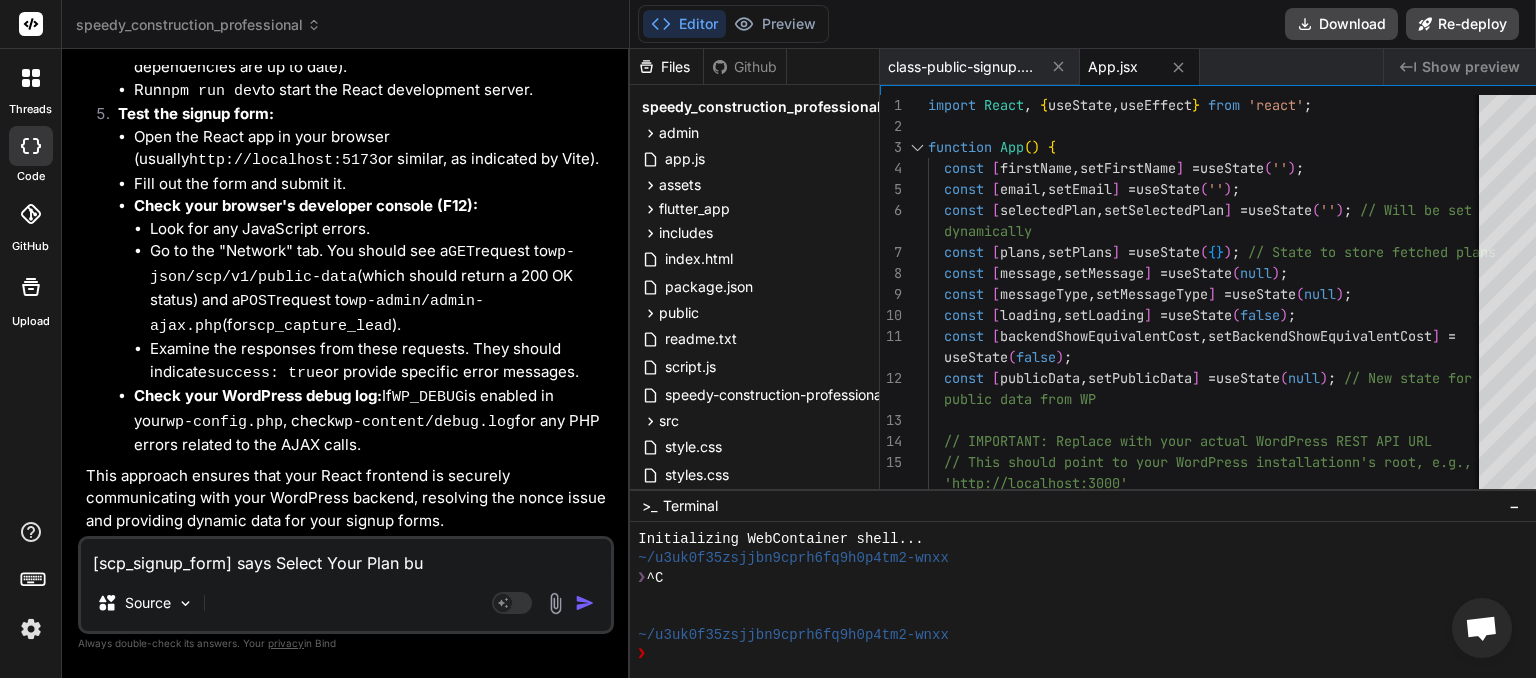 type on "[scp_signup_form] says Select Your Plan but" 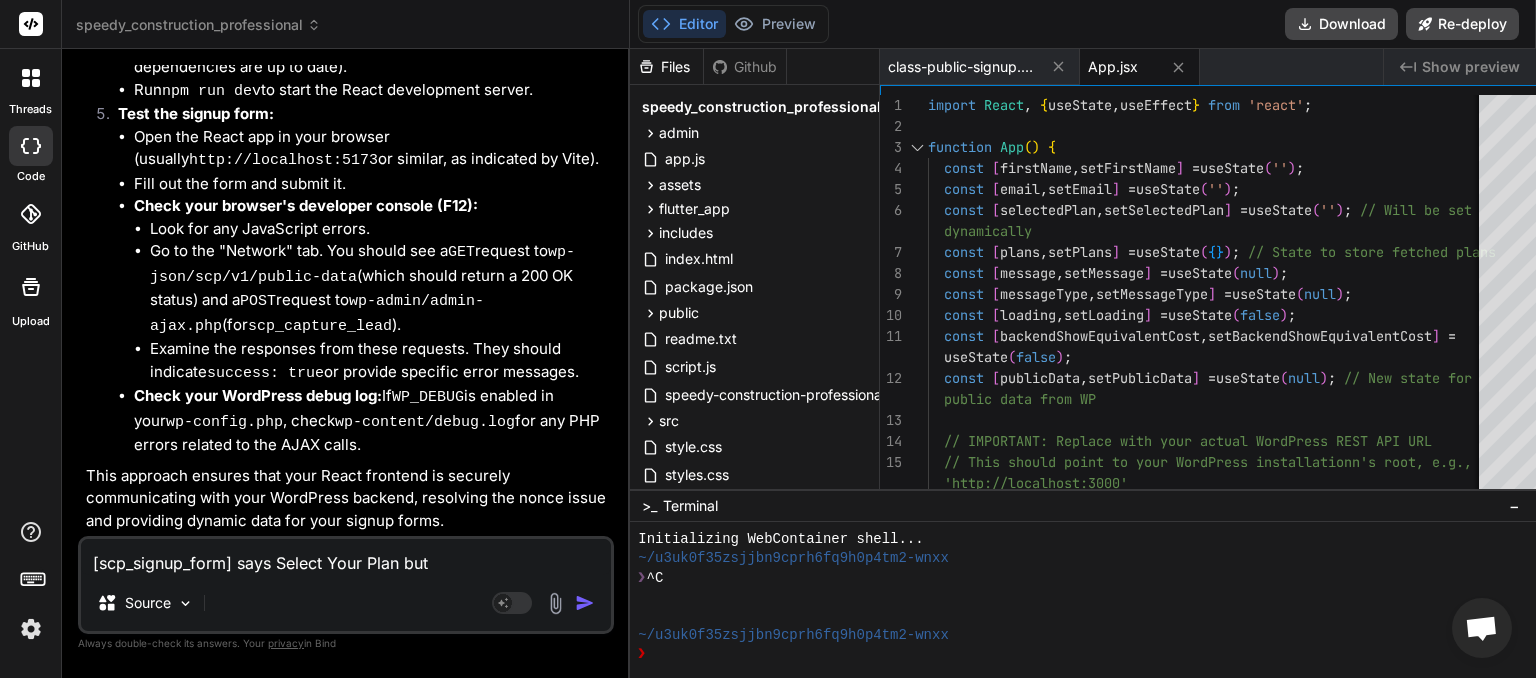 type on "[scp_signup_form] says Select Your Plan but" 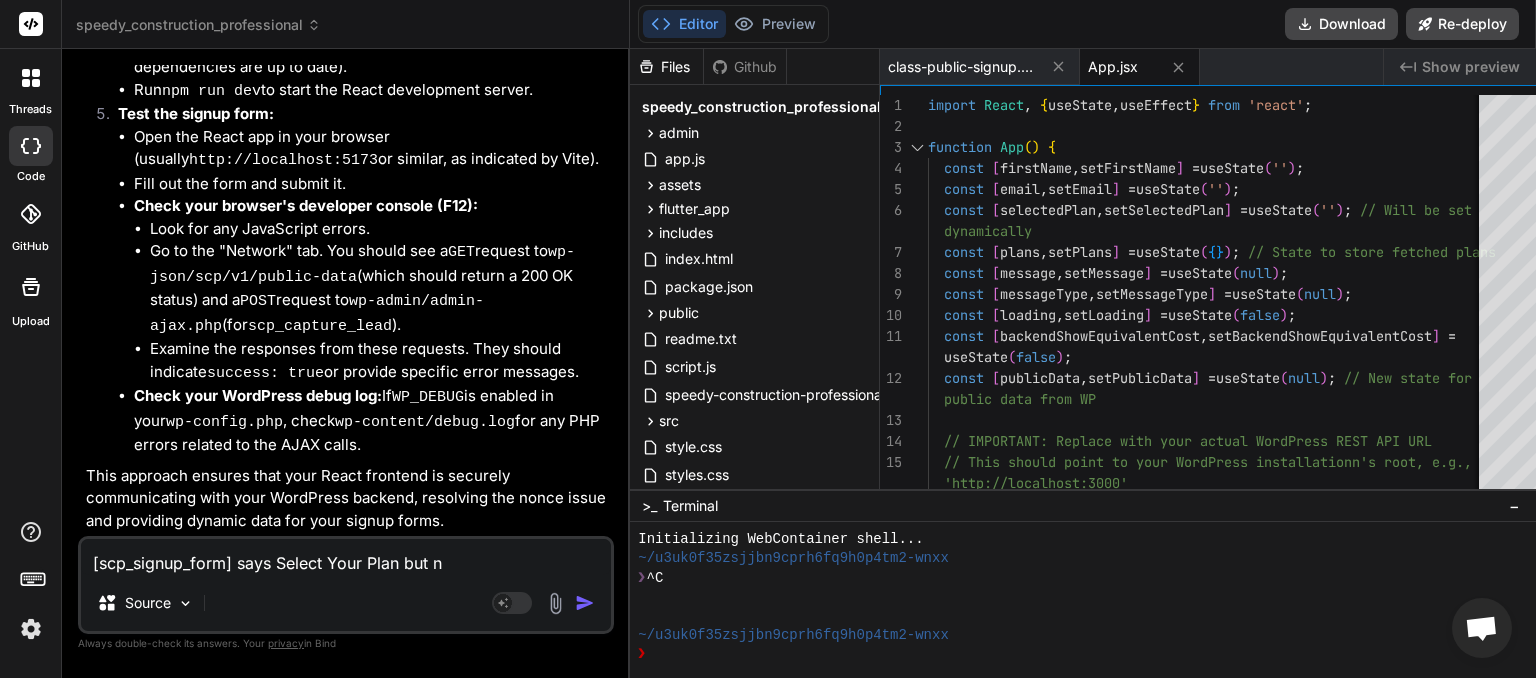 type on "[scp_signup_form] says Select Your Plan but no" 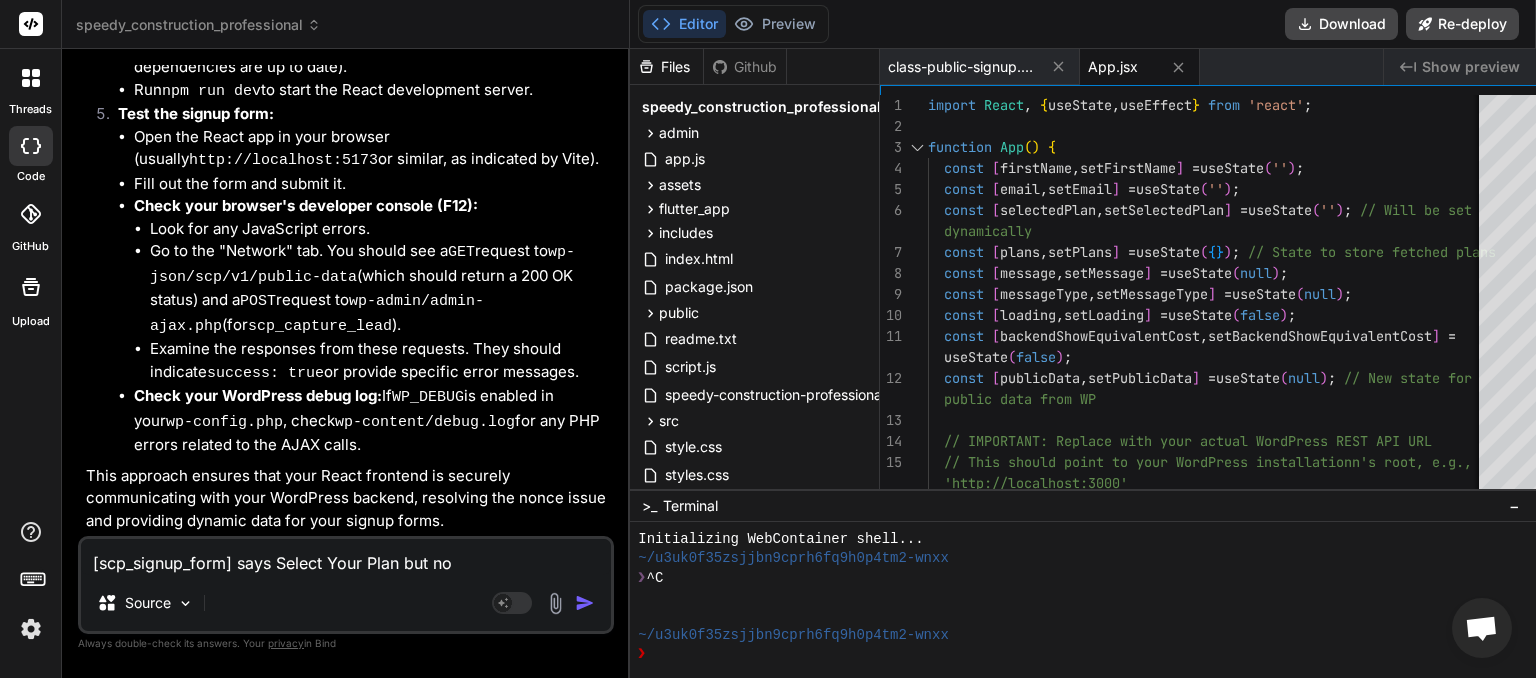 type on "[scp_signup_form] says Select Your Plan but no" 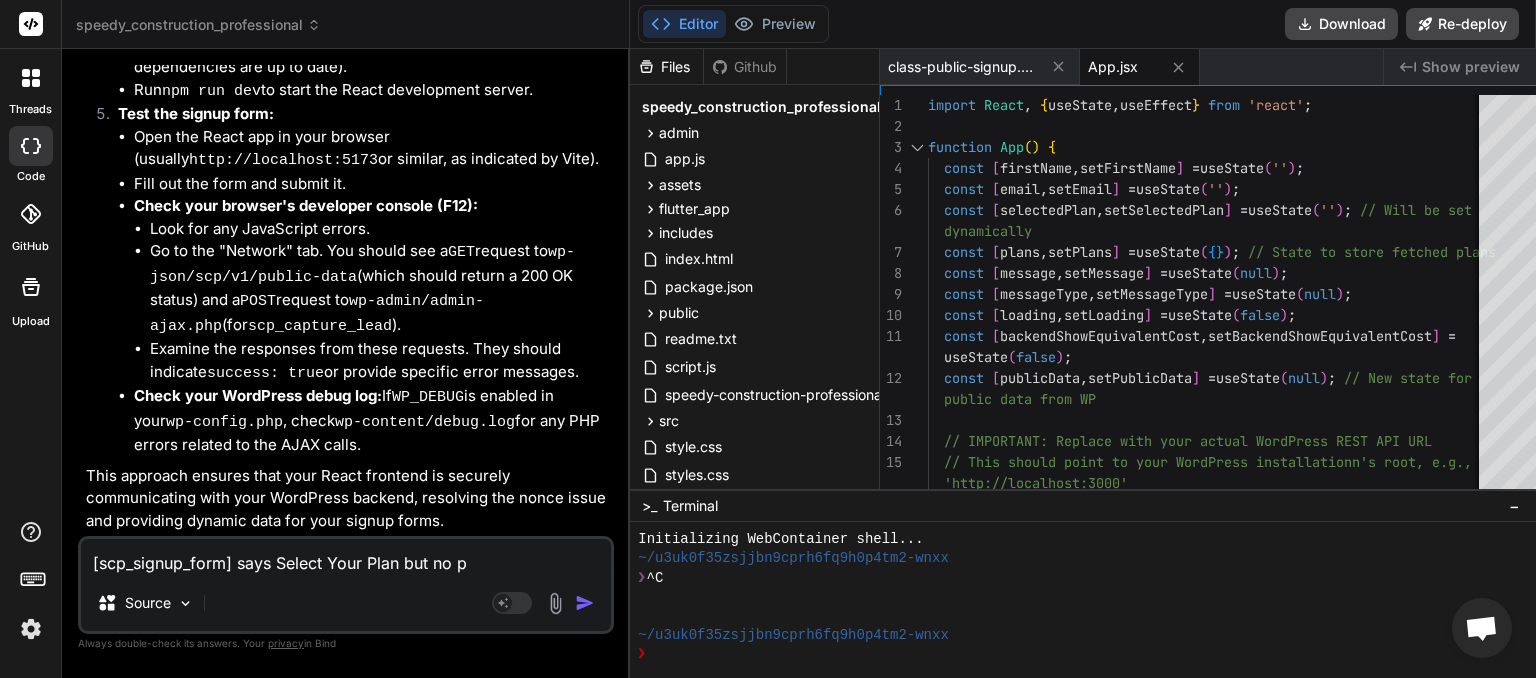 type on "[scp_signup_form] says Select Your Plan but no pl" 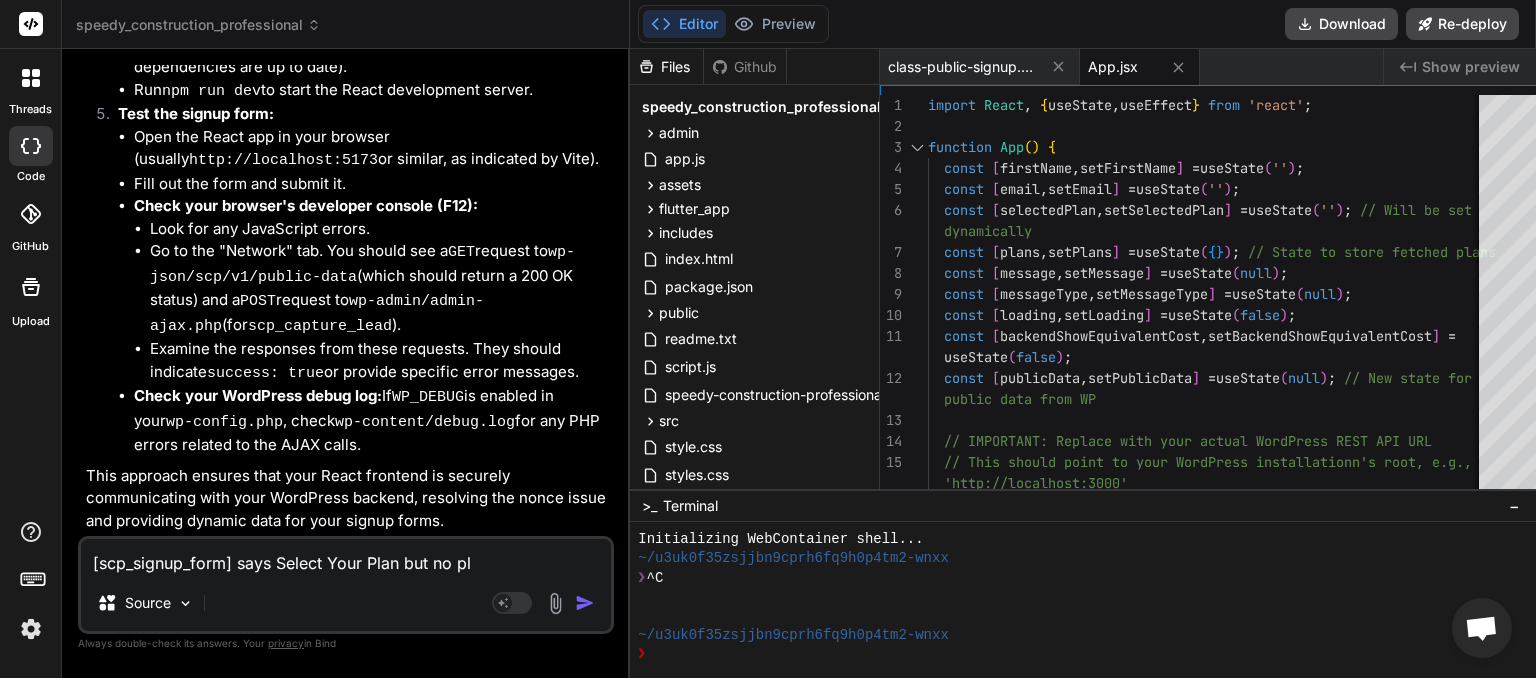 type on "[scp_signup_form] says Select Your Plan but no pla" 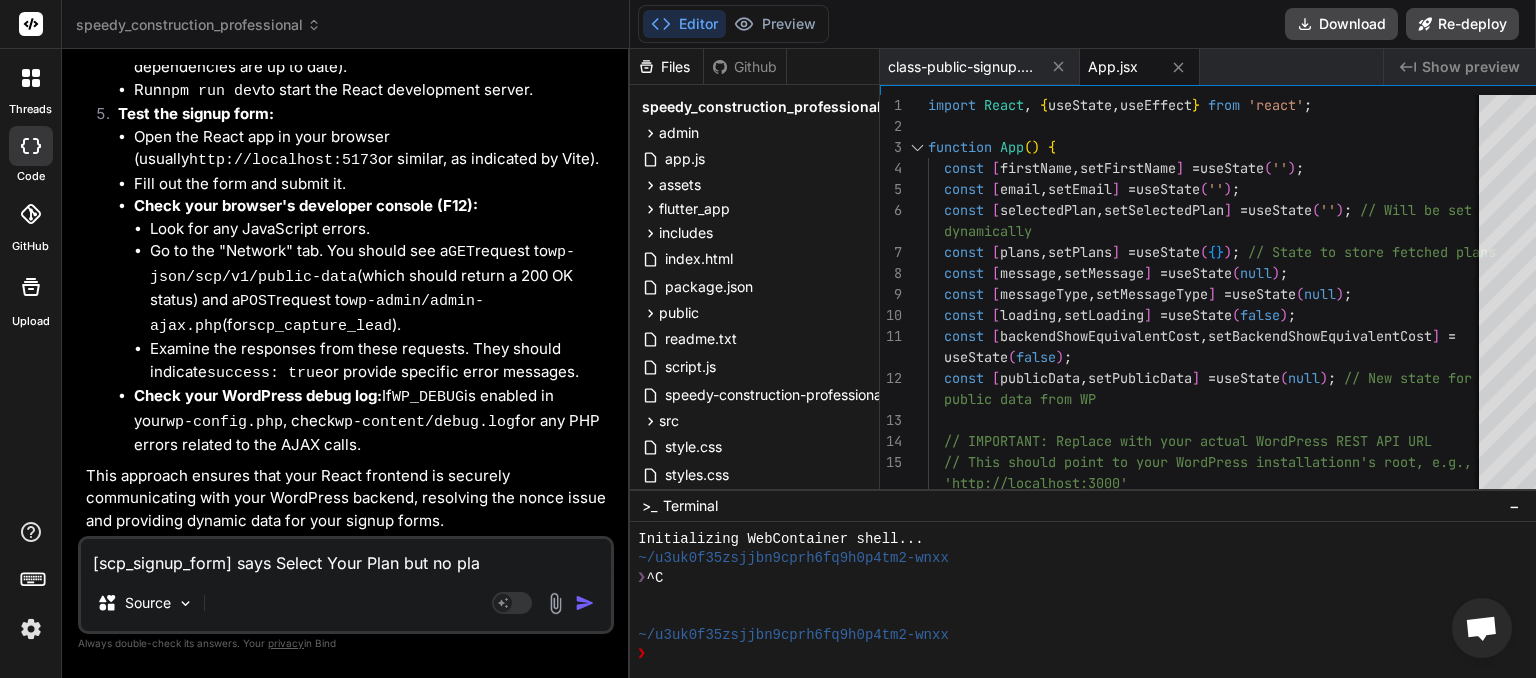 type on "[scp_signup_form] says Select Your Plan but no plan" 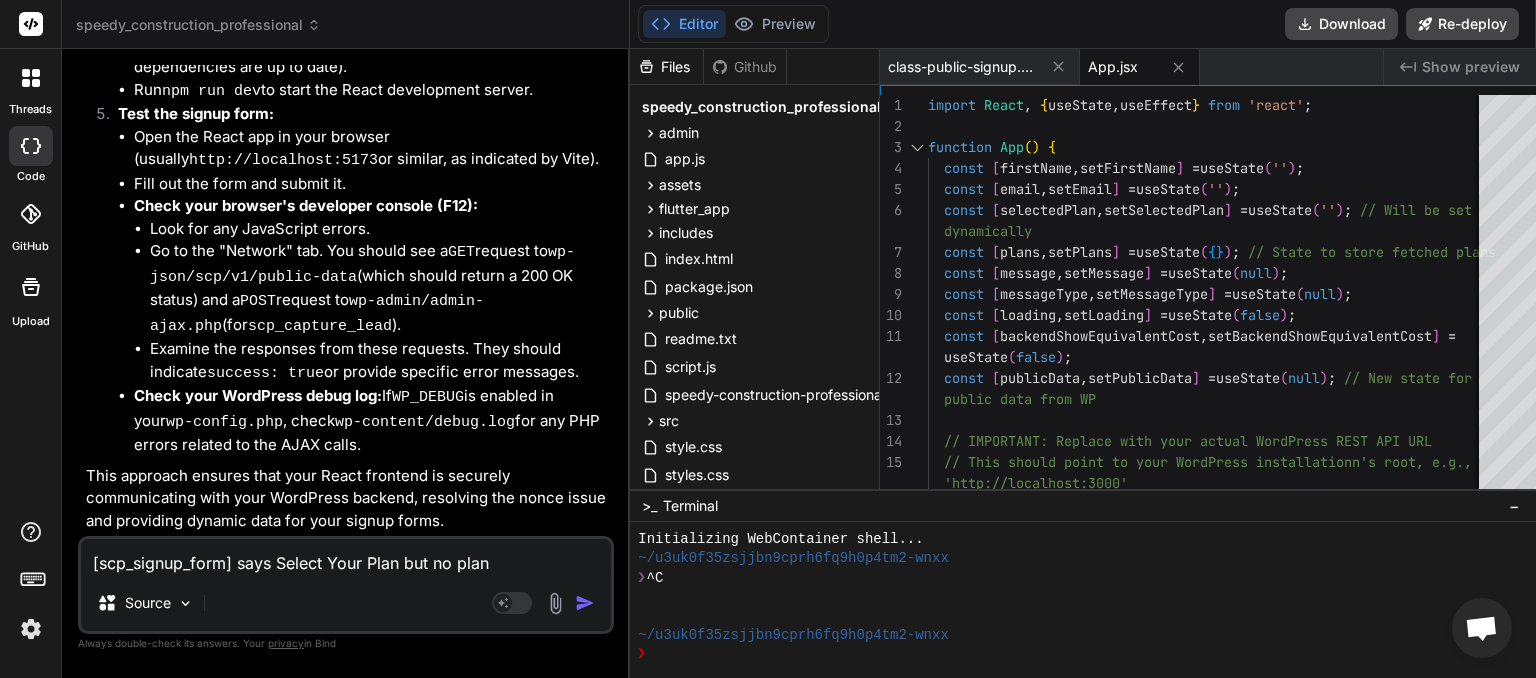 type on "[scp_signup_form] says Select Your Plan but no plans" 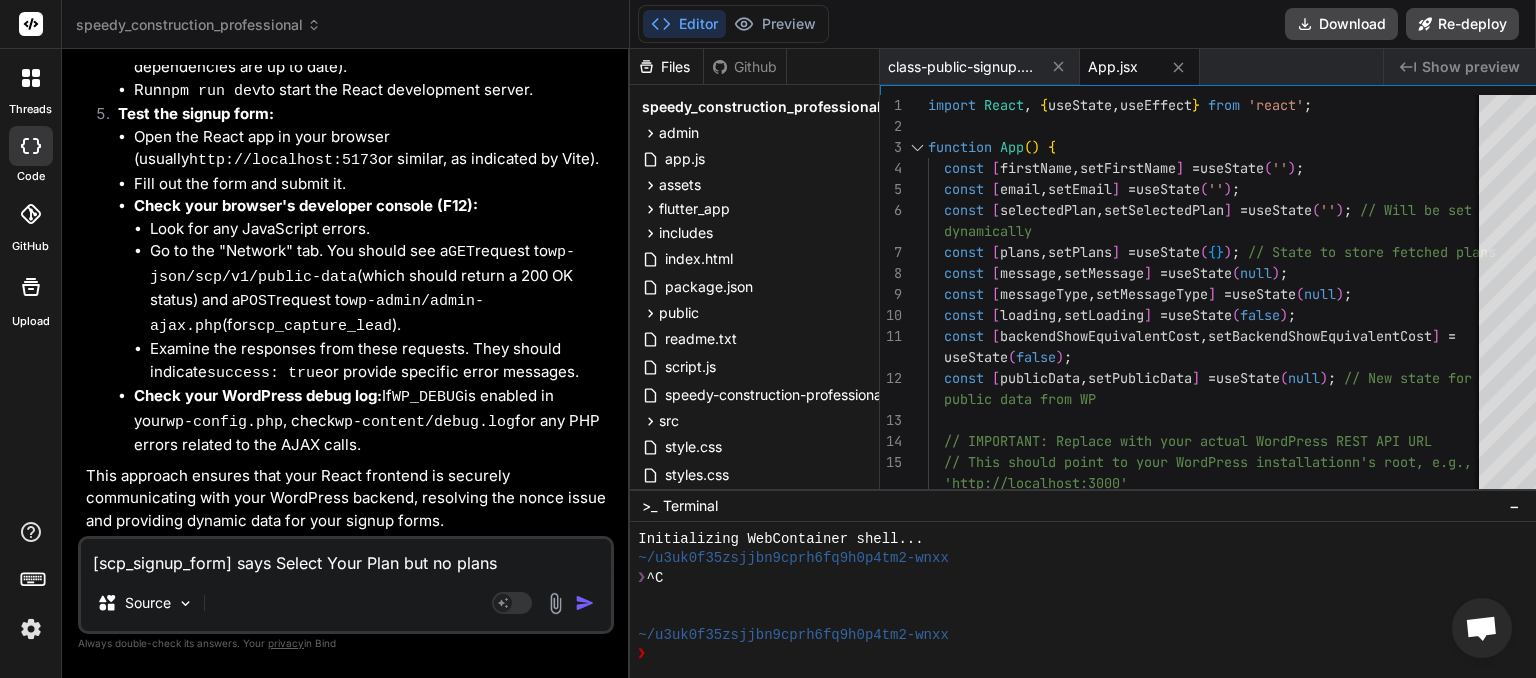 type on "[scp_signup_form] says Select Your Plan but no plans" 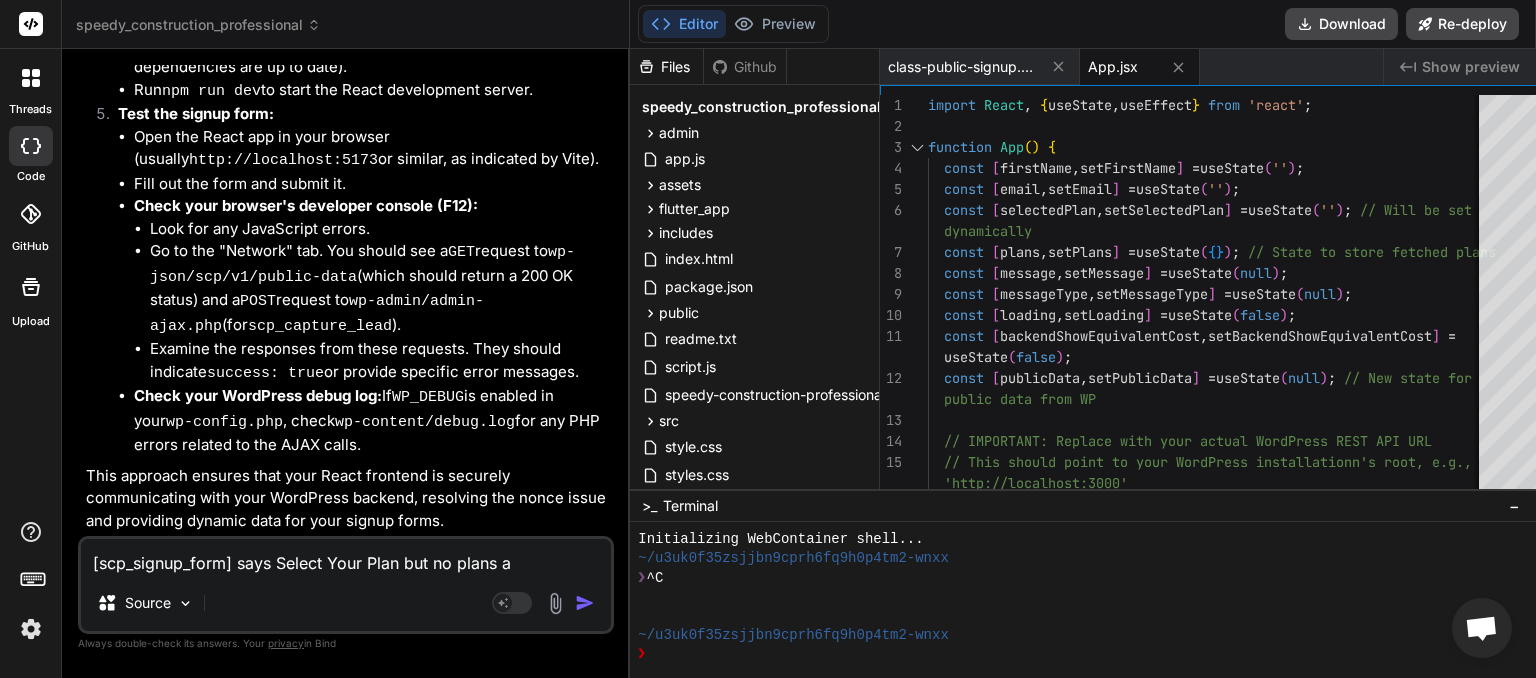 type on "[scp_signup_form] says Select Your Plan but no plans ar" 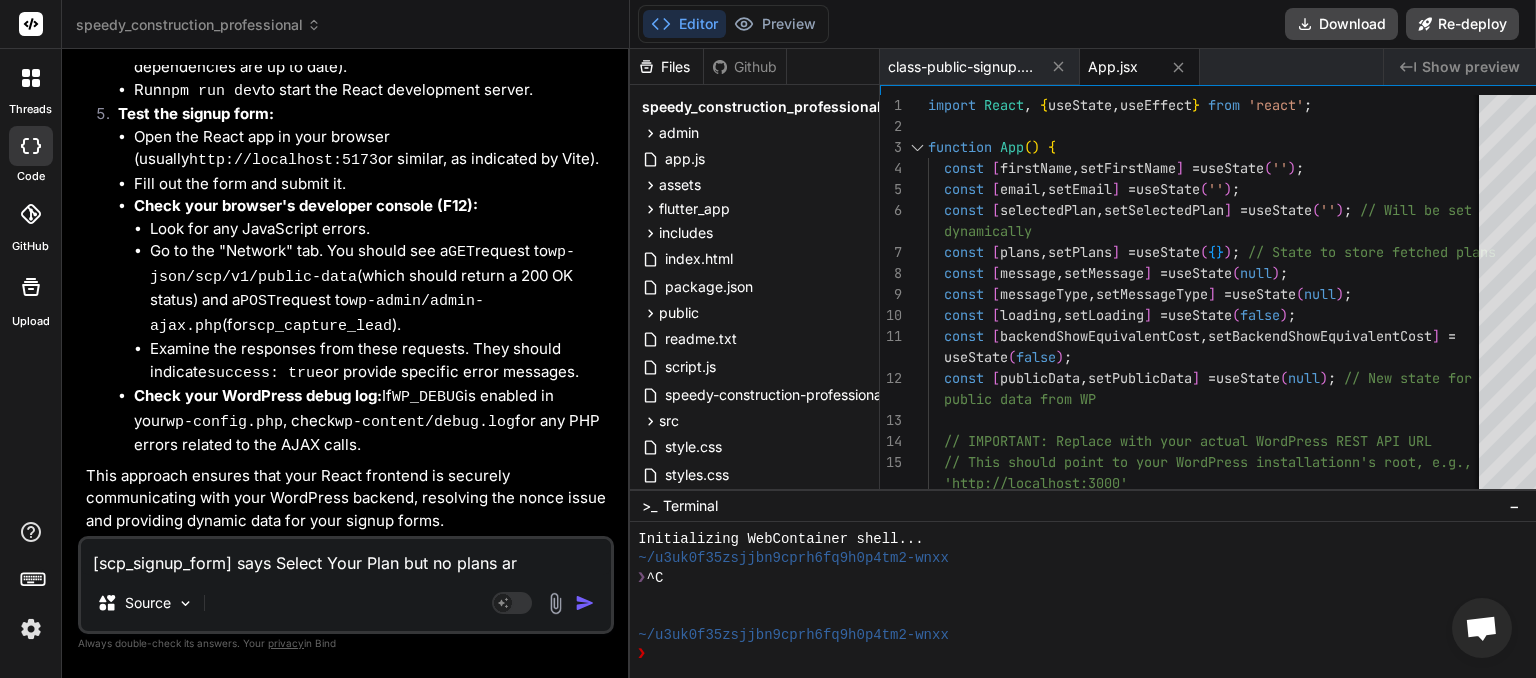 type on "[scp_signup_form] says Select Your Plan but no plans are" 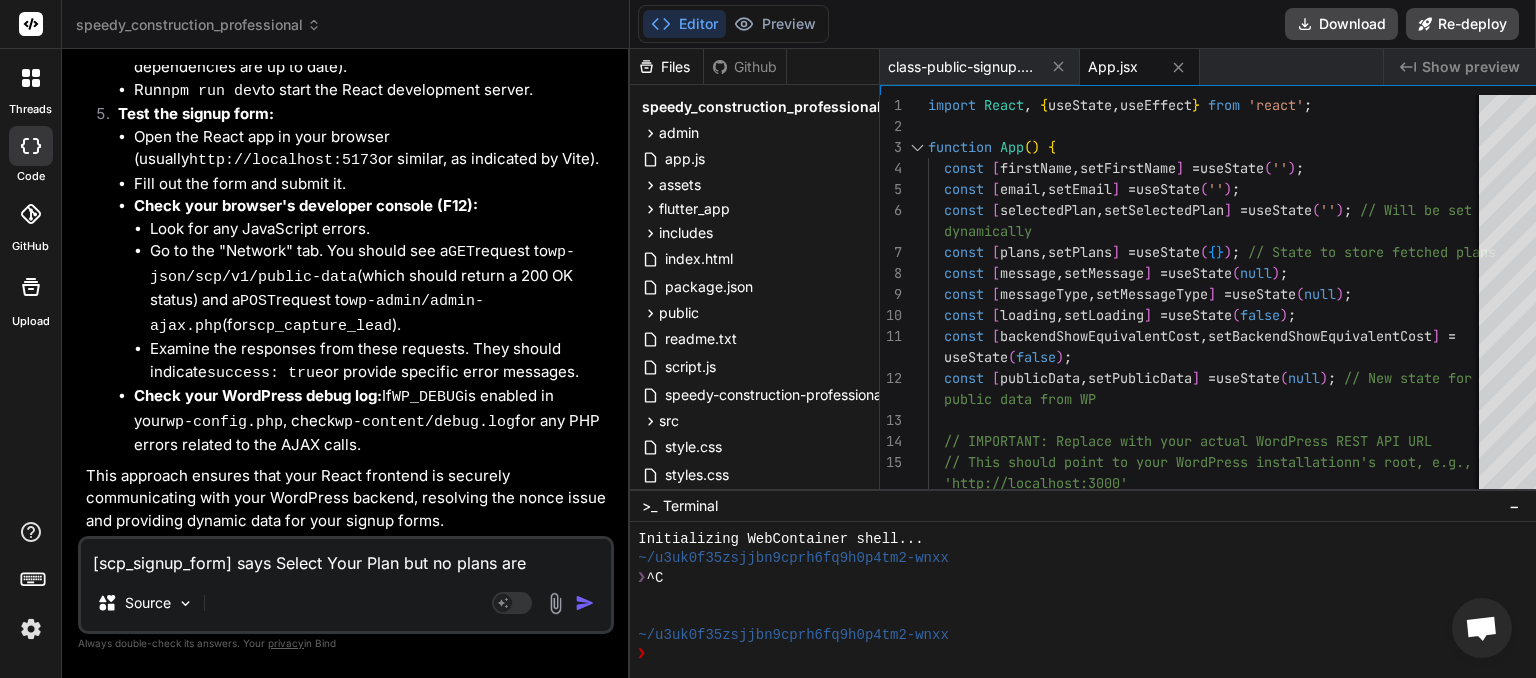 type on "[scp_signup_form] says Select Your Plan but no plans are" 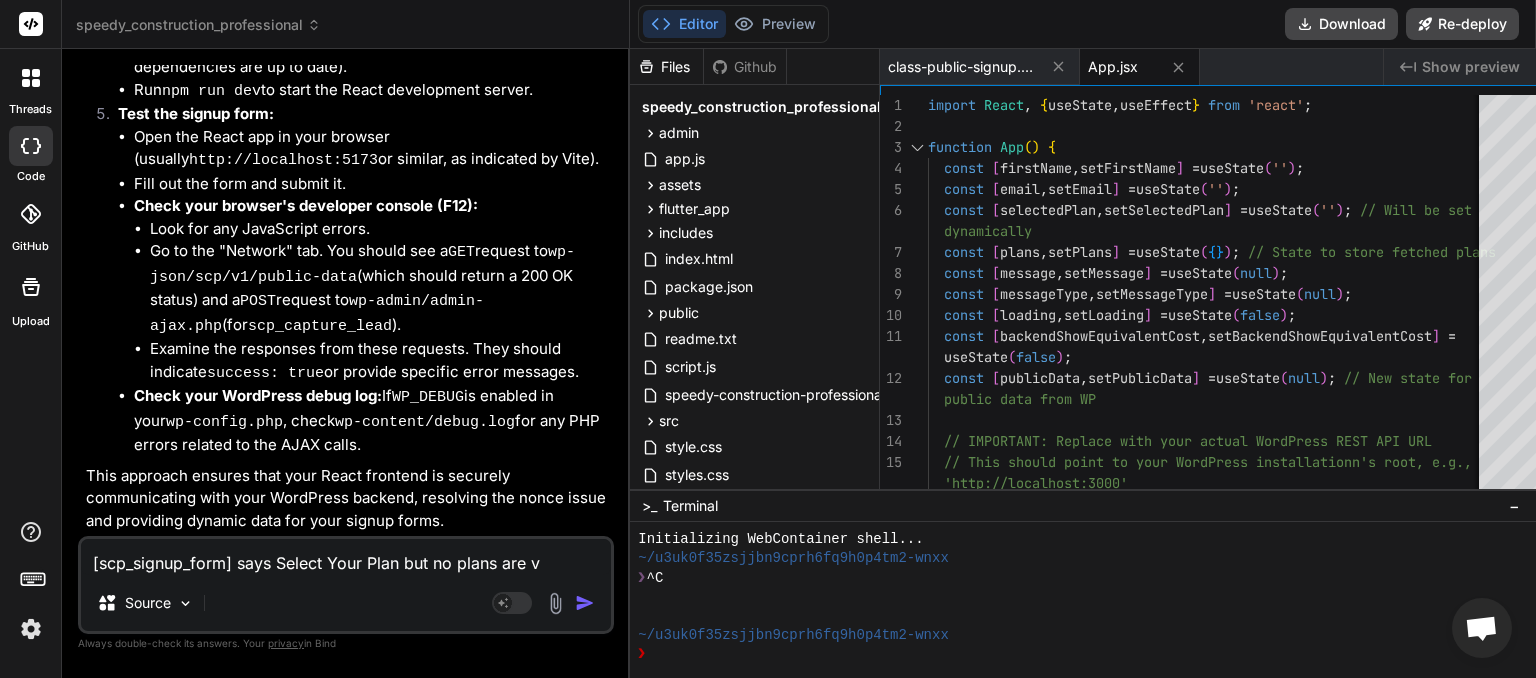 type on "[scp_signup_form] says Select Your Plan but no plans are vi" 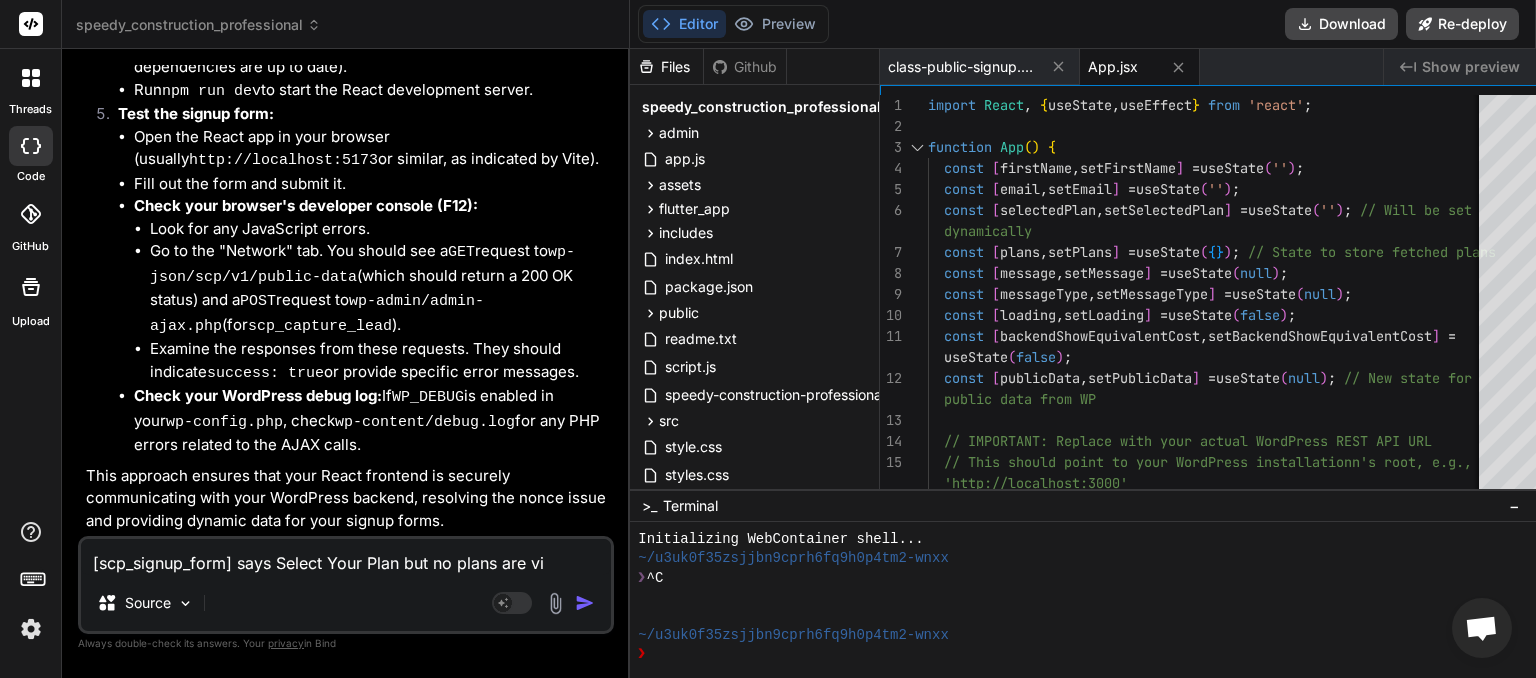 type on "[scp_signup_form] says Select Your Plan but no plans are vis" 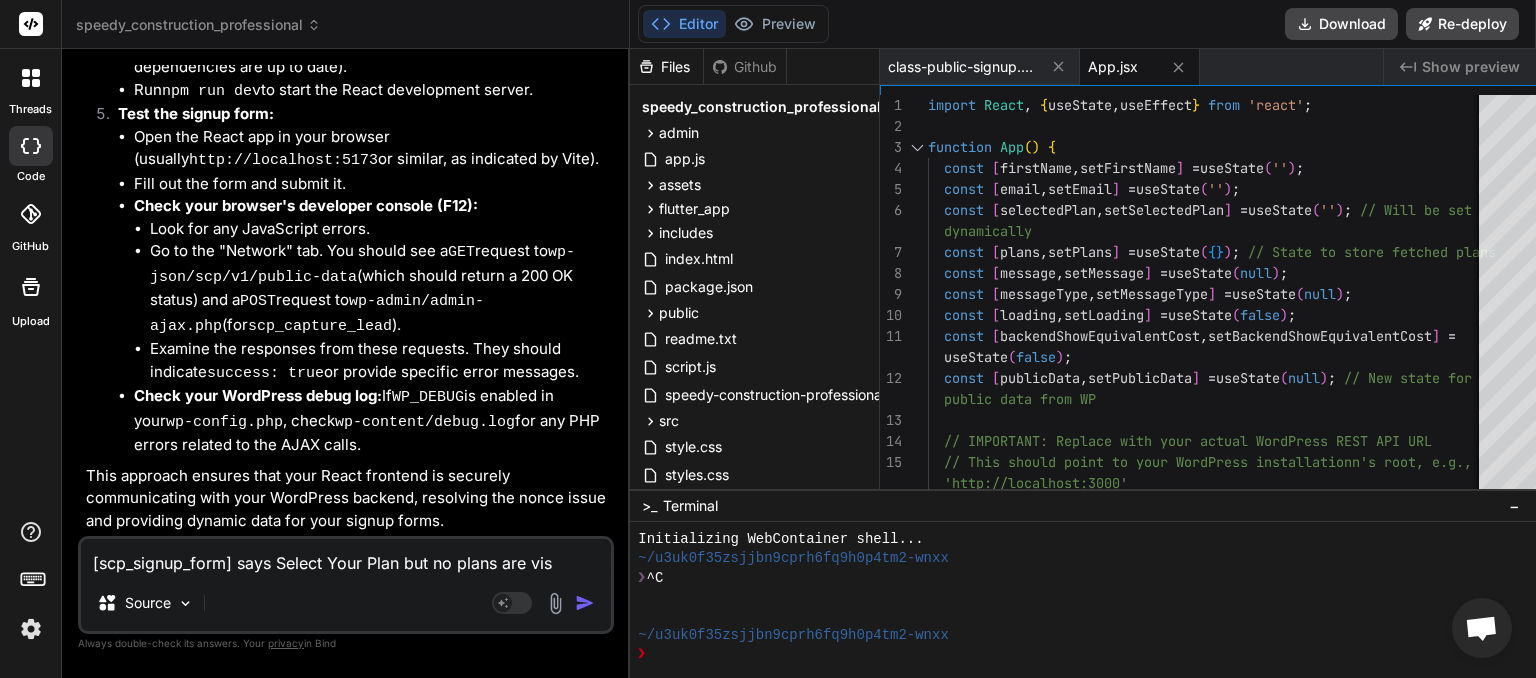 type on "[scp_signup_form] says Select Your Plan but no plans are visi" 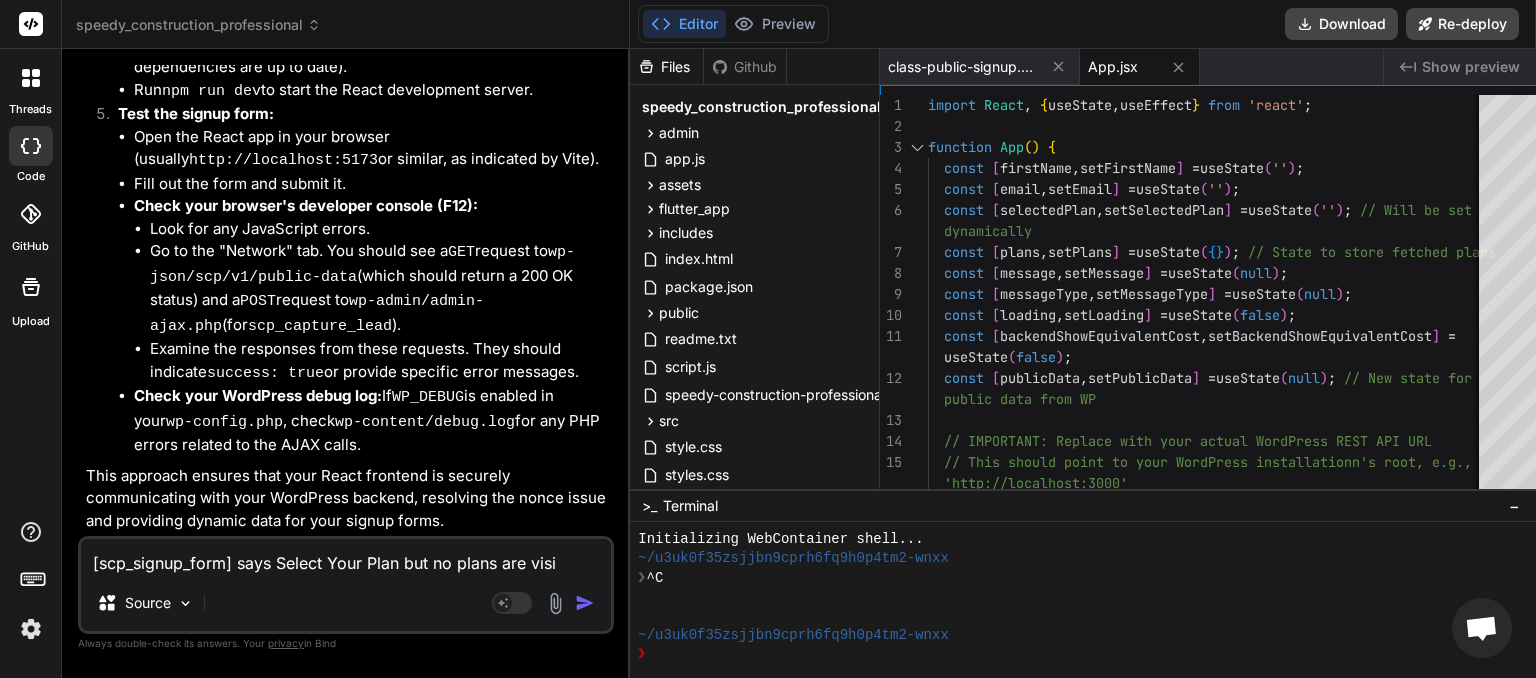 type on "[scp_signup_form] says Select Your Plan but no plans are vi" 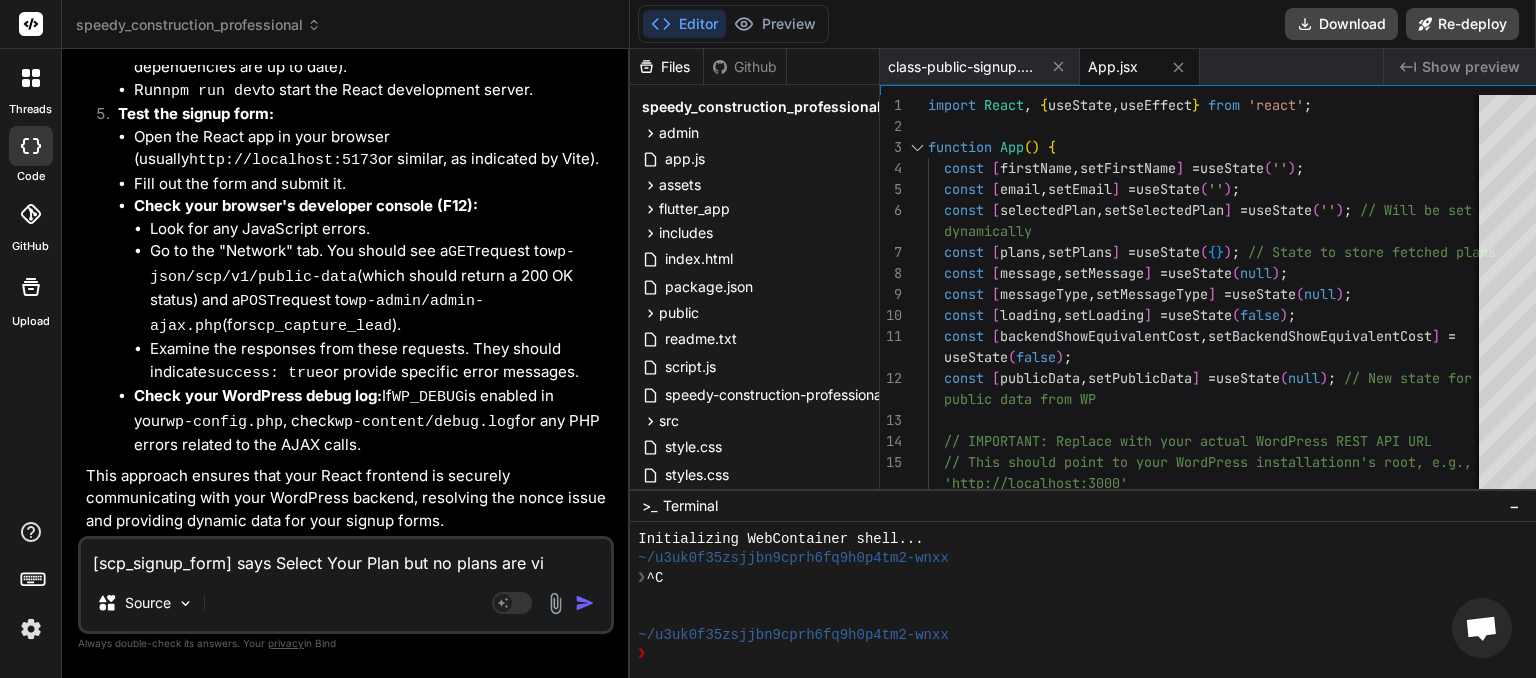 type on "[scp_signup_form] says Select Your Plan but no plans are visibl" 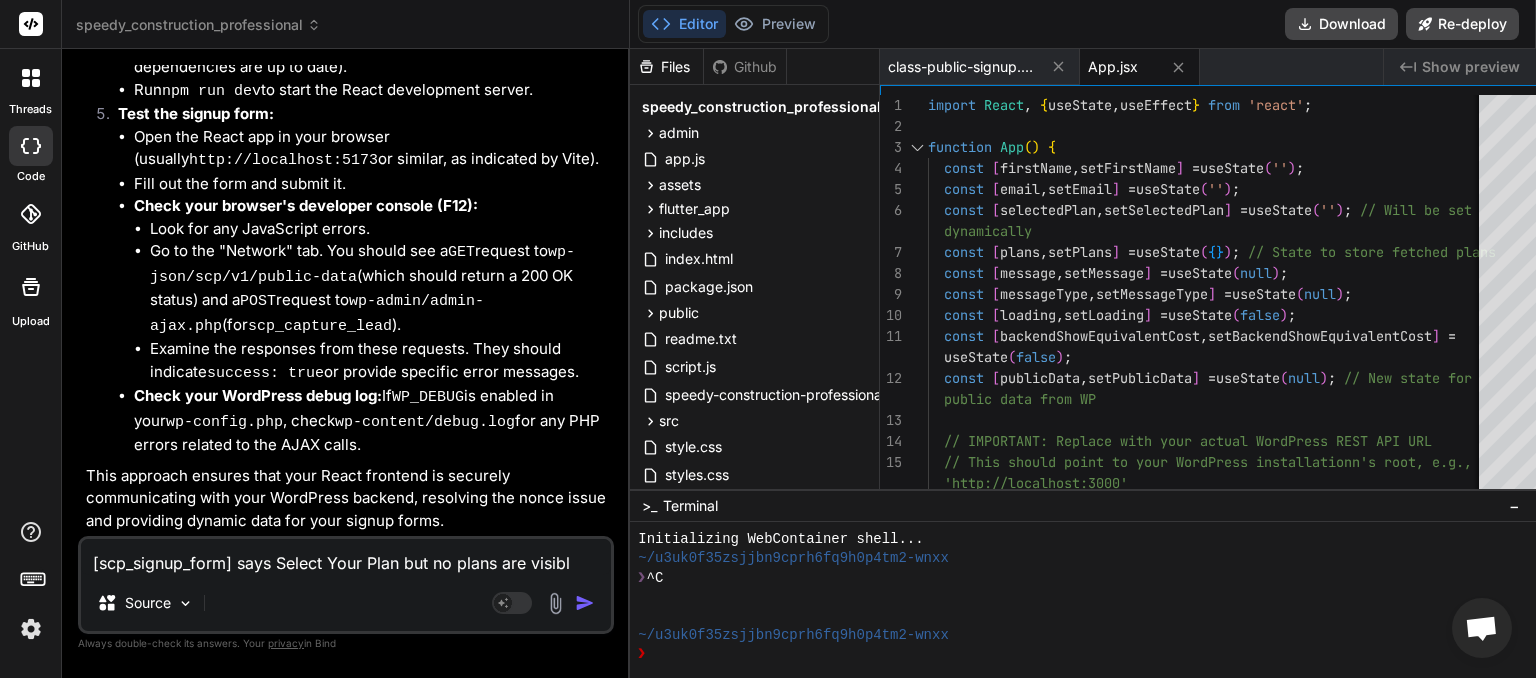type on "[scp_signup_form] says Select Your Plan but no plans are visible" 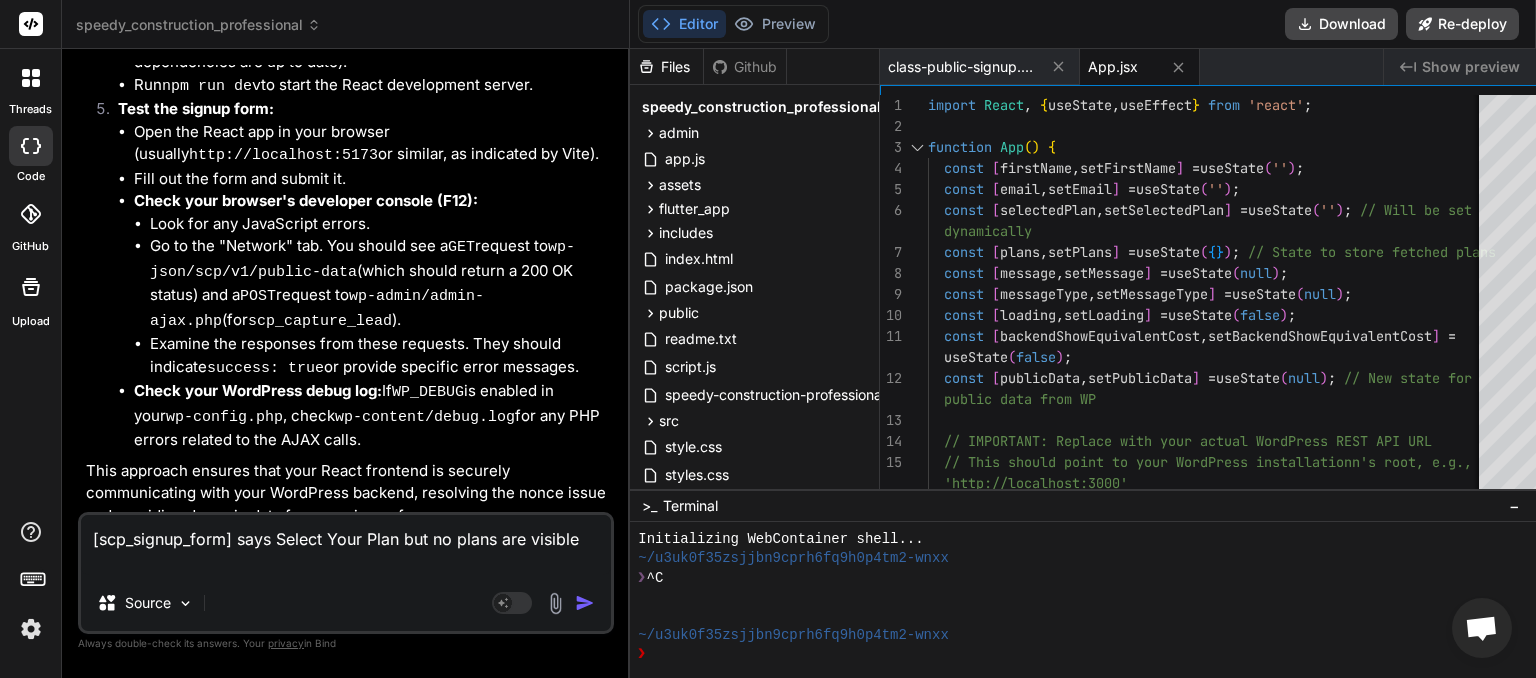 type on "[scp_signup_form] says Select Your Plan but no plans are visible" 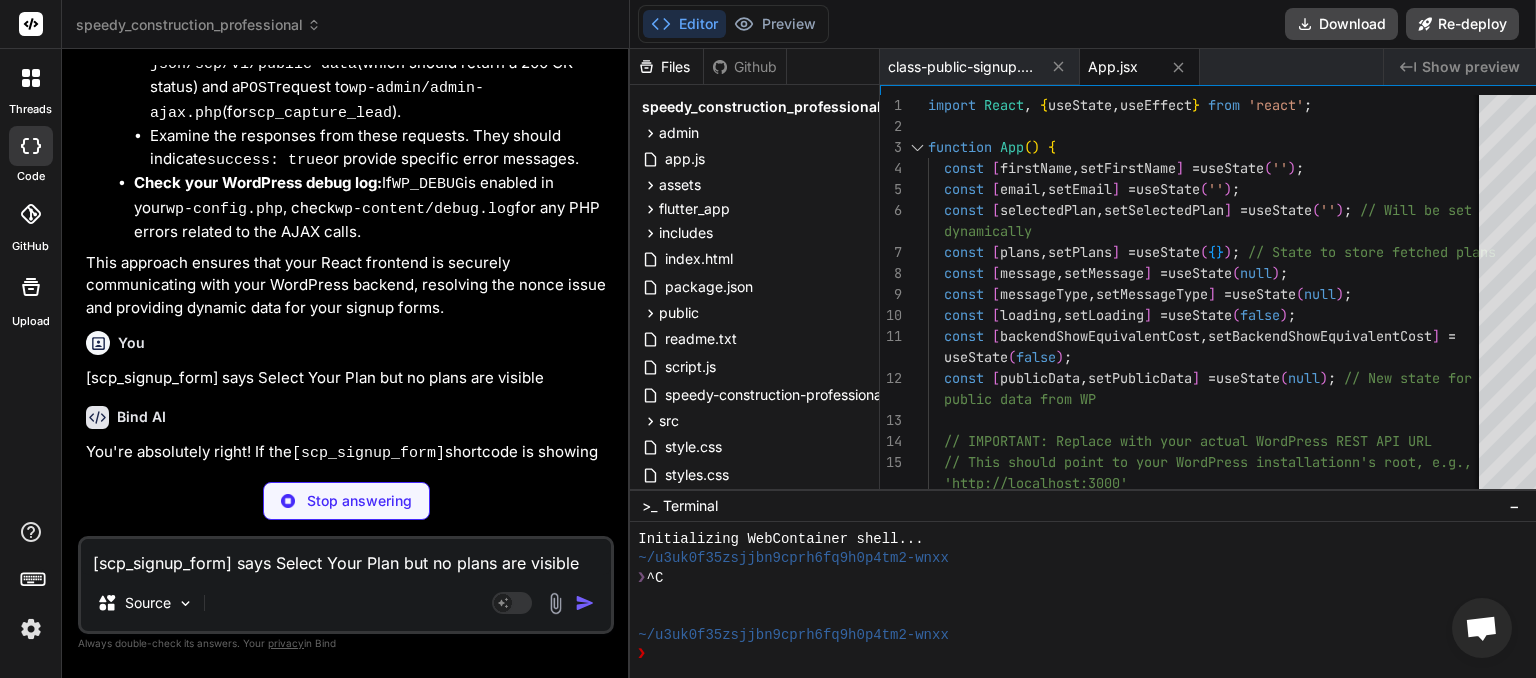 scroll, scrollTop: 11396, scrollLeft: 0, axis: vertical 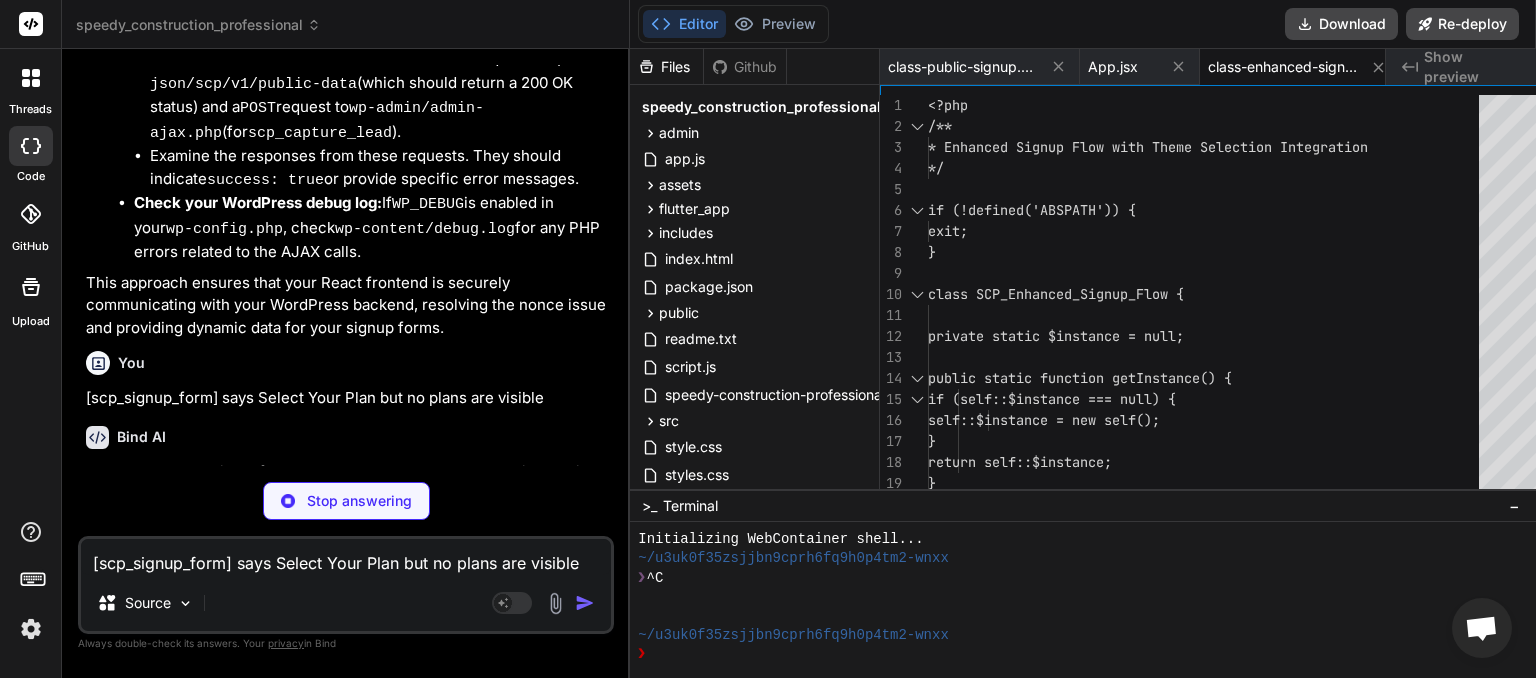 type on "x" 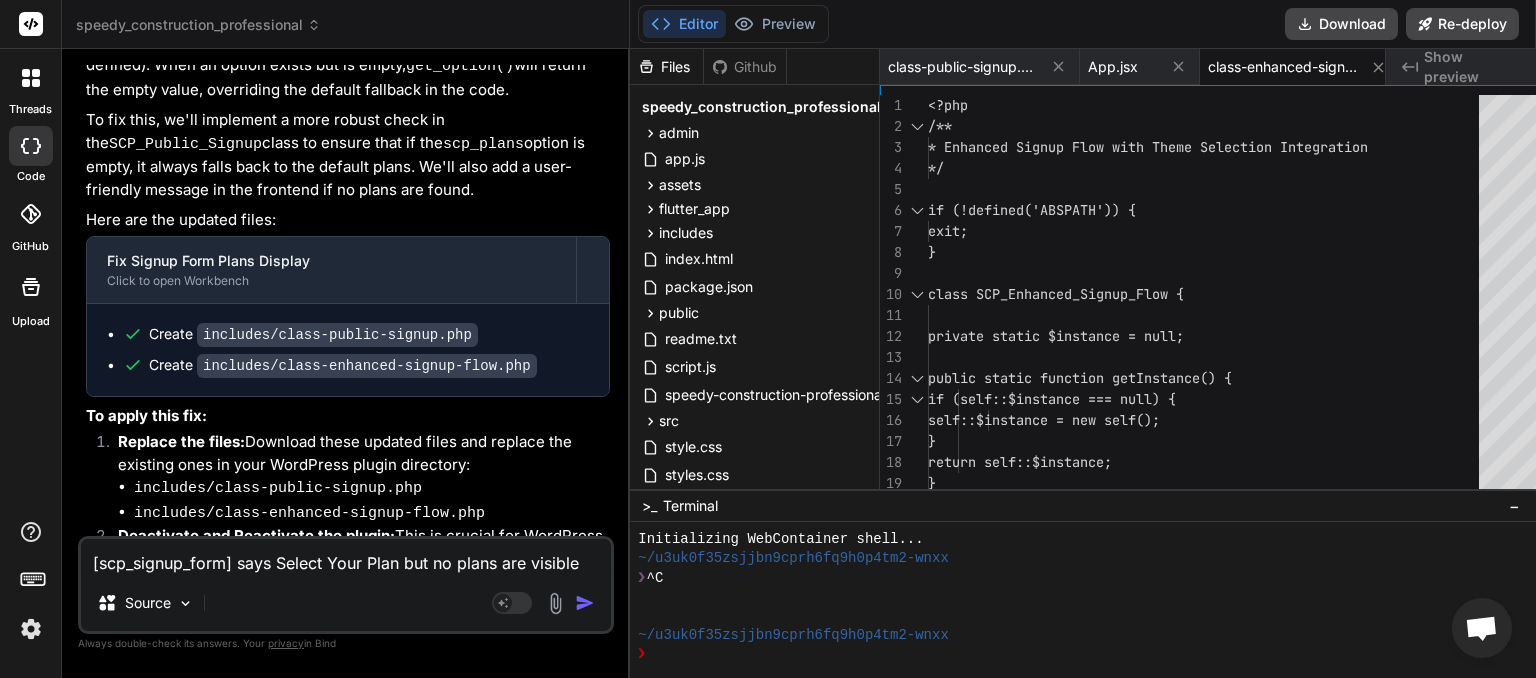 scroll, scrollTop: 12284, scrollLeft: 0, axis: vertical 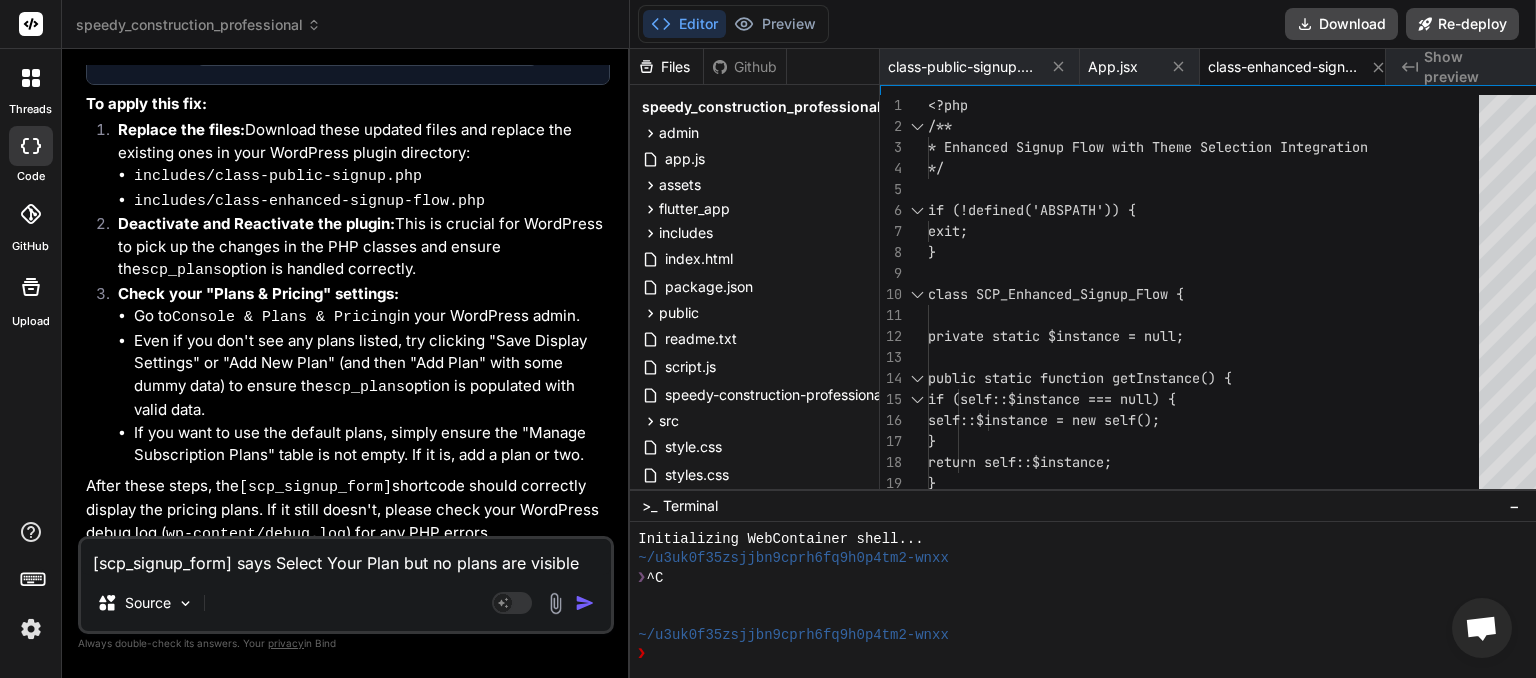 click on "[scp_signup_form] says Select Your Plan but no plans are visible" at bounding box center [346, 557] 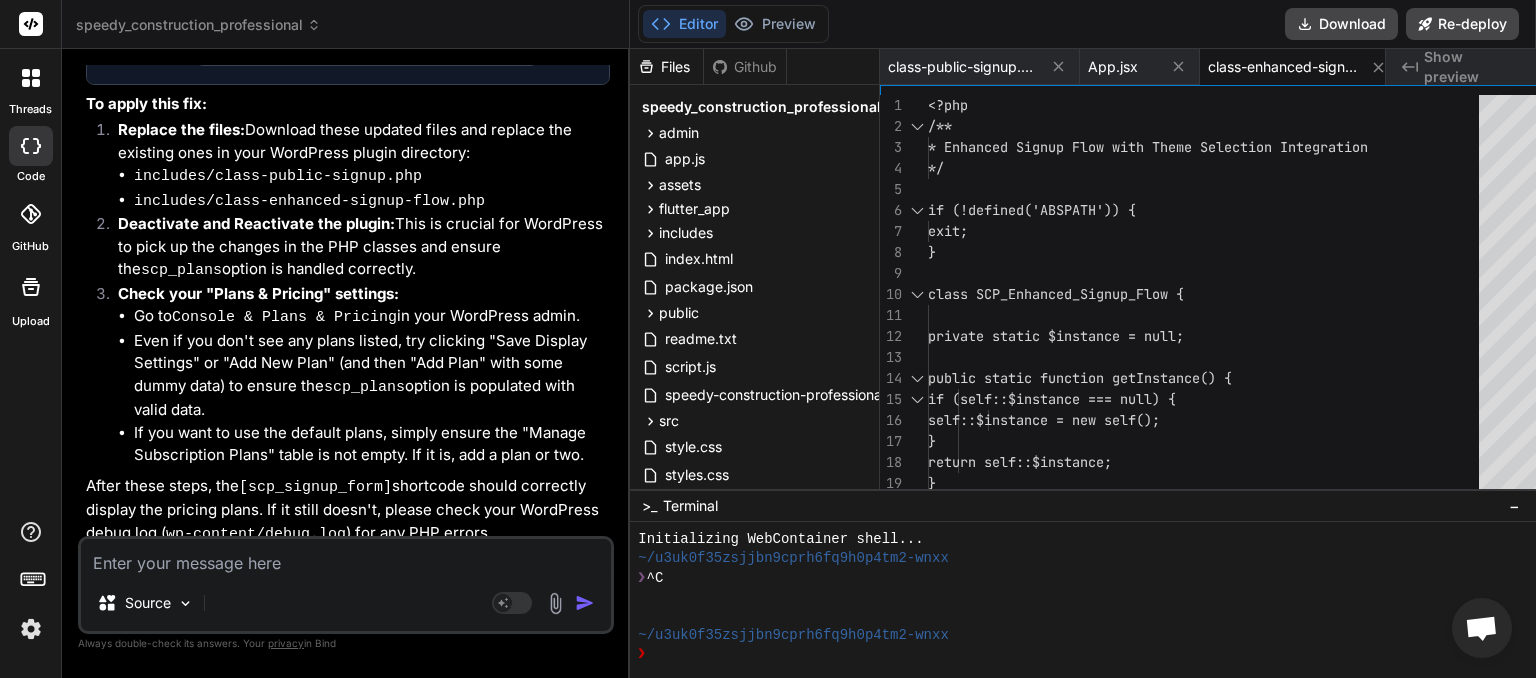 type on "L" 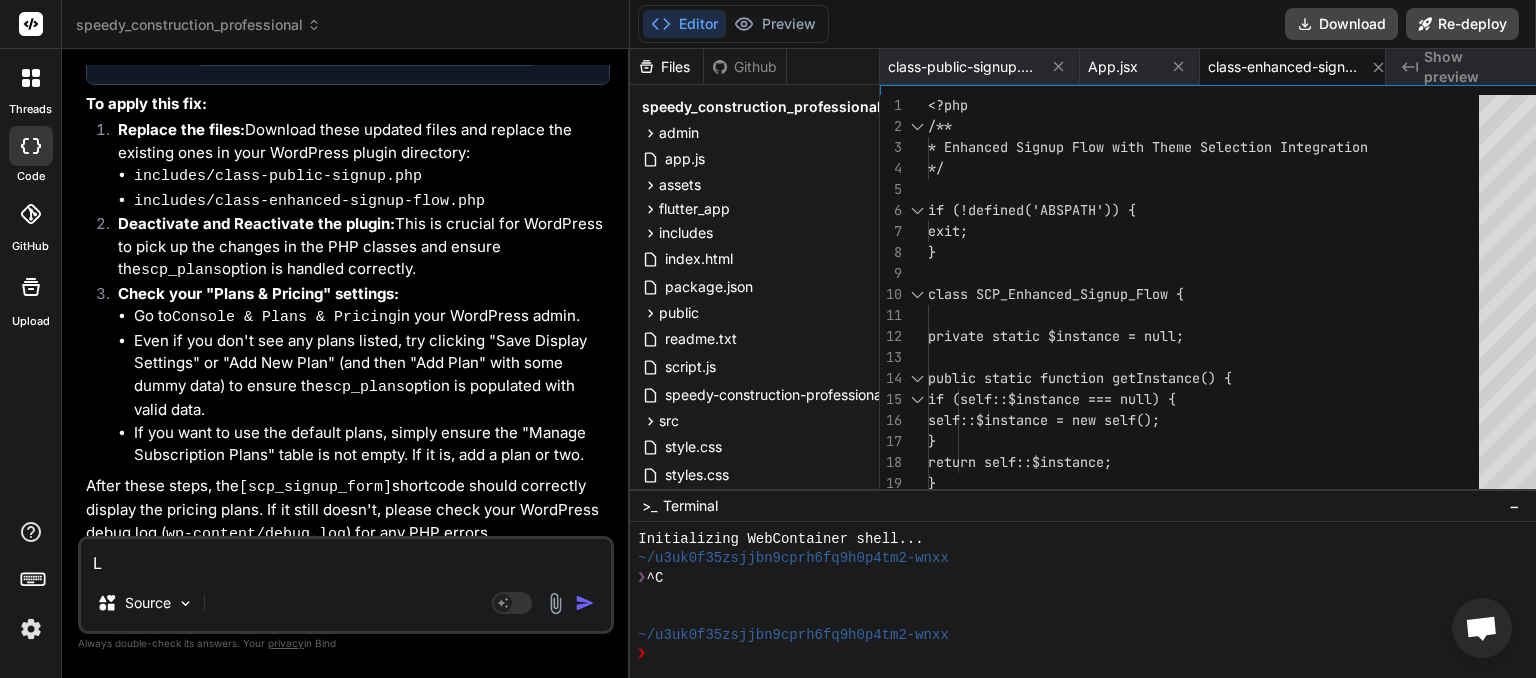 type on "Le" 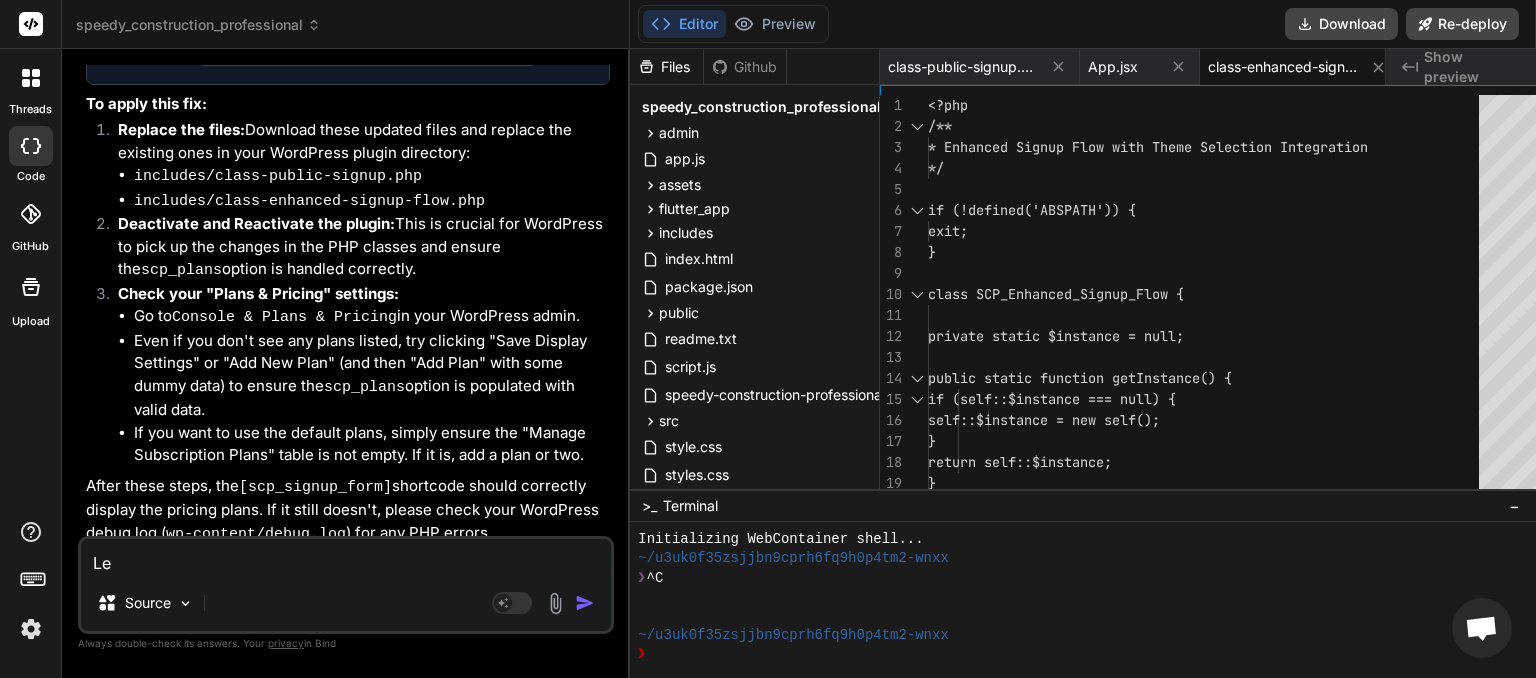 type on "Let" 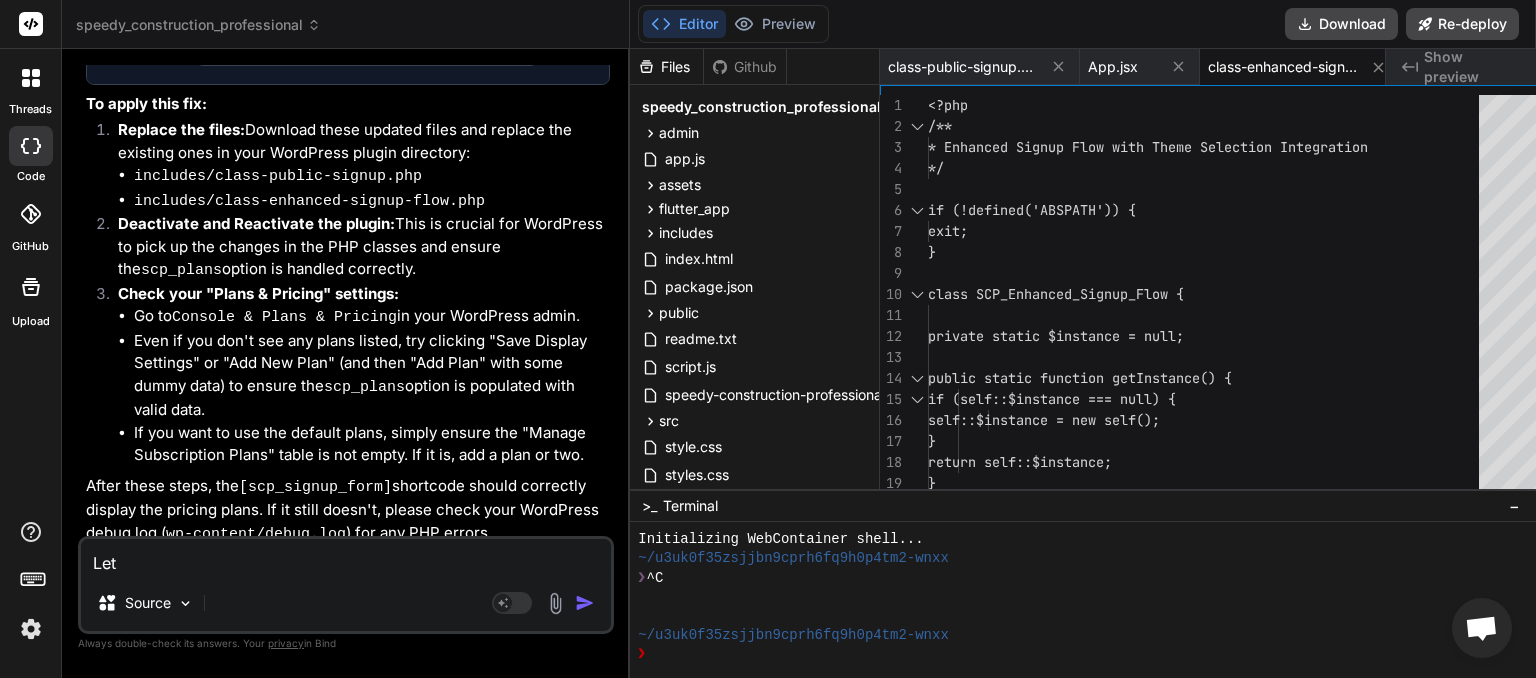 type on "Lets" 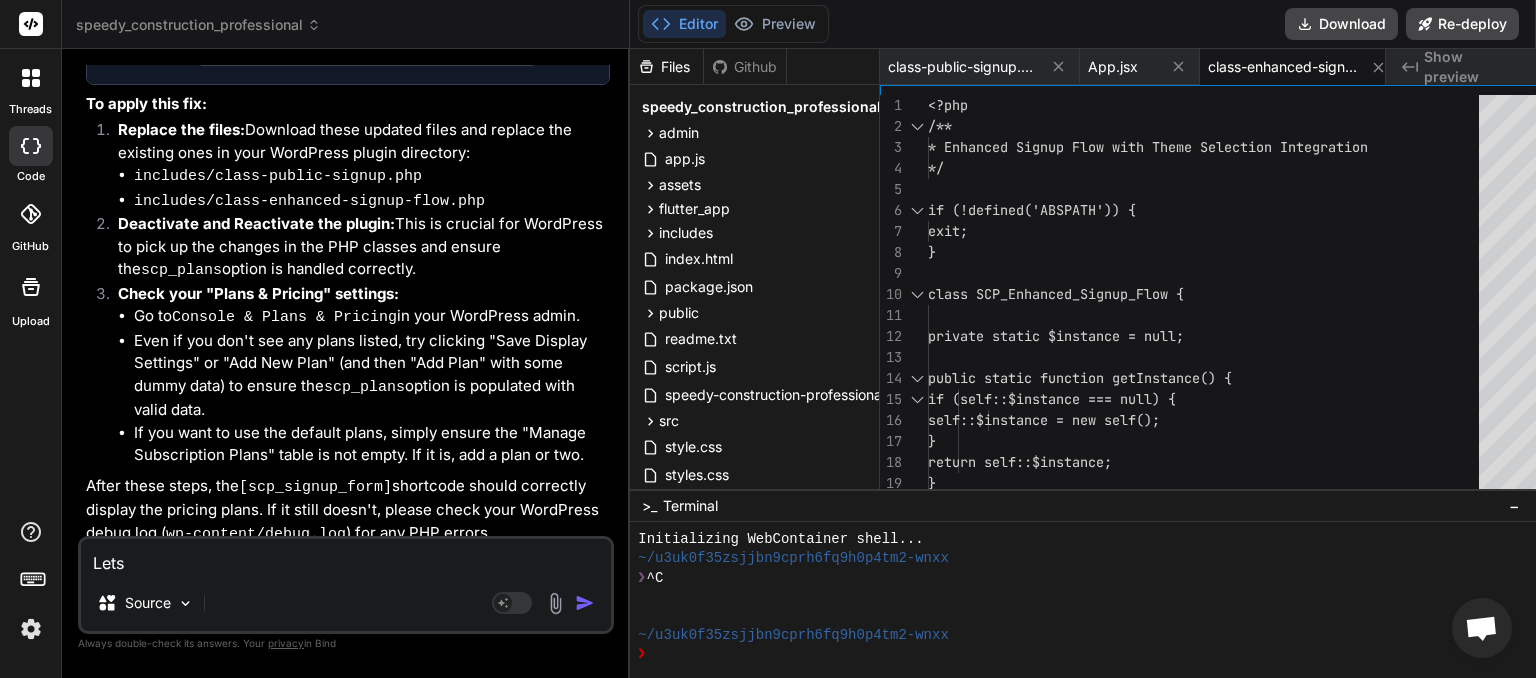 type on "Lets" 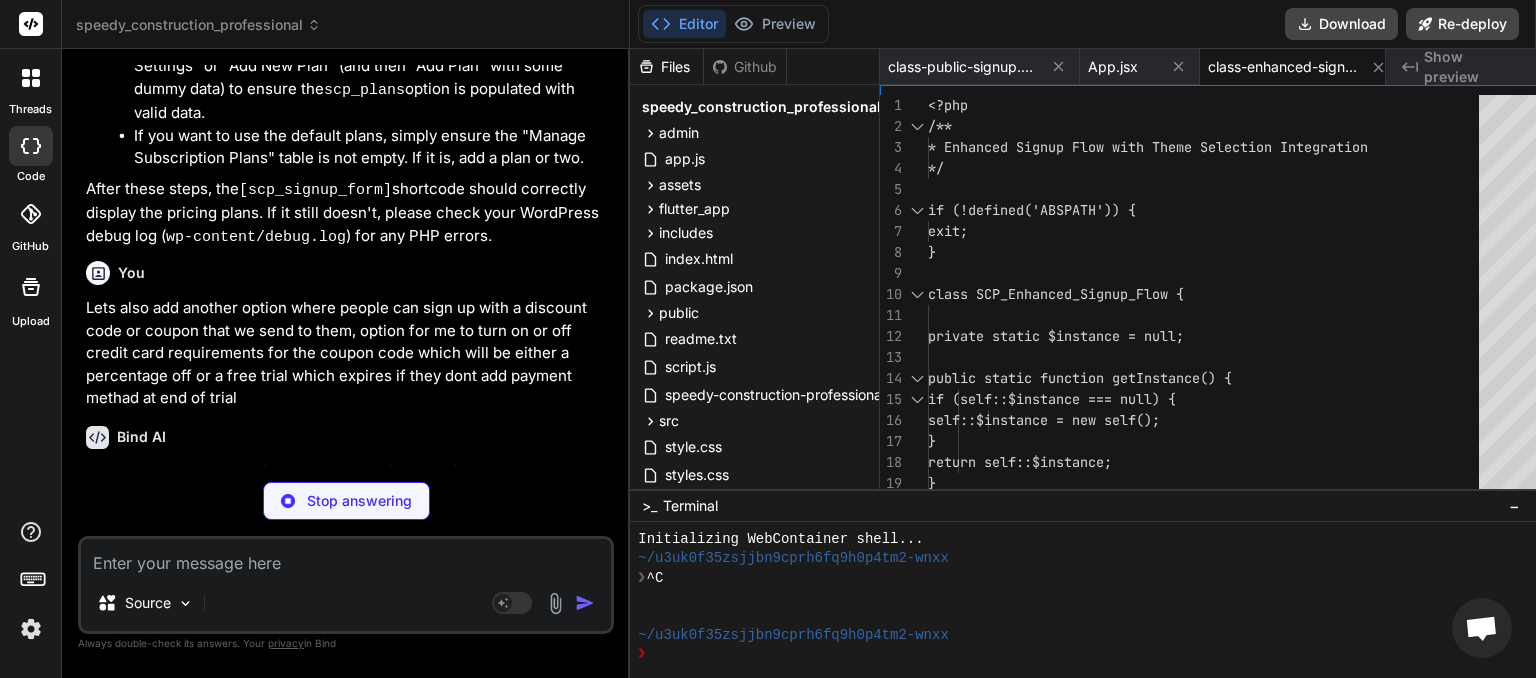 scroll, scrollTop: 12561, scrollLeft: 0, axis: vertical 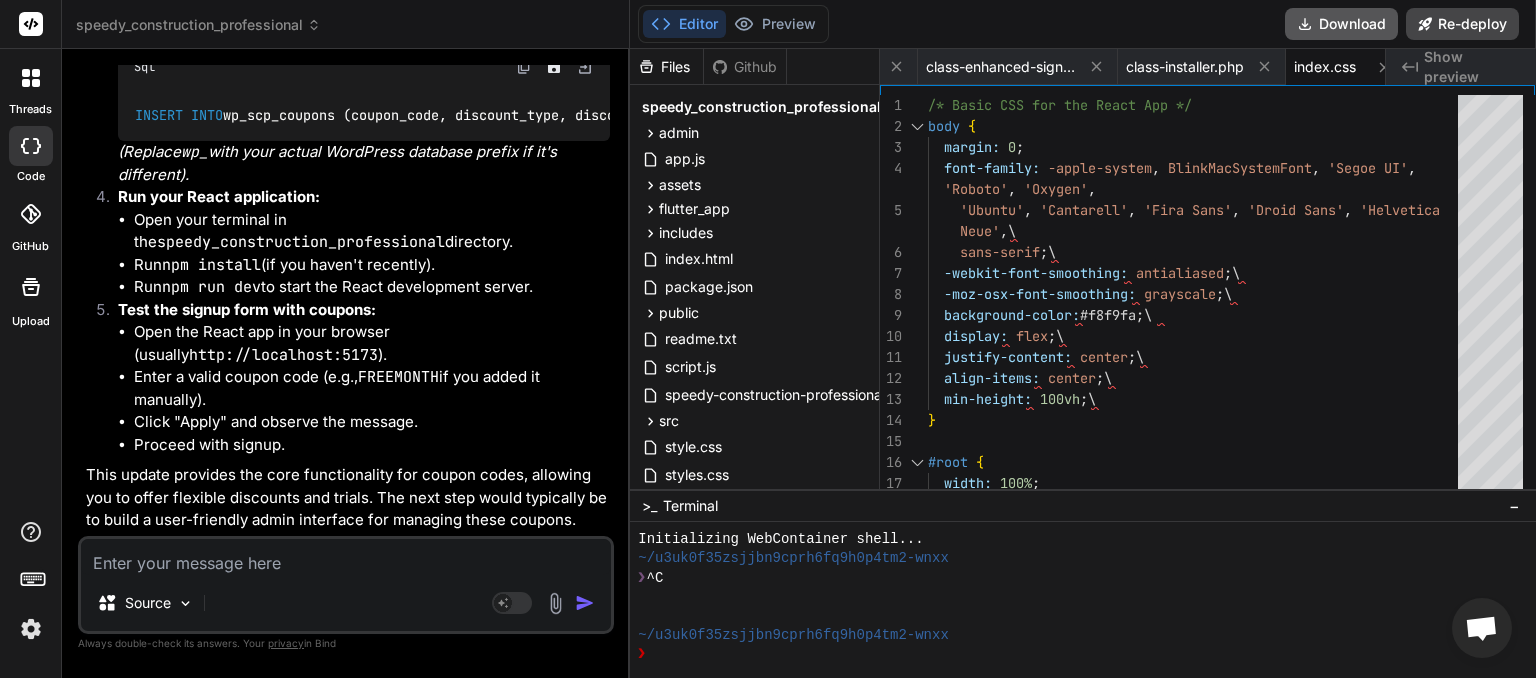 click on "Download" at bounding box center [1341, 24] 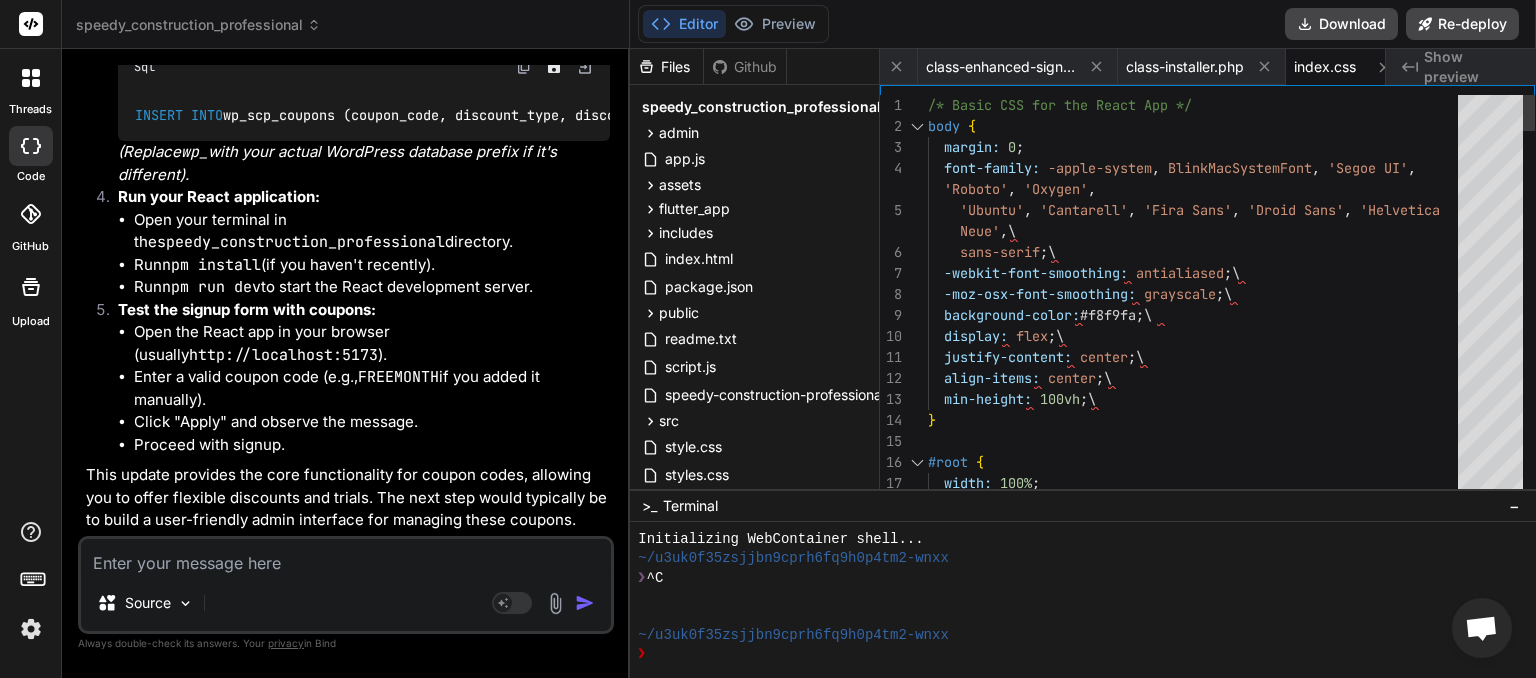scroll, scrollTop: 0, scrollLeft: 282, axis: horizontal 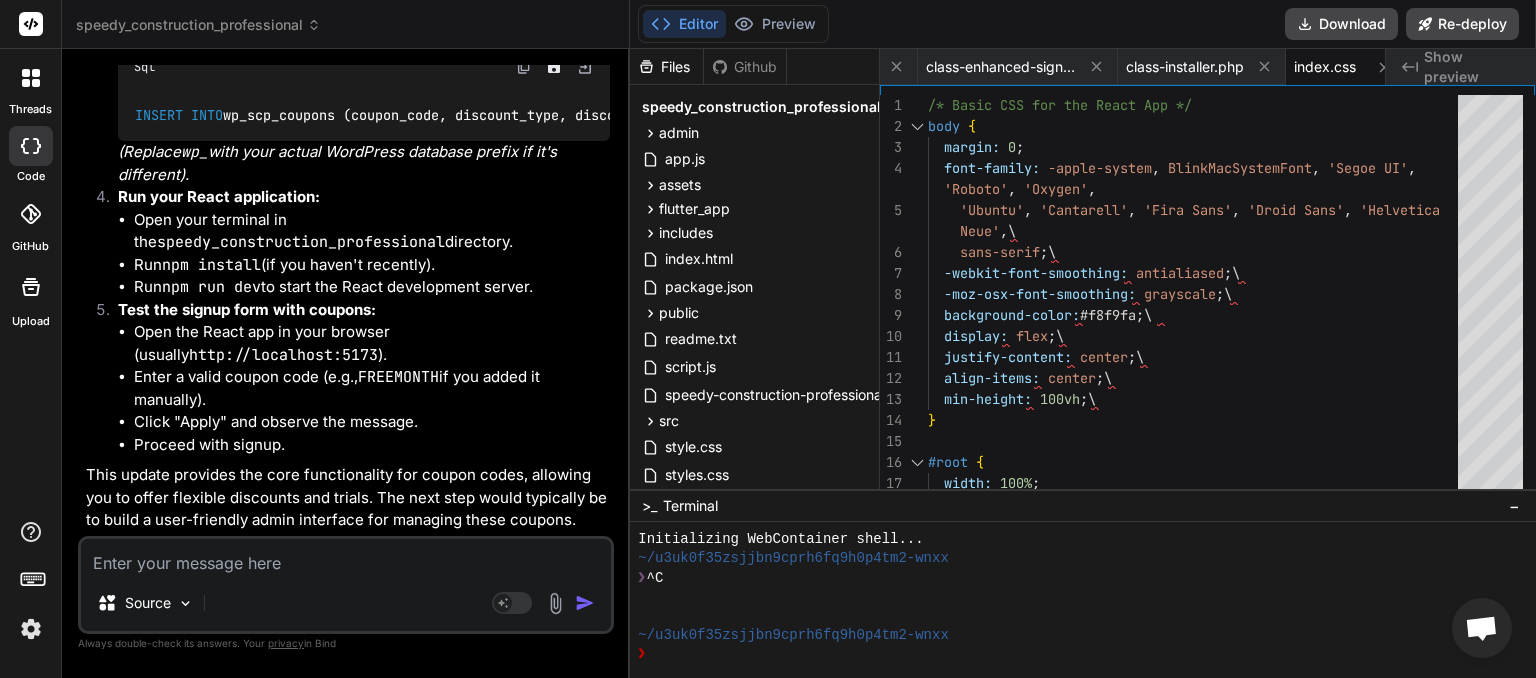paste on "public-signup: PHP Error: syntax error, unexpected single-quoted string "question", expecting "]" in /home/myinspector/public_html/wp-content/plugins/speedy_construction_professional-1/includes/class-public-signup.php on line 880" 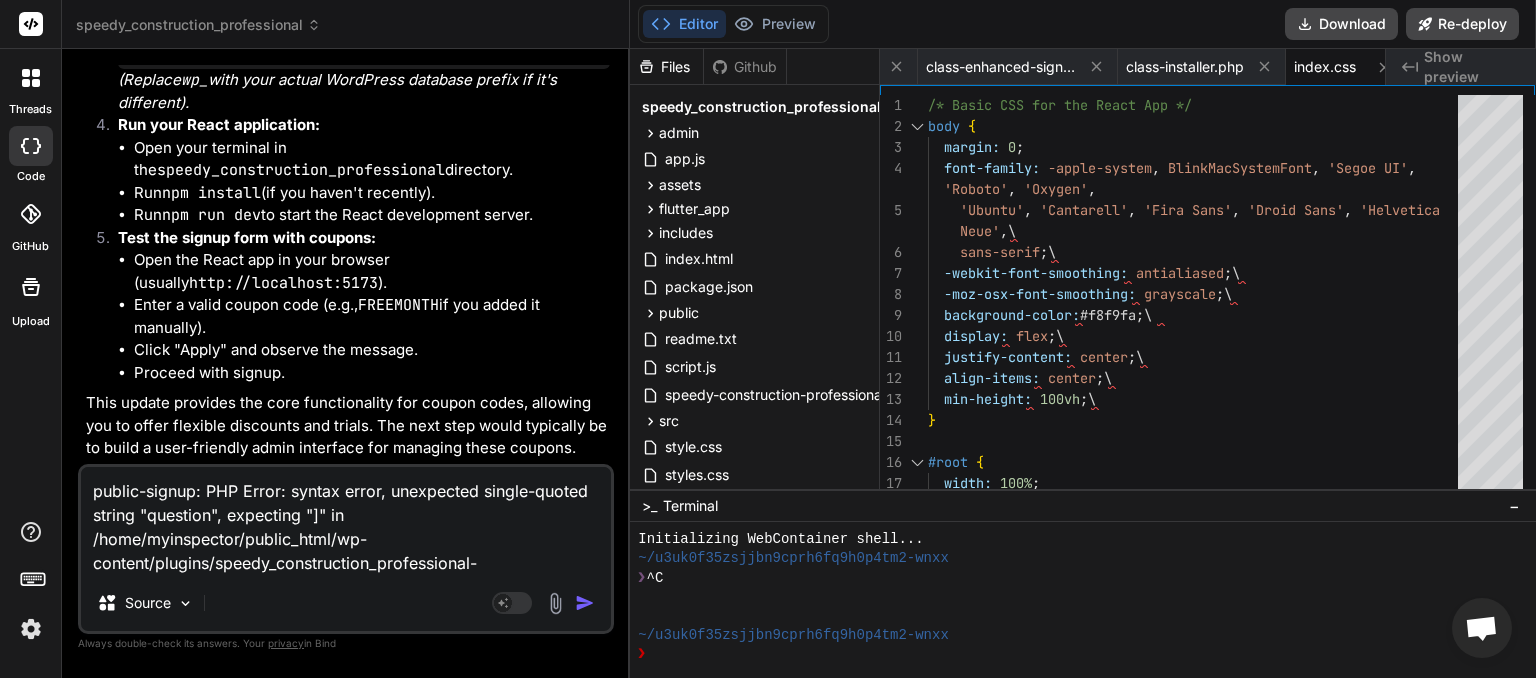 click at bounding box center (585, 603) 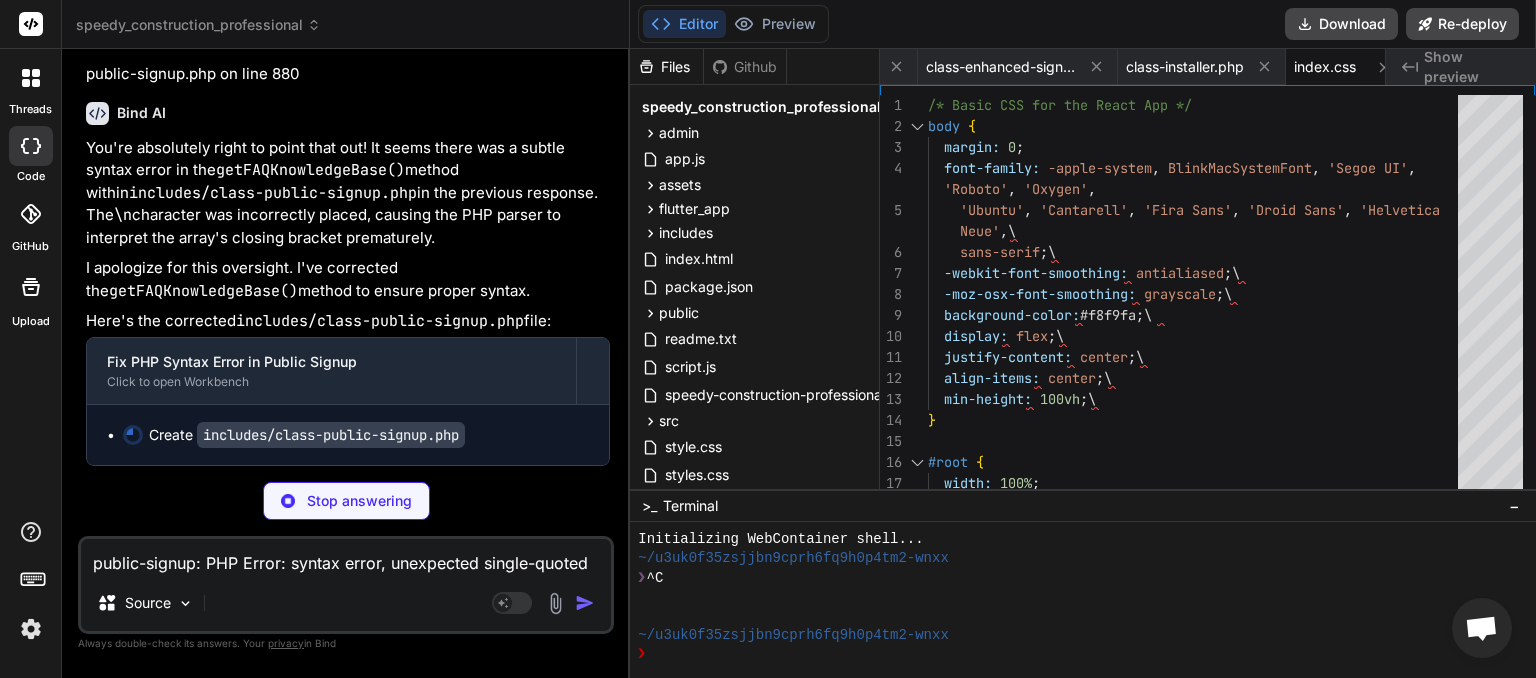 scroll, scrollTop: 14537, scrollLeft: 0, axis: vertical 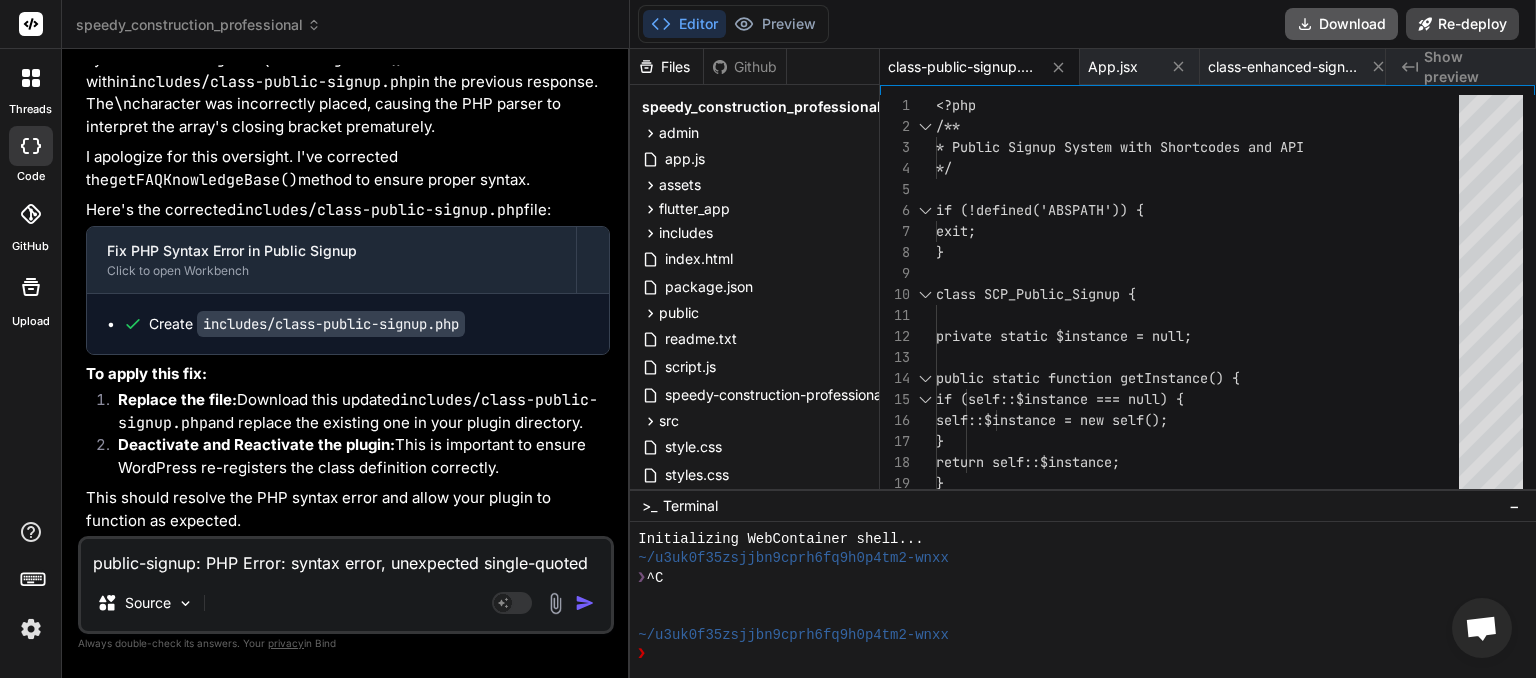 click on "Download" at bounding box center [1341, 24] 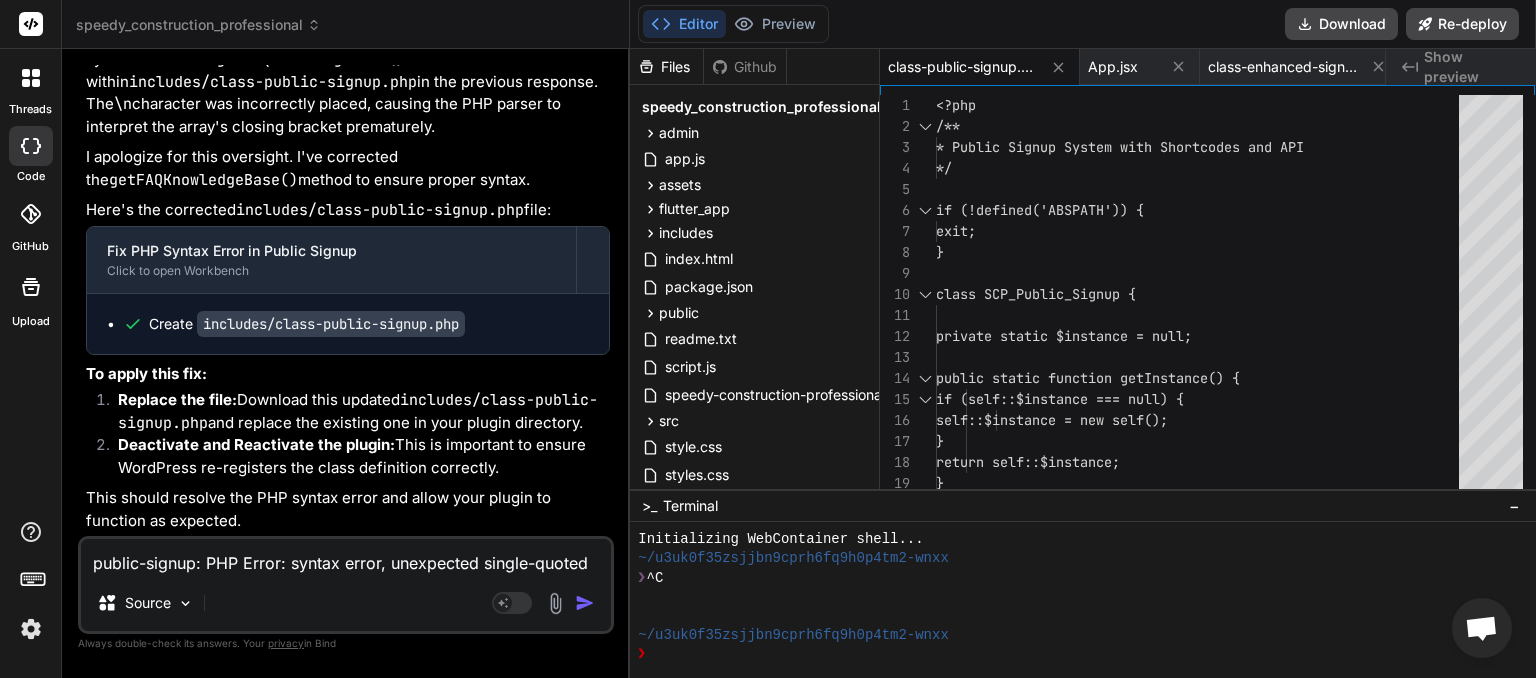 paste on "Allowed TLD" 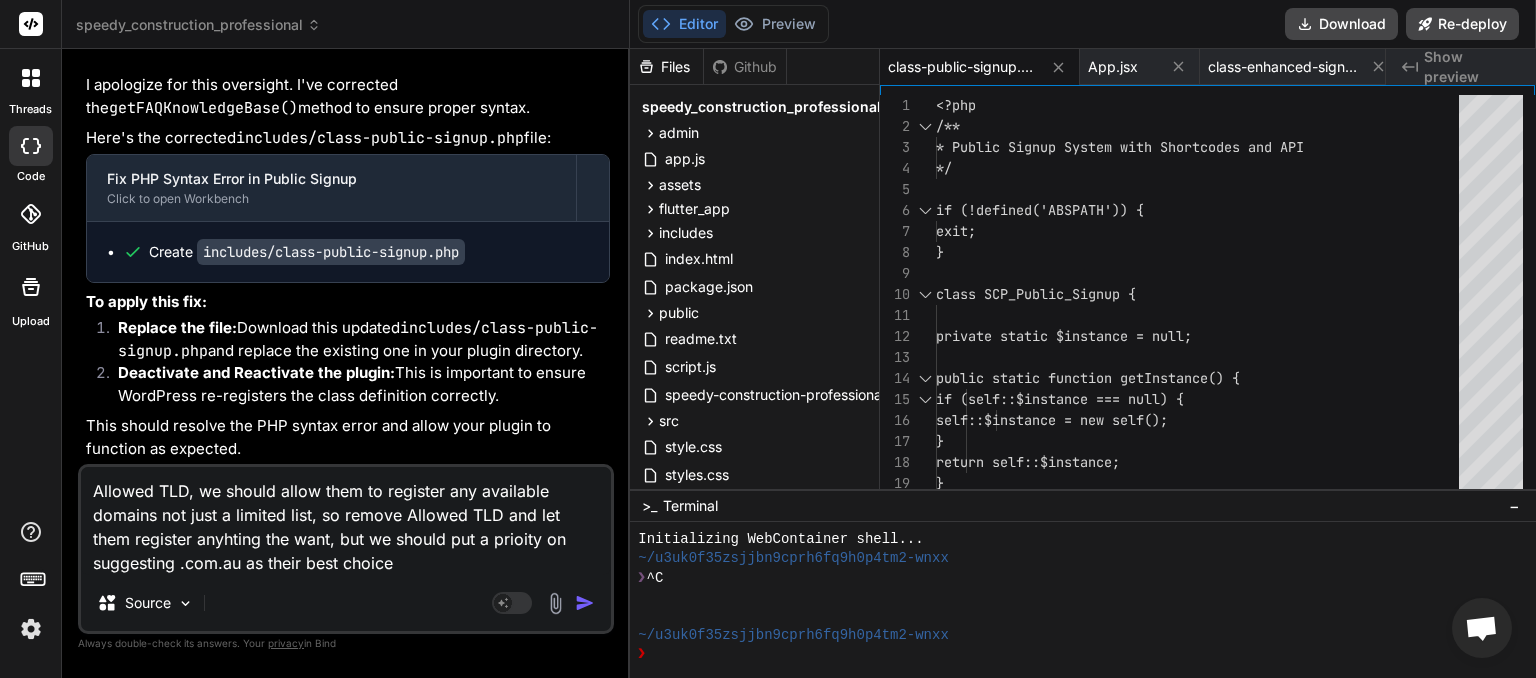 click at bounding box center (585, 603) 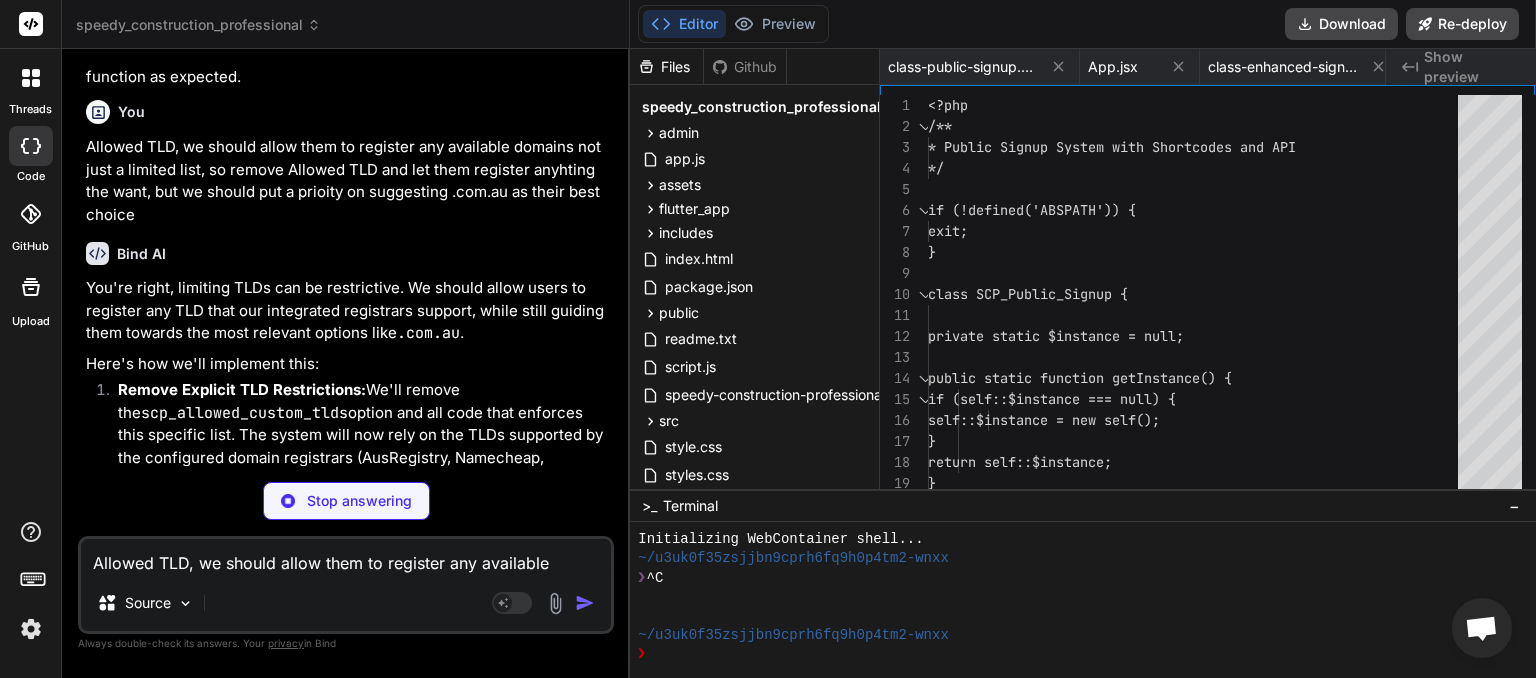 scroll, scrollTop: 14904, scrollLeft: 0, axis: vertical 